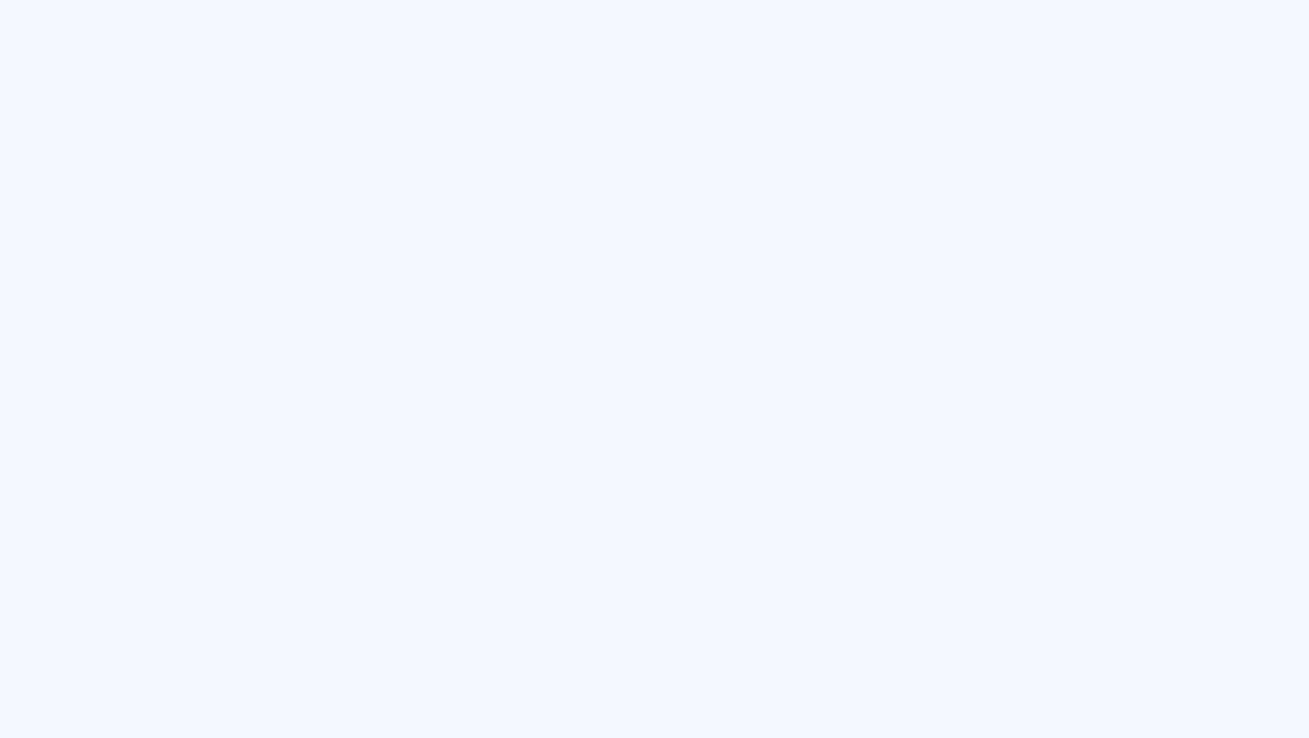 scroll, scrollTop: 0, scrollLeft: 0, axis: both 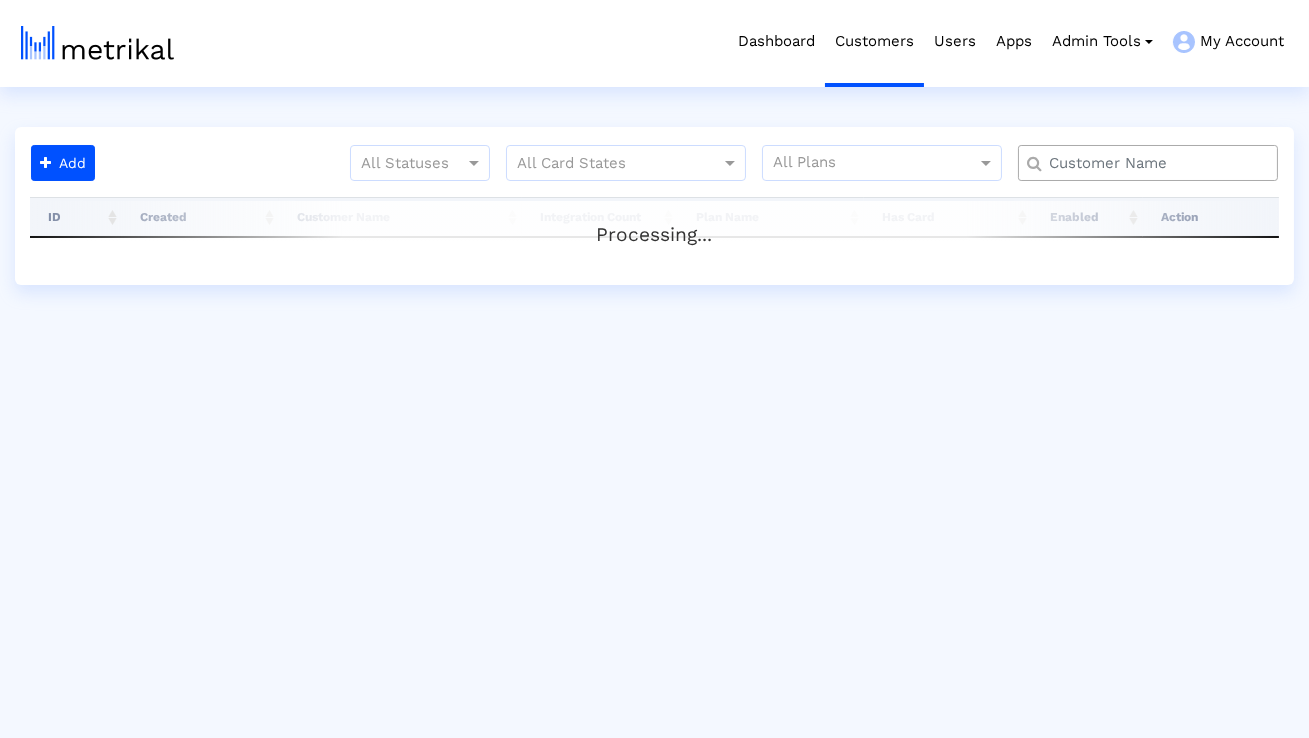 click 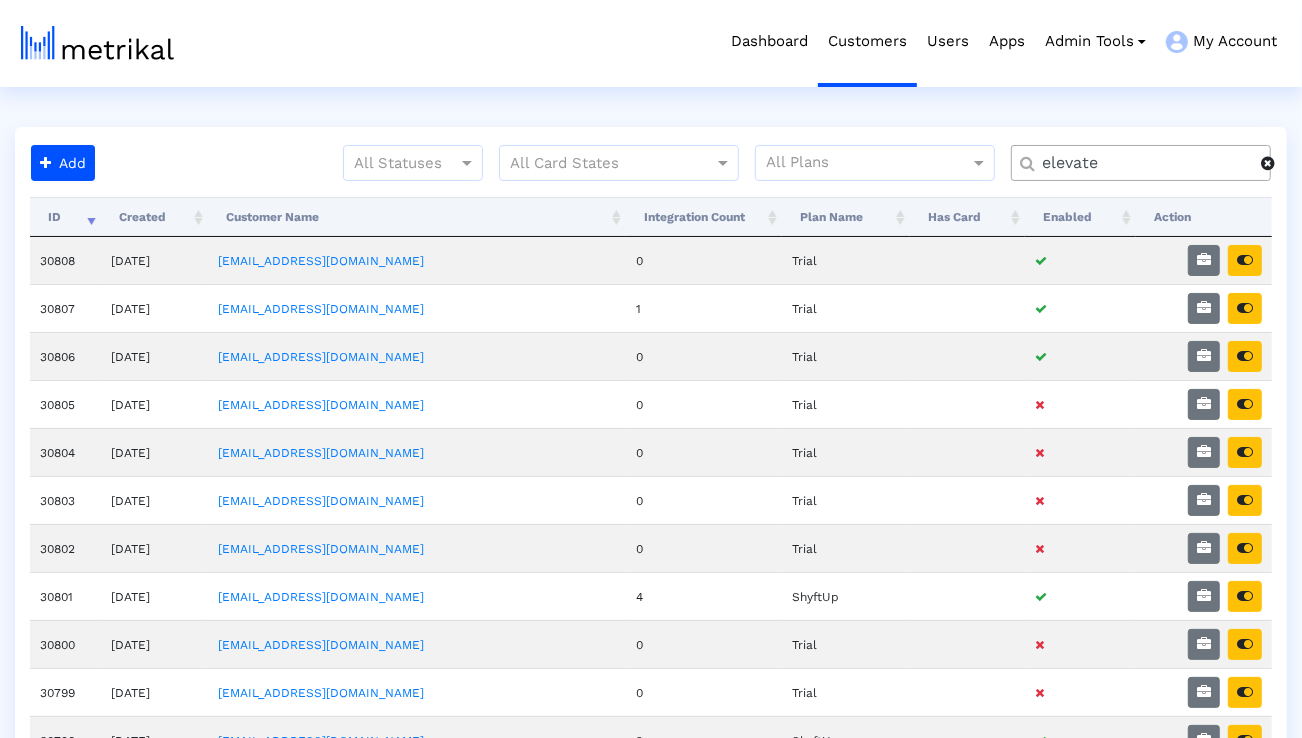 type on "elevate" 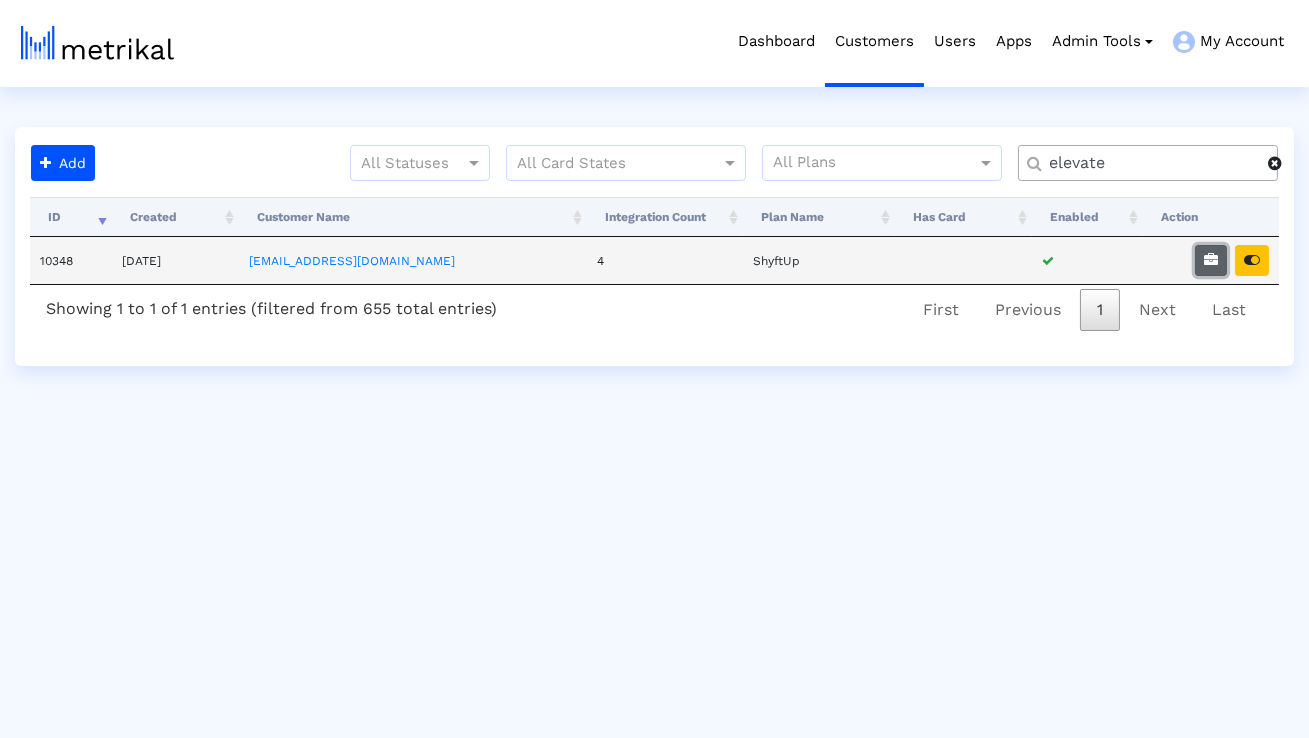 click at bounding box center (1211, 260) 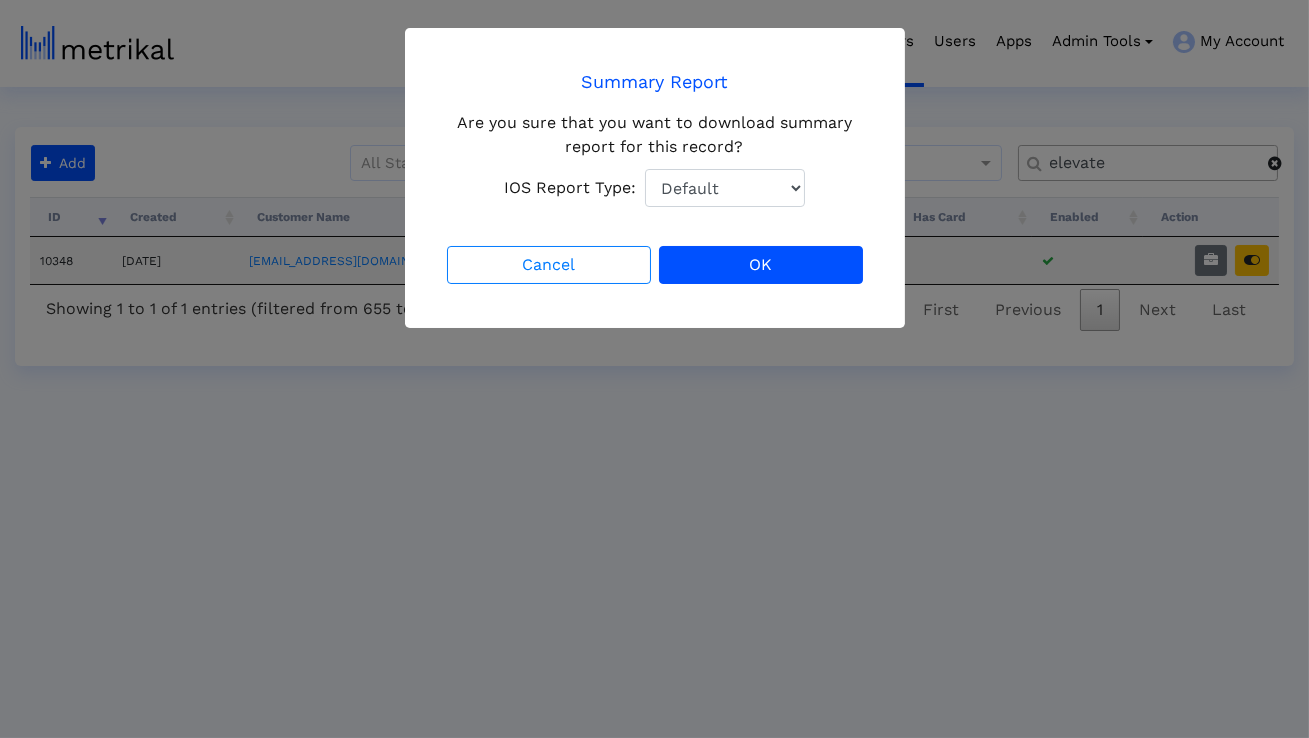 click on "Default Total Downloads New Downloads Redownloads" 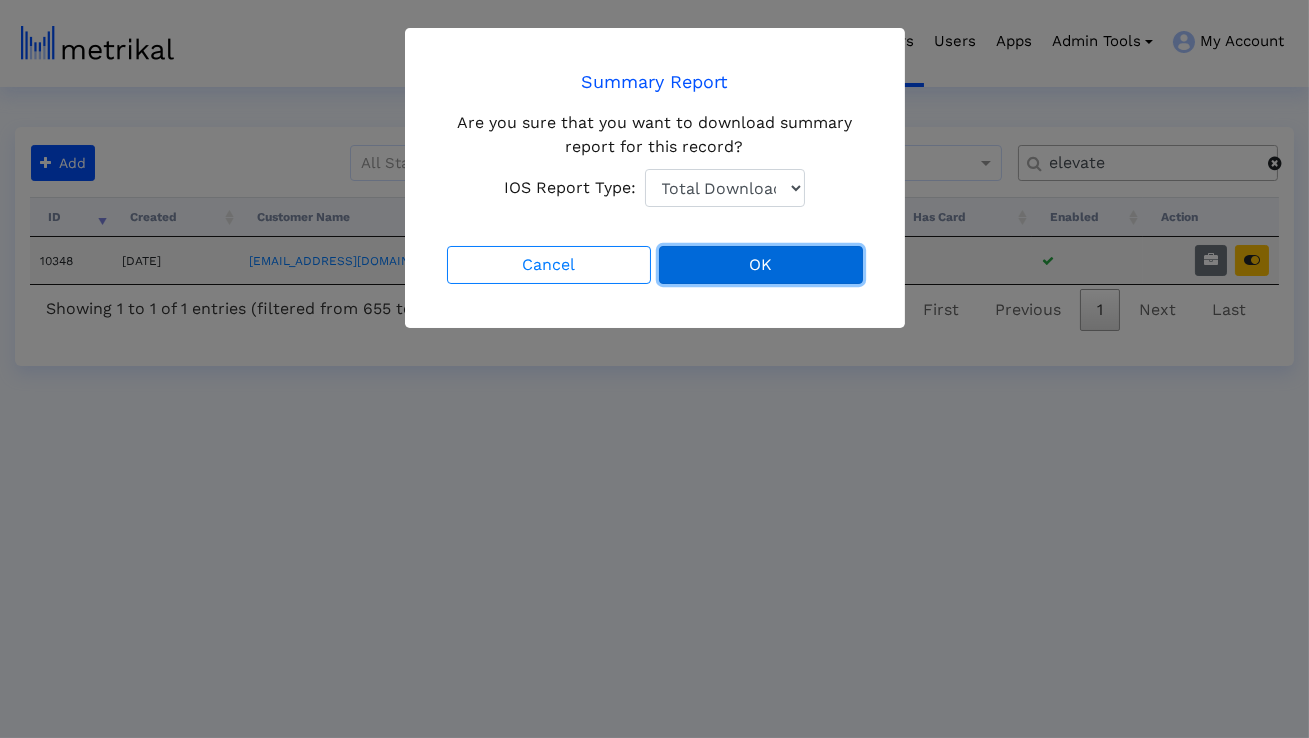 click on "OK" 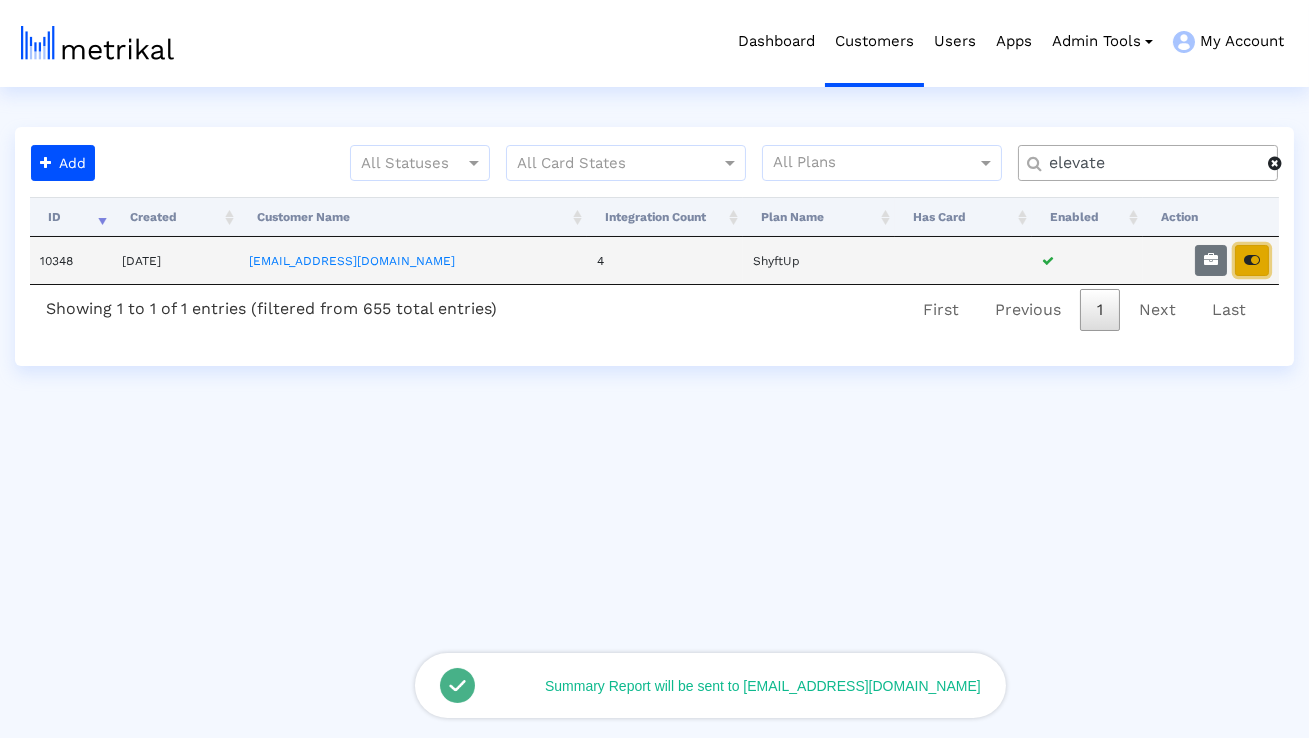 click at bounding box center [1252, 260] 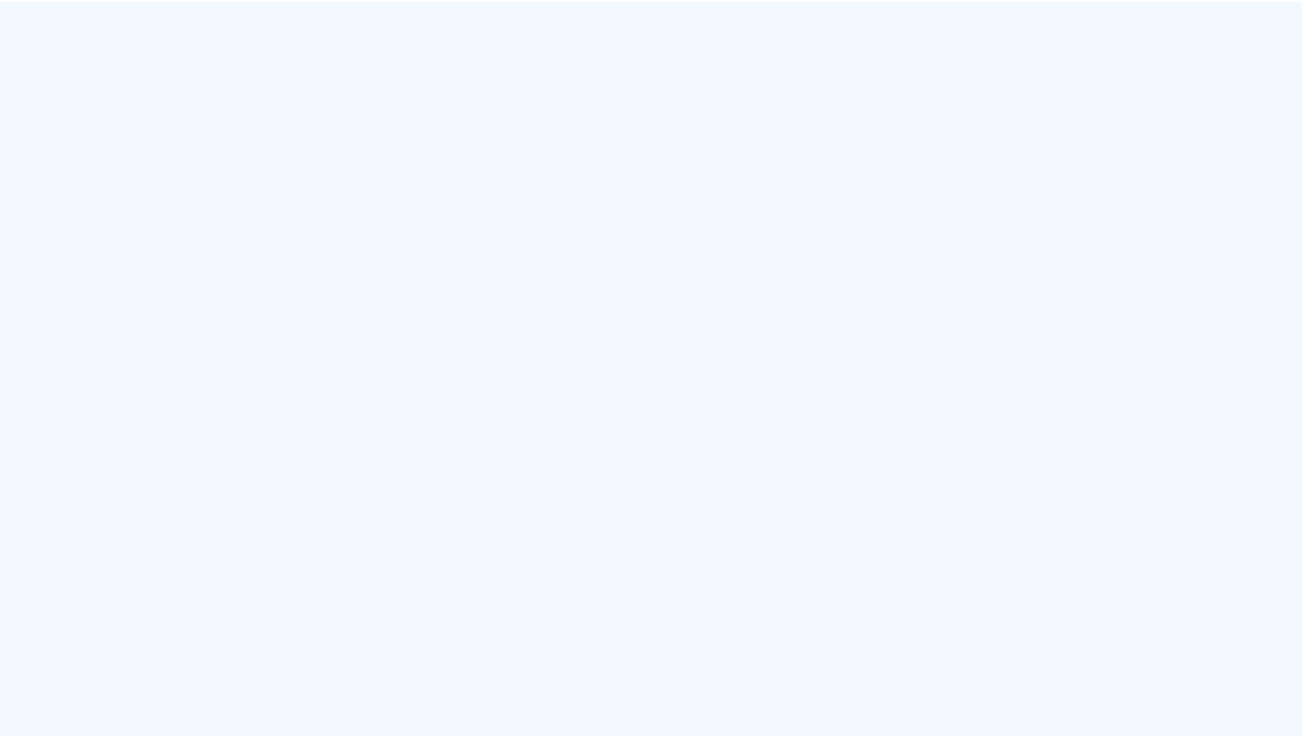 scroll, scrollTop: 0, scrollLeft: 0, axis: both 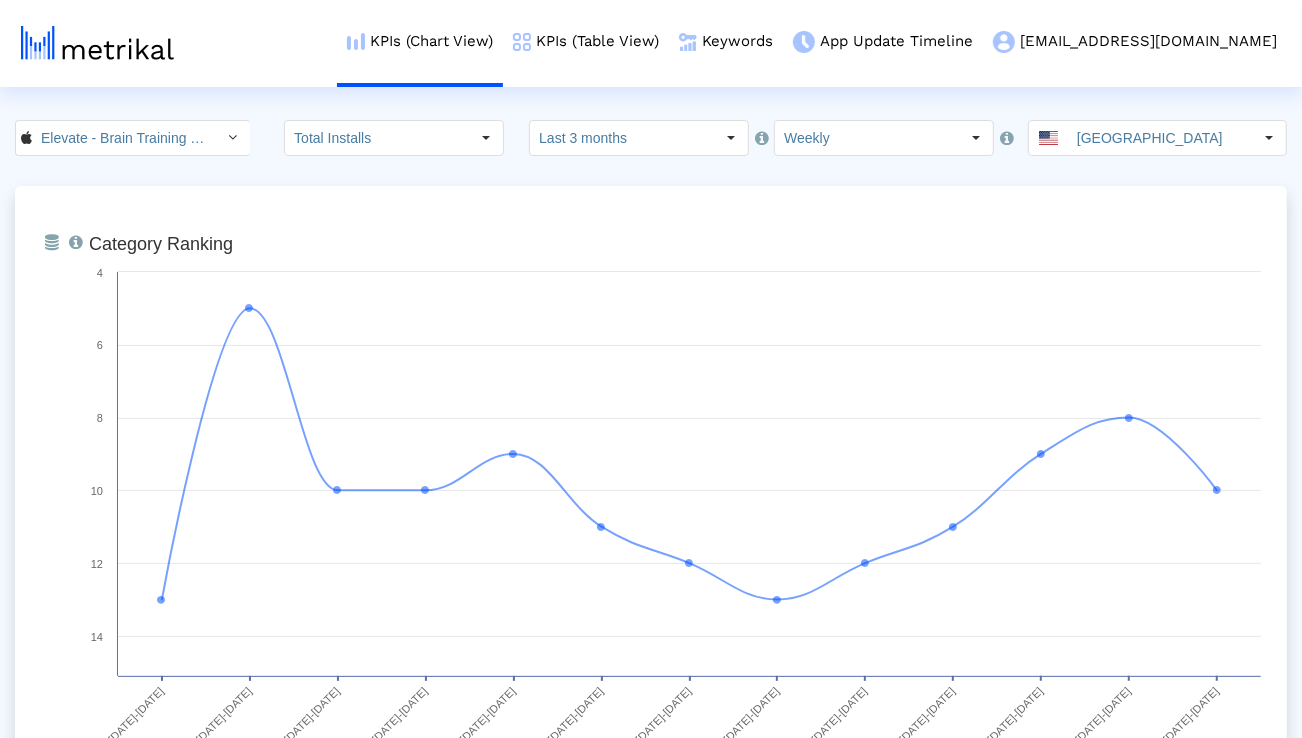 click on "Last 3 months" 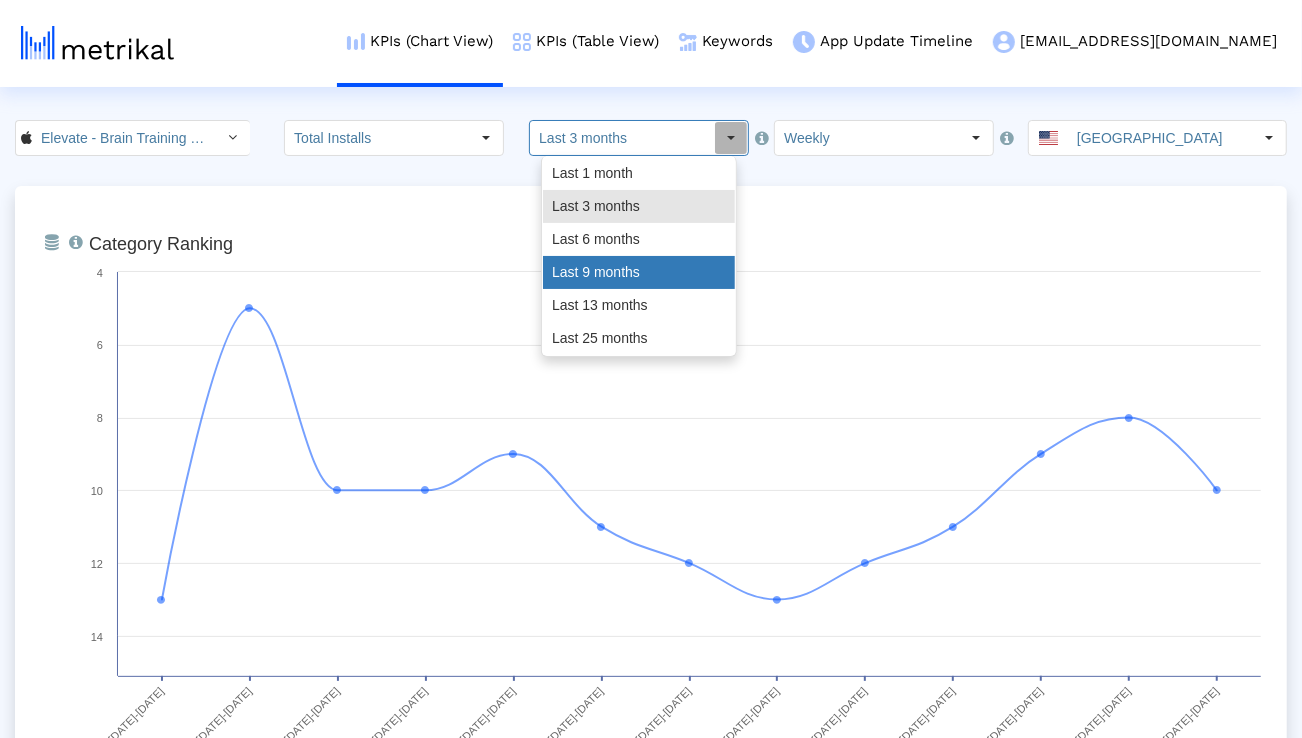 click on "Last 9 months" at bounding box center [639, 272] 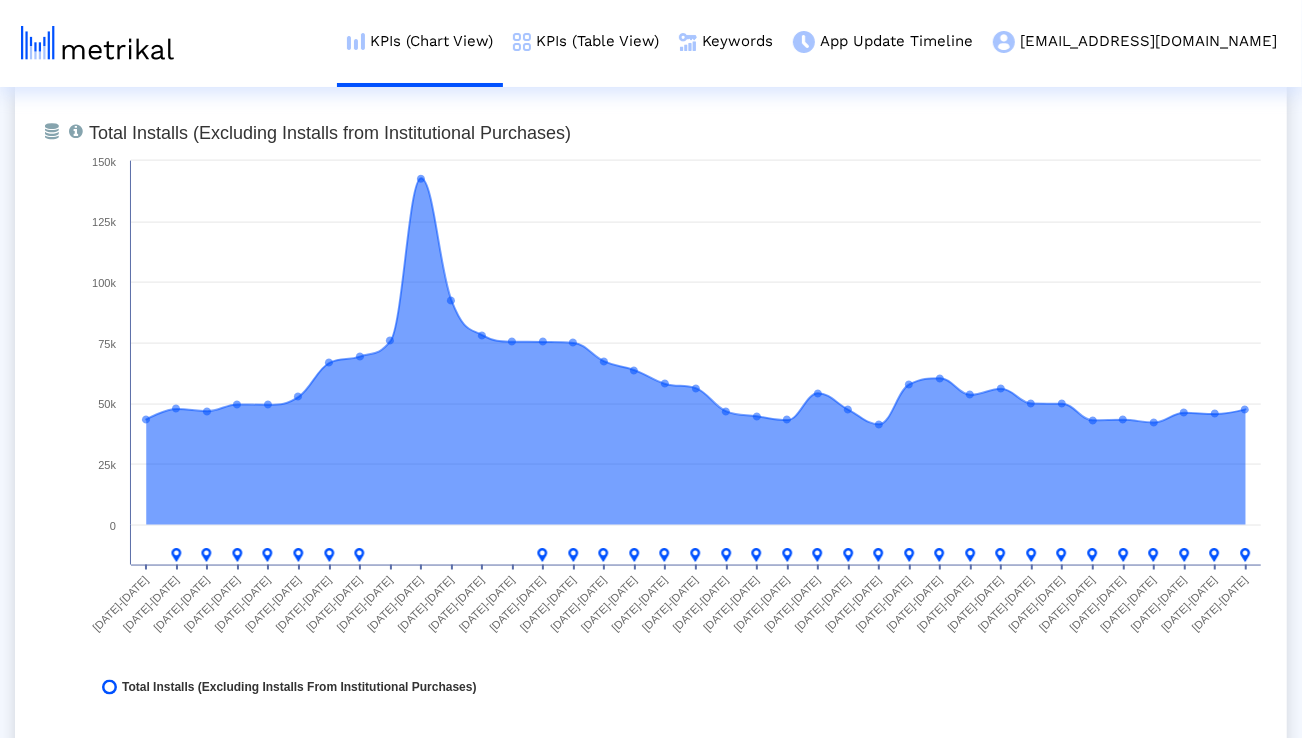 scroll, scrollTop: 1568, scrollLeft: 0, axis: vertical 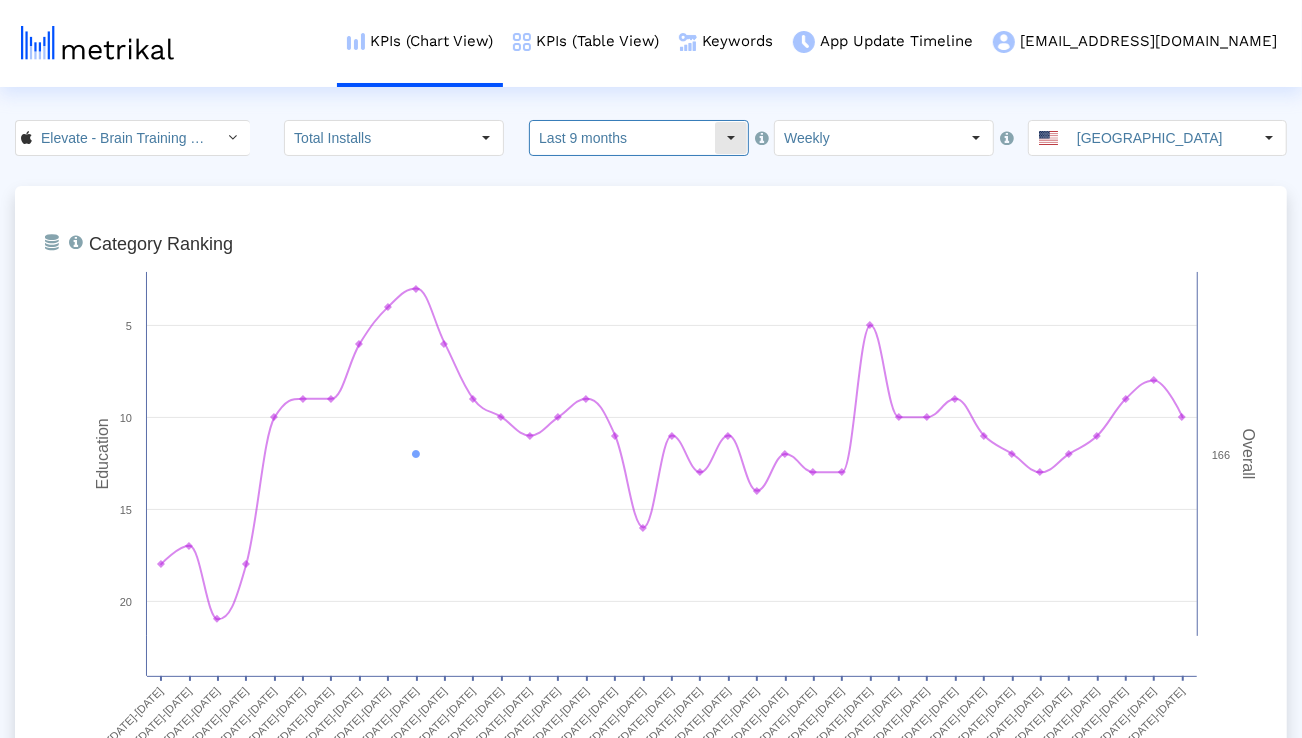 click on "Last 9 months" 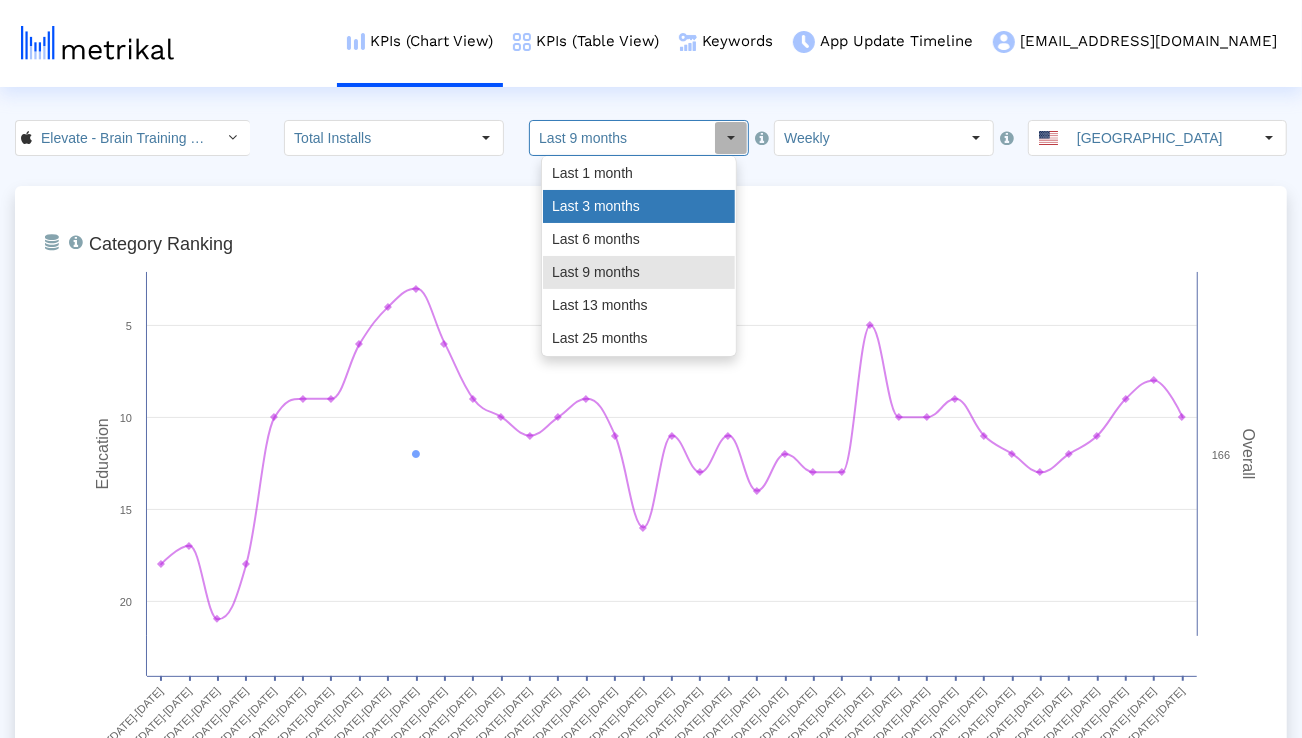click on "Last 3 months" at bounding box center [639, 206] 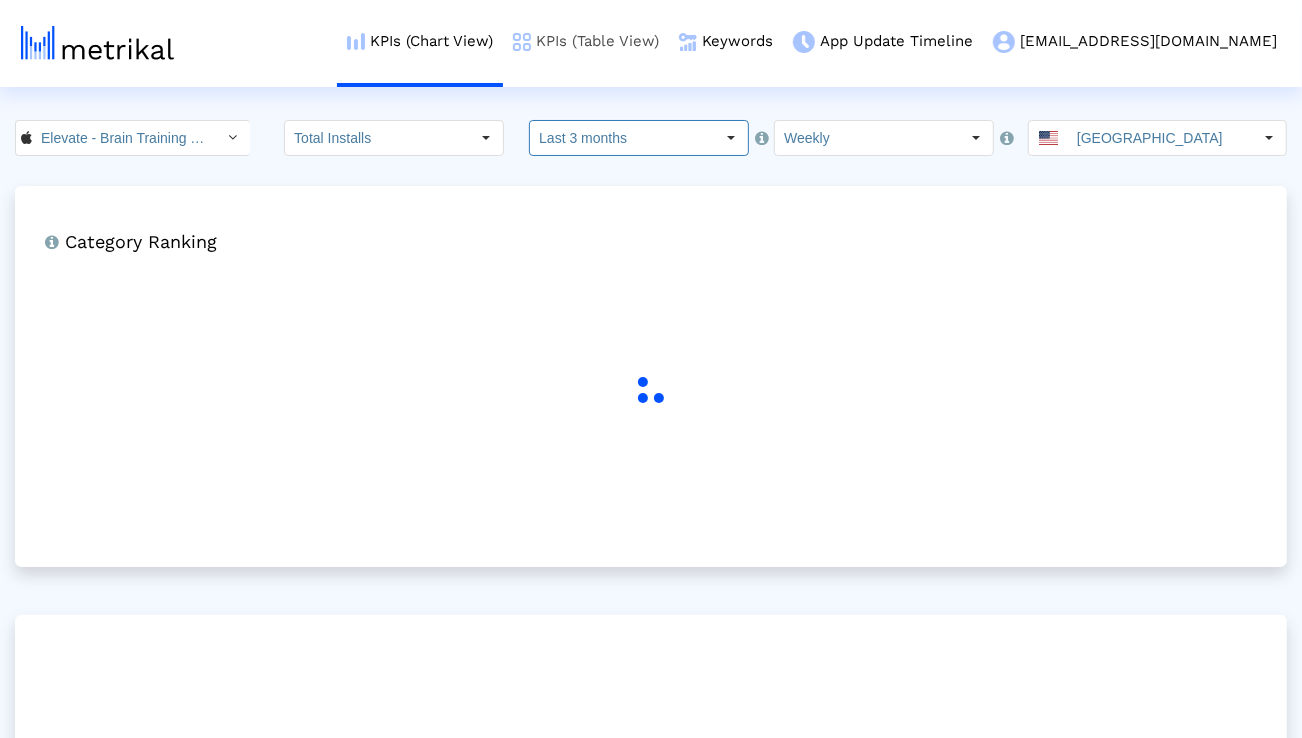 click on "KPIs (Table View)" at bounding box center [586, 41] 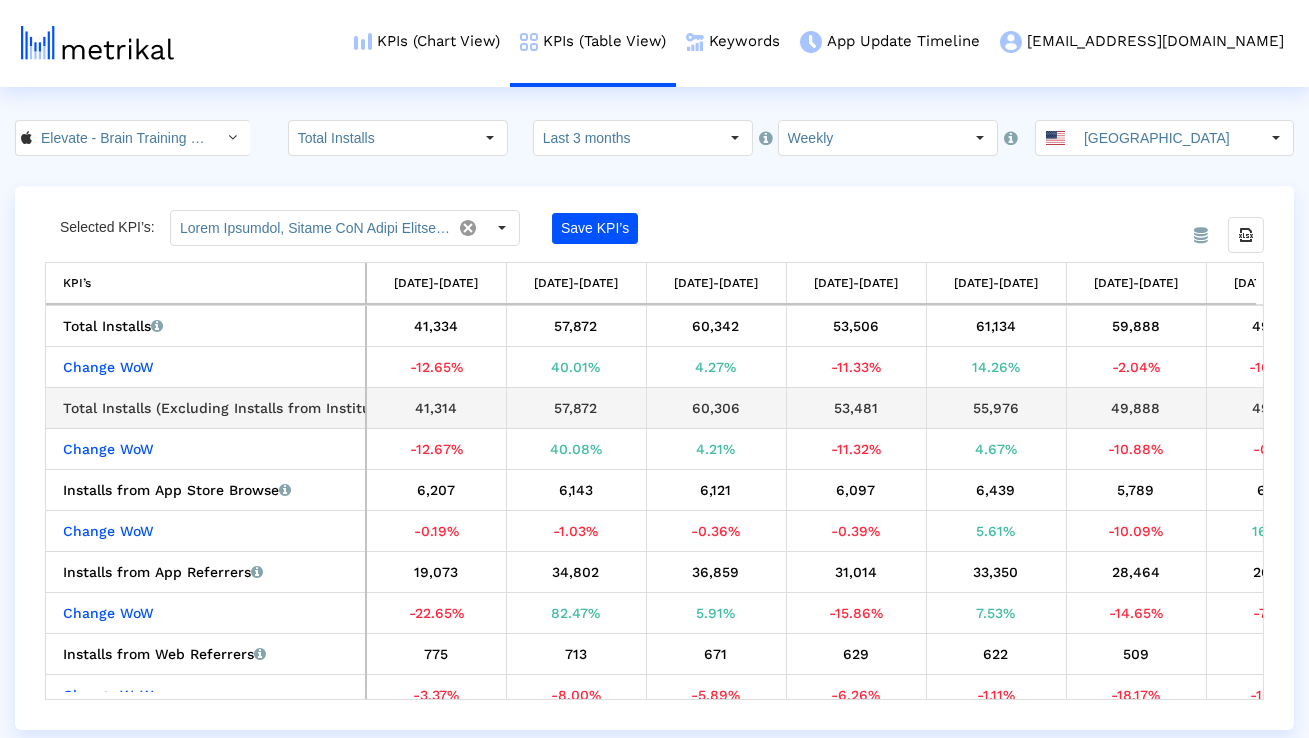 scroll, scrollTop: 0, scrollLeft: 241, axis: horizontal 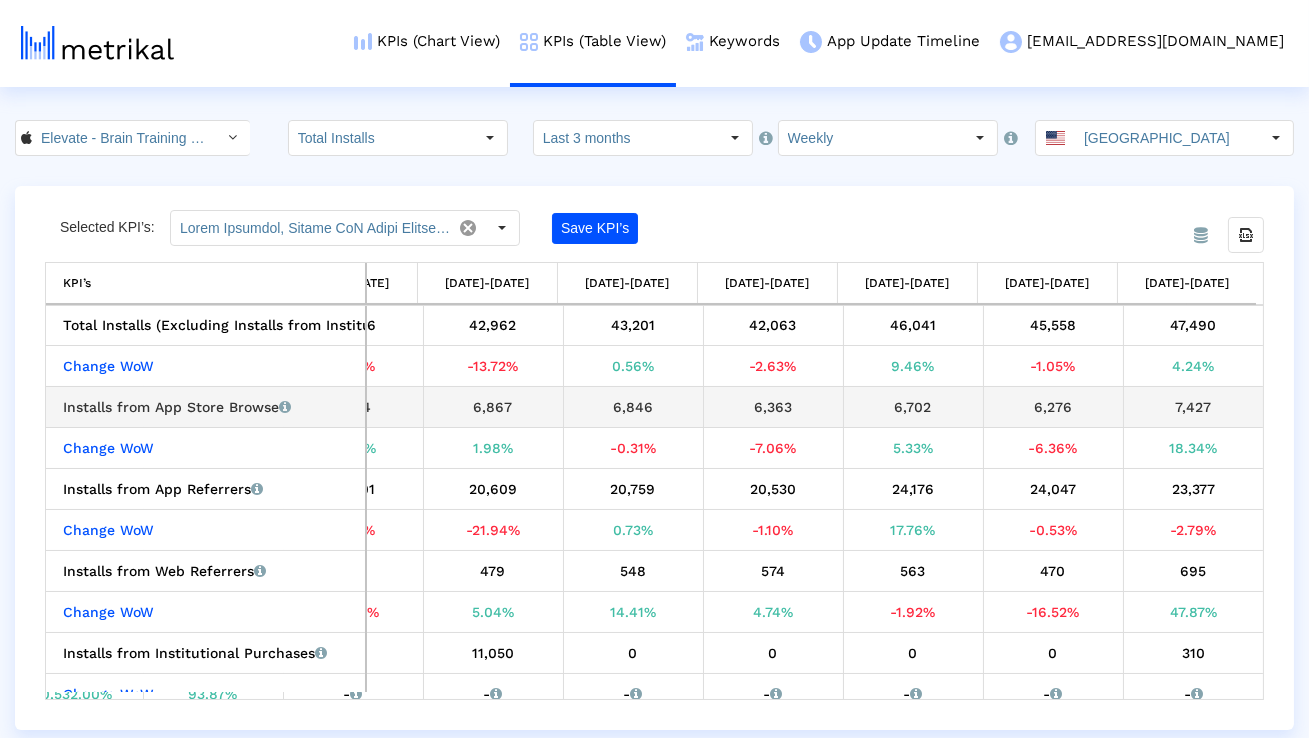 click on "7,427" at bounding box center [1194, 407] 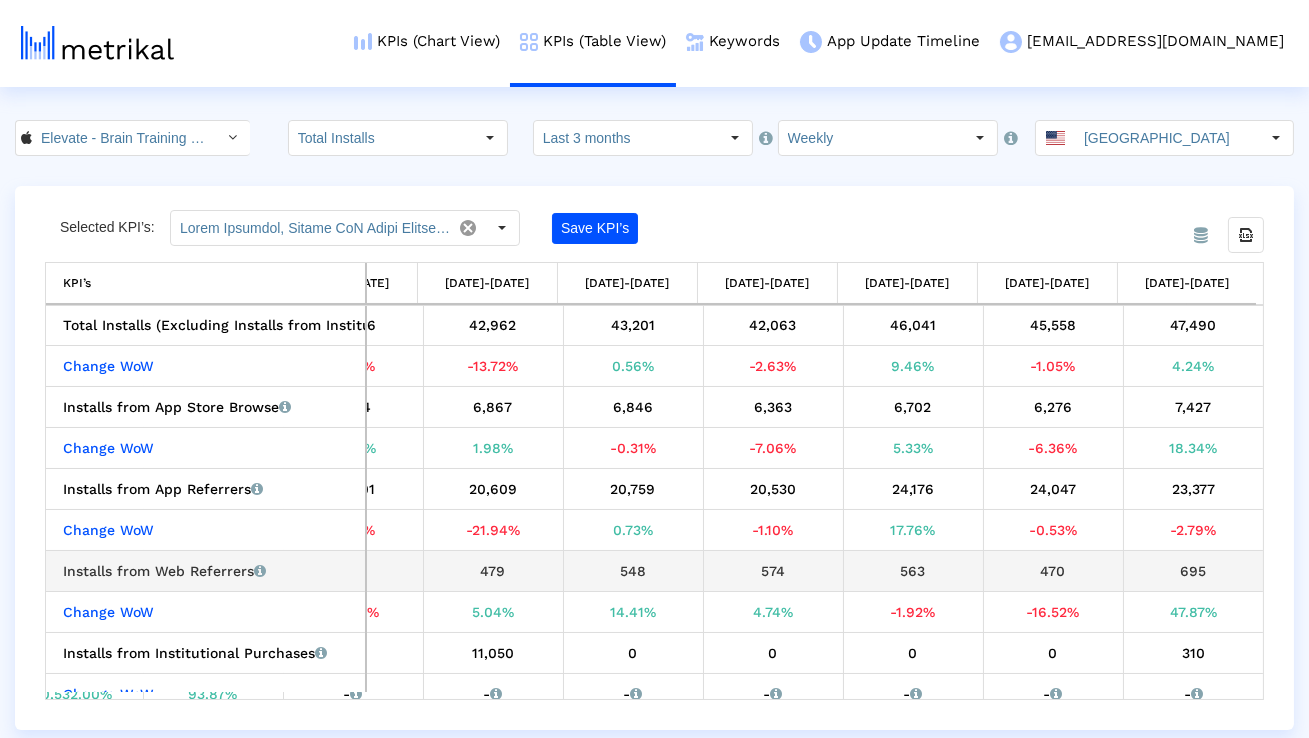 scroll, scrollTop: 115, scrollLeft: 929, axis: both 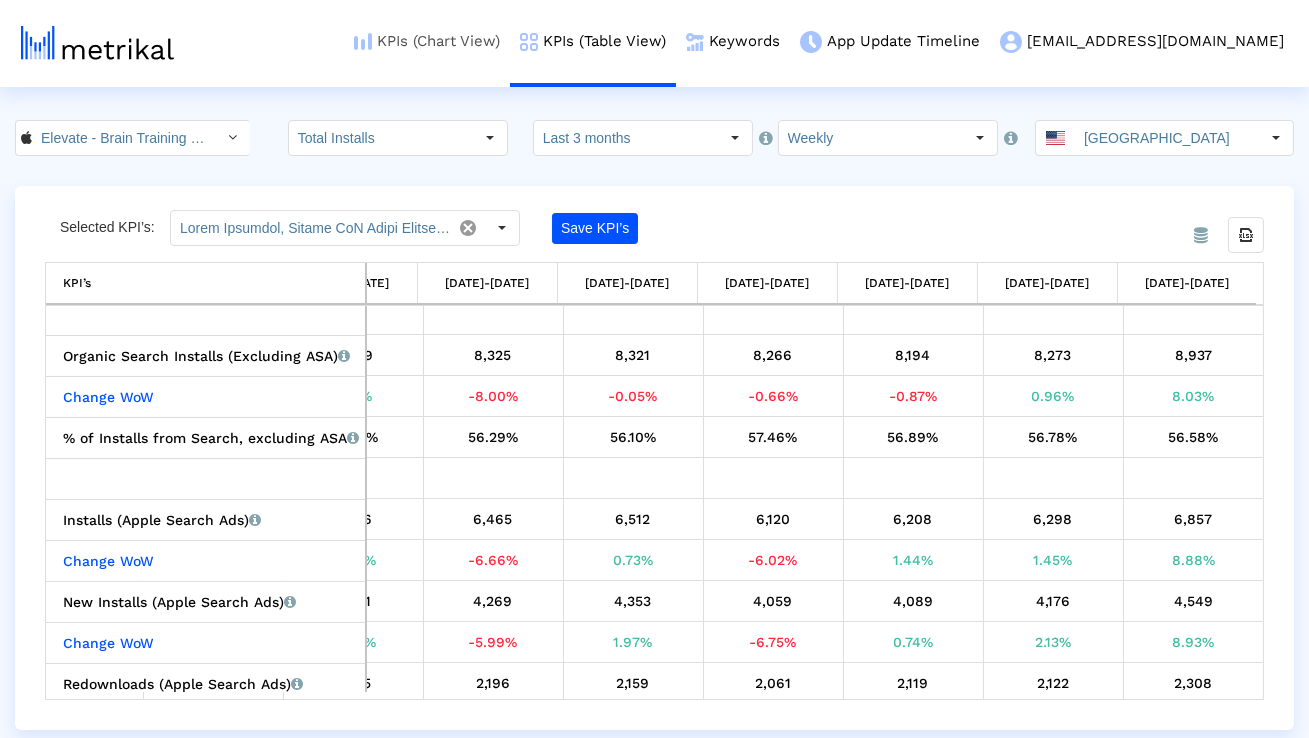 click on "KPIs (Chart View)" at bounding box center (427, 41) 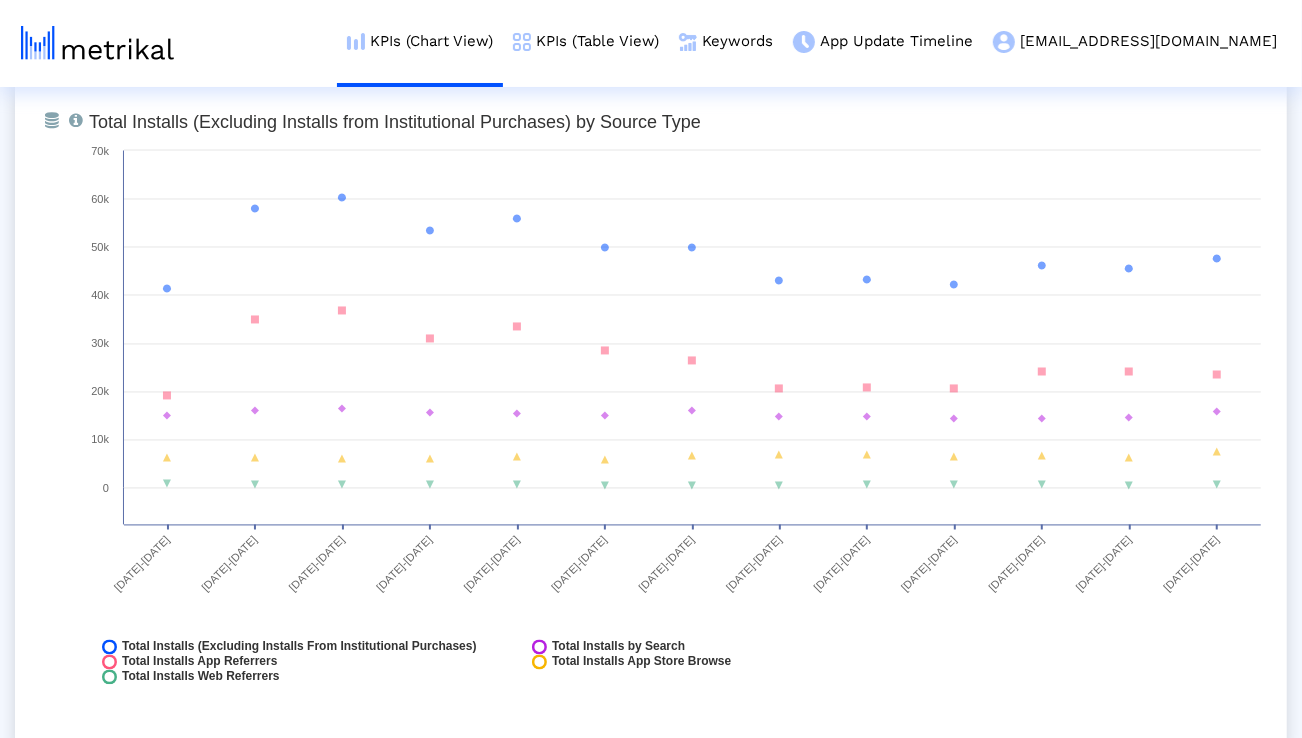 scroll, scrollTop: 2306, scrollLeft: 0, axis: vertical 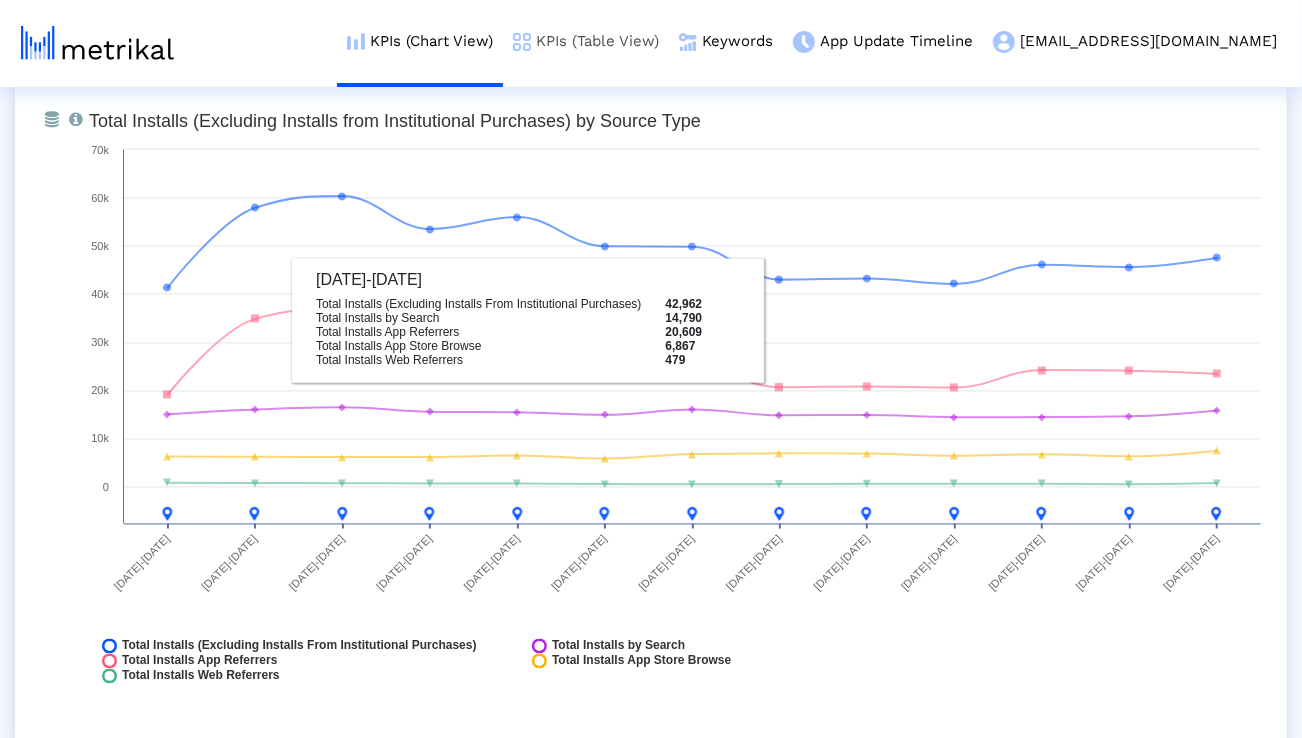 click on "KPIs (Table View)" at bounding box center (586, 41) 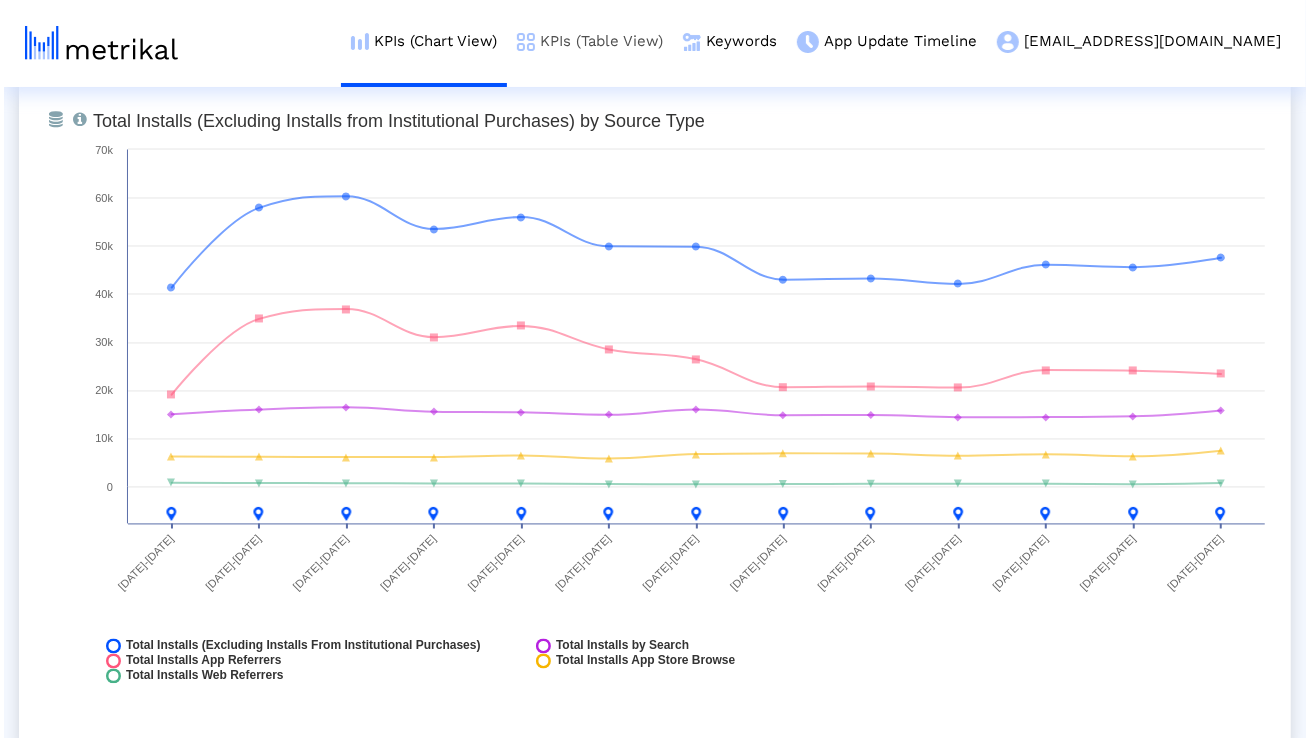 scroll, scrollTop: 0, scrollLeft: 0, axis: both 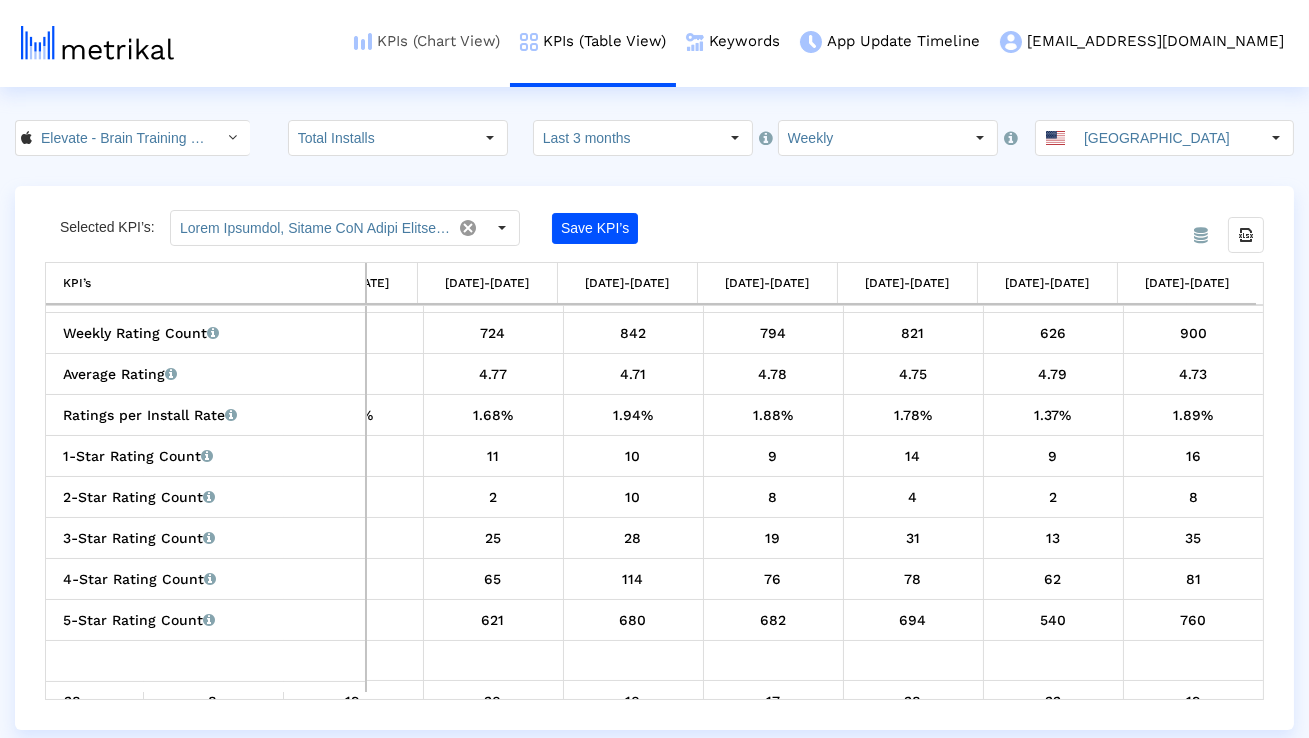 click on "KPIs (Chart View)" at bounding box center (427, 41) 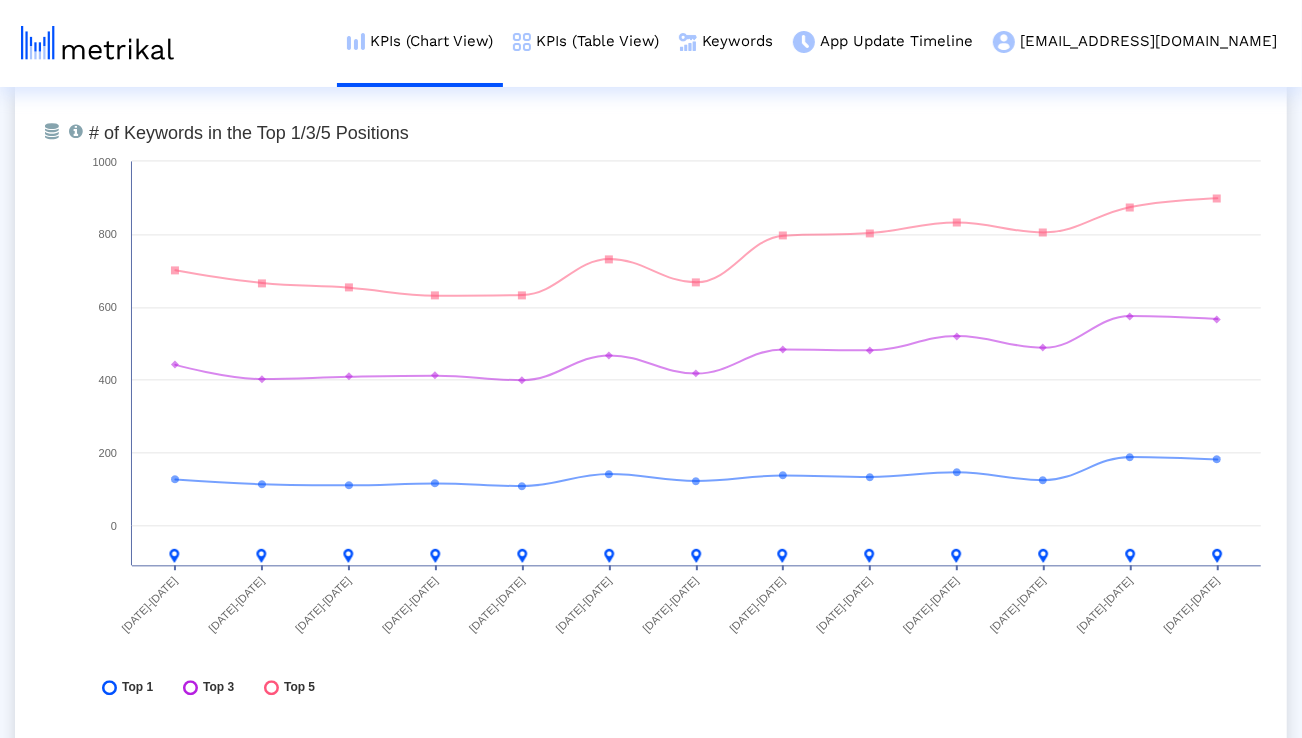 scroll, scrollTop: 7389, scrollLeft: 0, axis: vertical 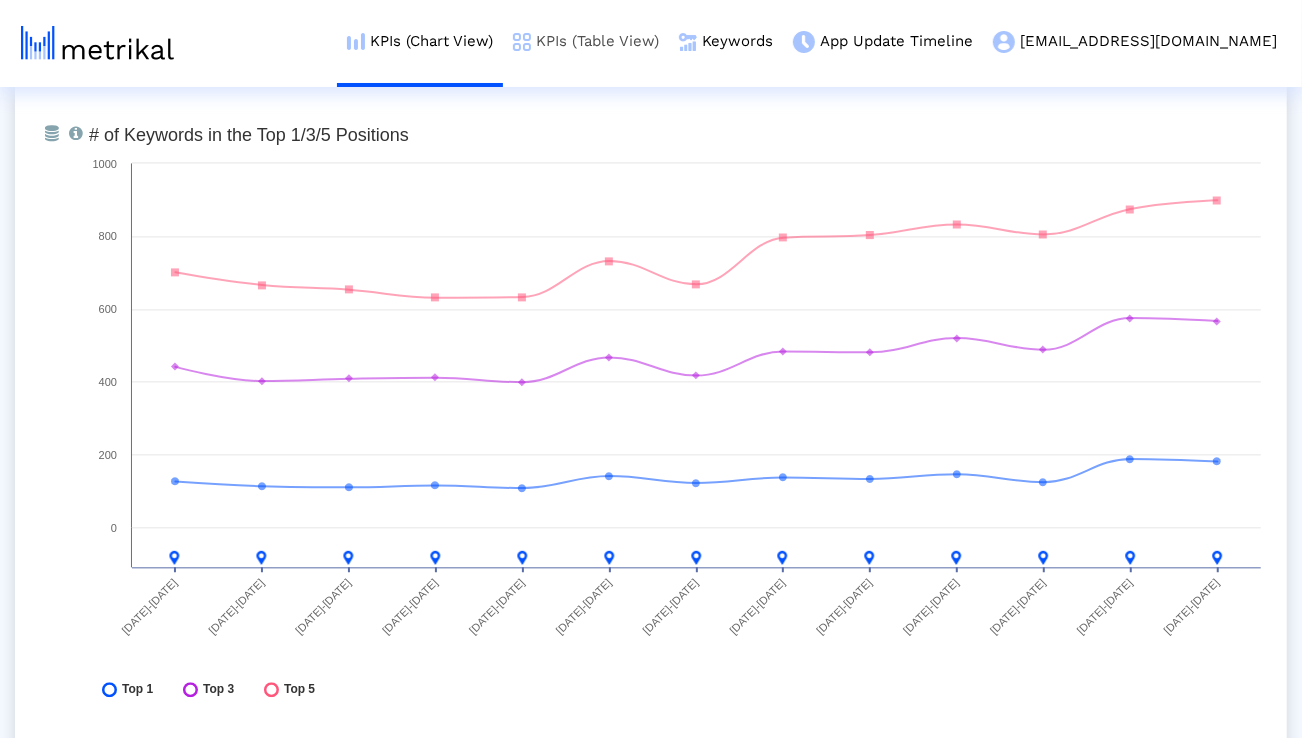 click on "KPIs (Table View)" at bounding box center [586, 41] 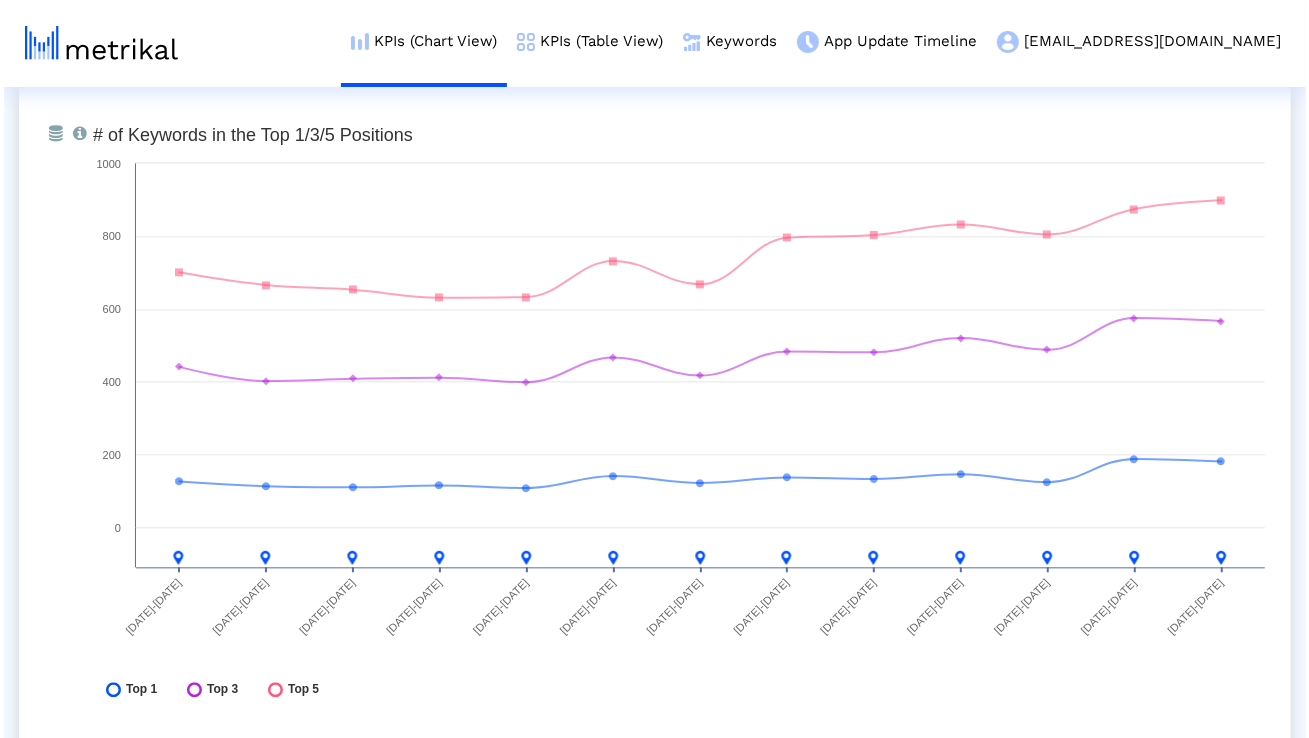 scroll, scrollTop: 0, scrollLeft: 0, axis: both 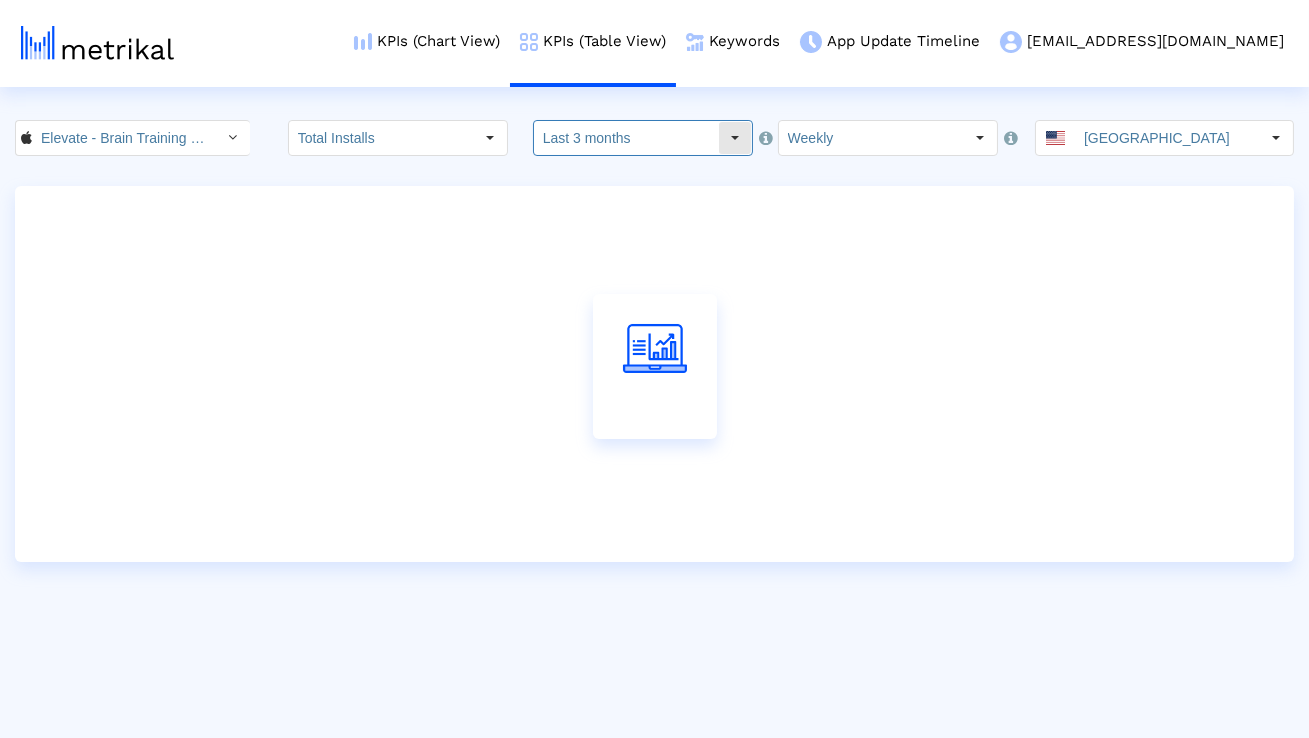 click on "Last 3 months" 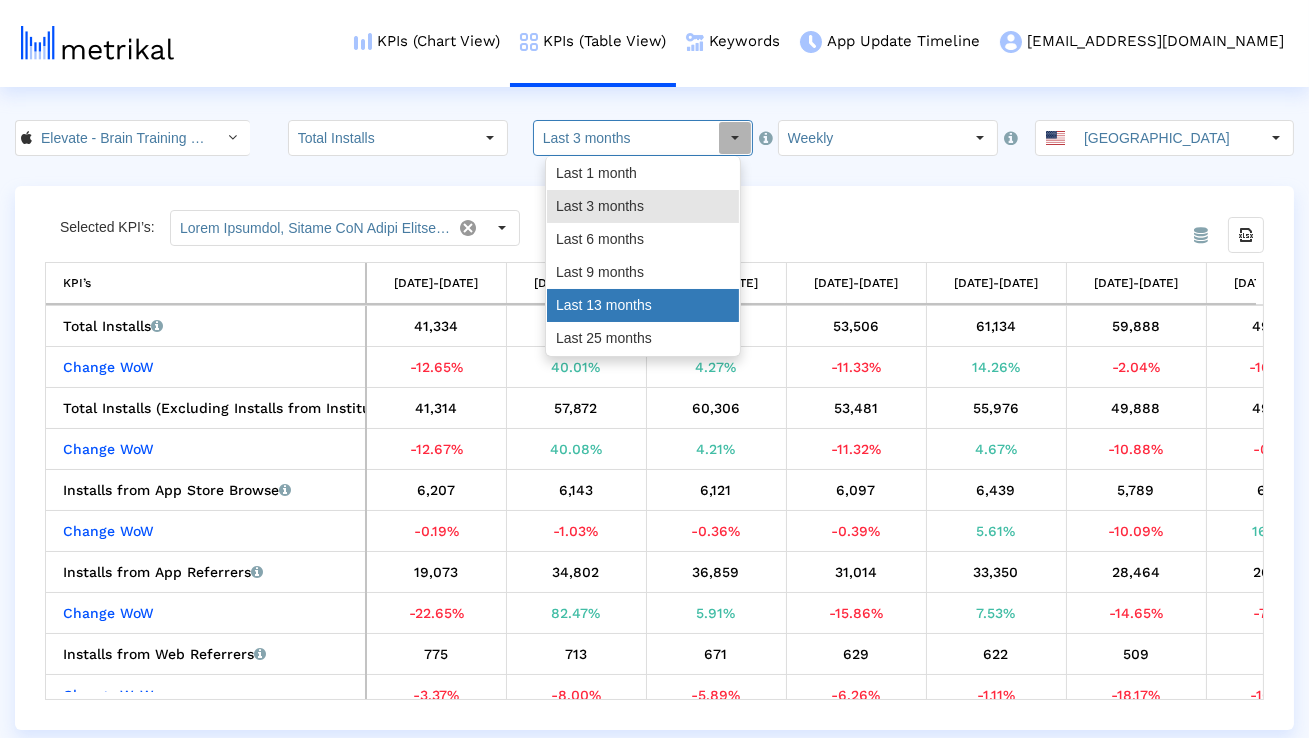 click on "Last 13 months" at bounding box center (643, 305) 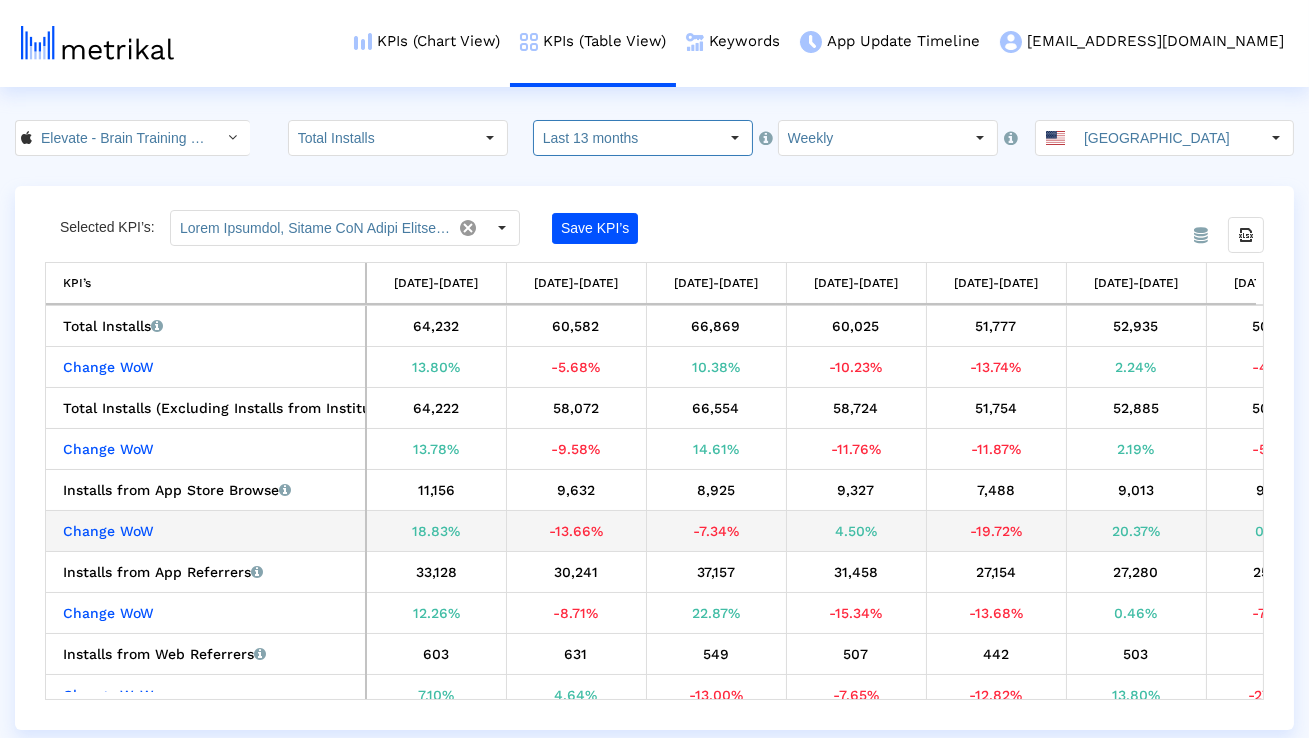 scroll, scrollTop: 0, scrollLeft: 591, axis: horizontal 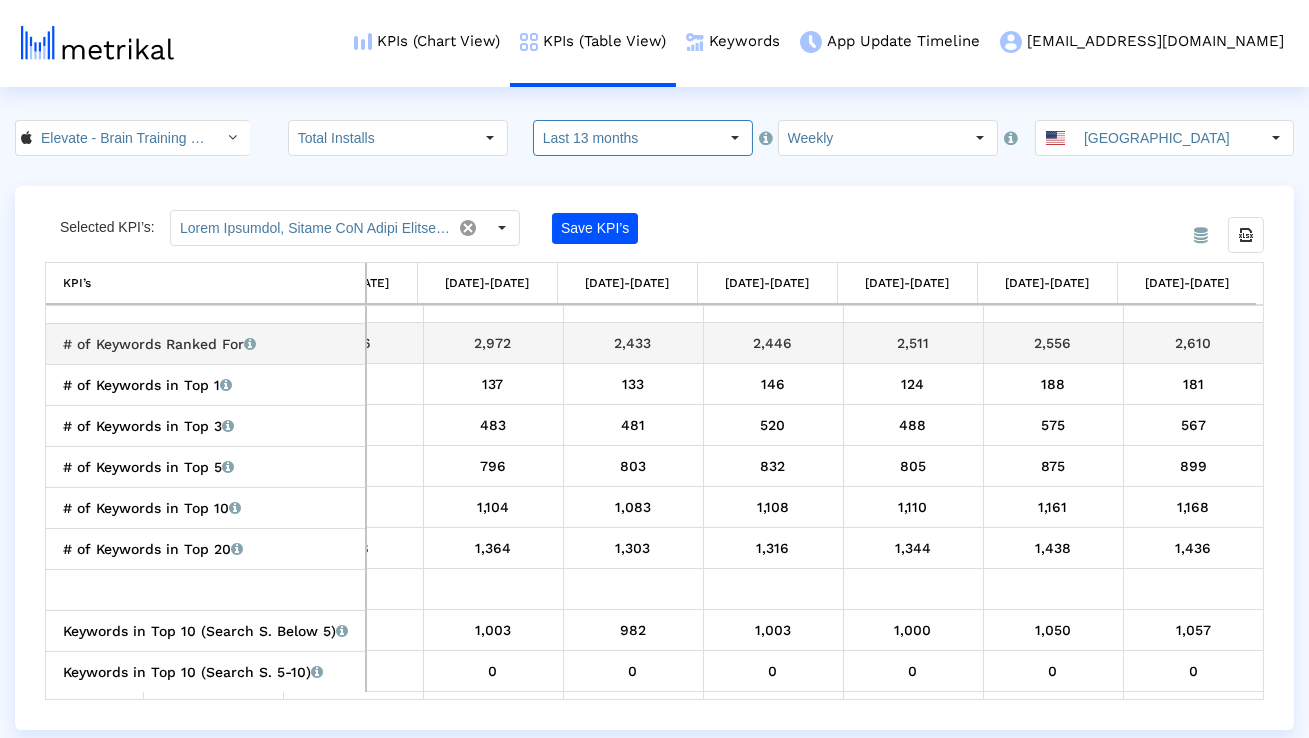 click on "# of Keywords Ranked For   Total number of keywords that the app currently ranks for in search results." at bounding box center [210, 344] 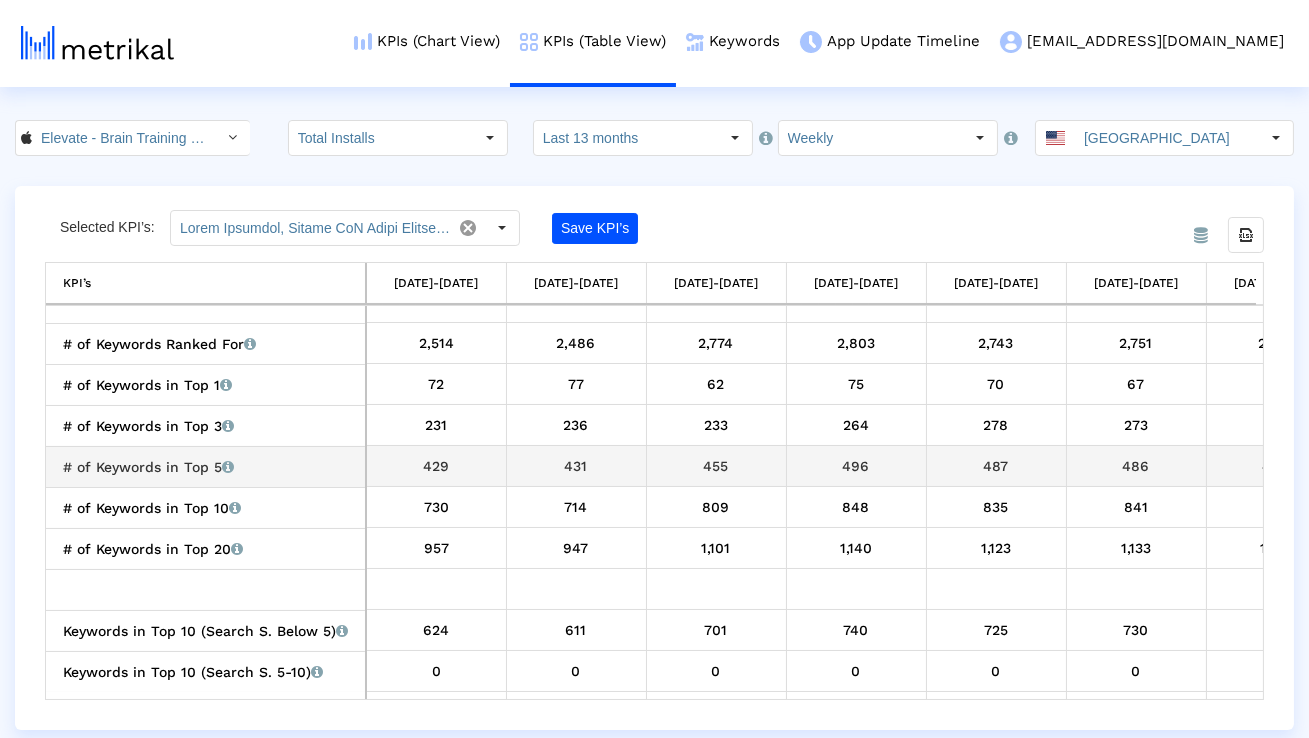 click on "# of Keywords in Top 5   Total number of keywords that the app currently ranks for in the Top 5 position." at bounding box center [210, 467] 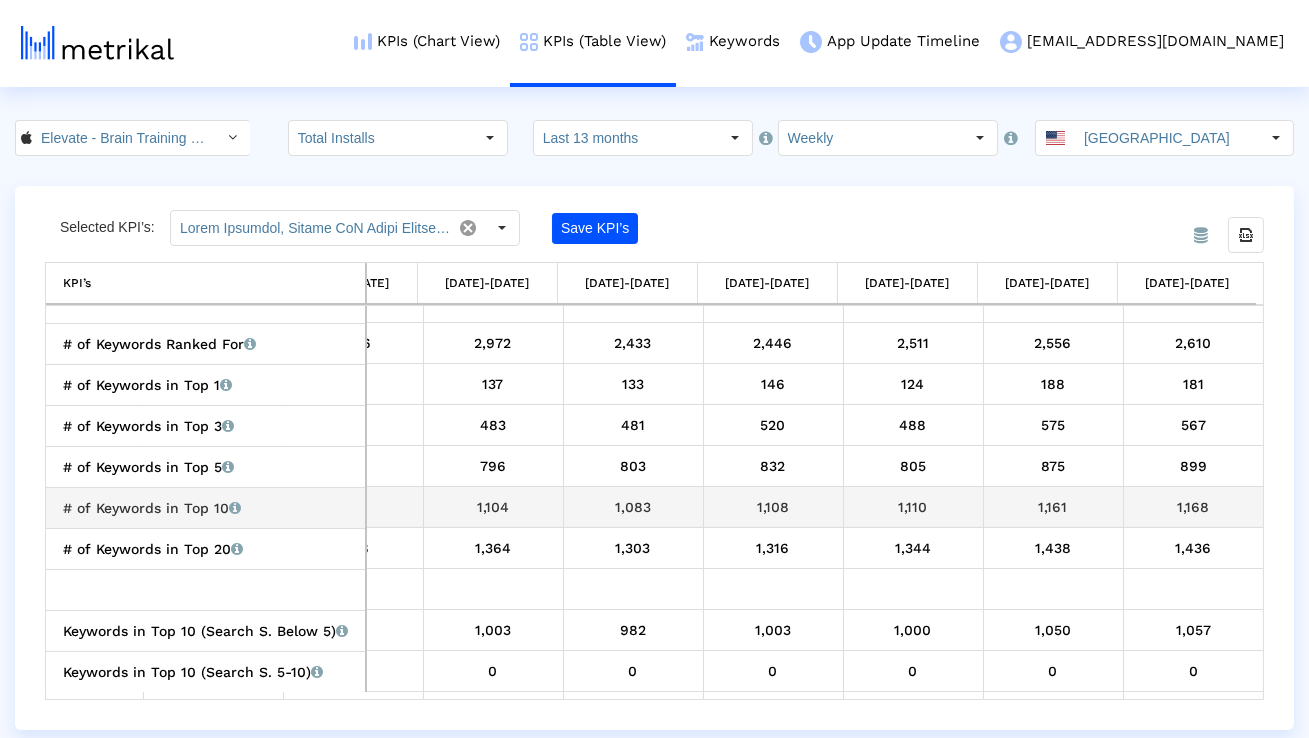 click on "# of Keywords in Top 10   Total number of keywords that the app currently ranks for in the Top 10 position." at bounding box center [210, 508] 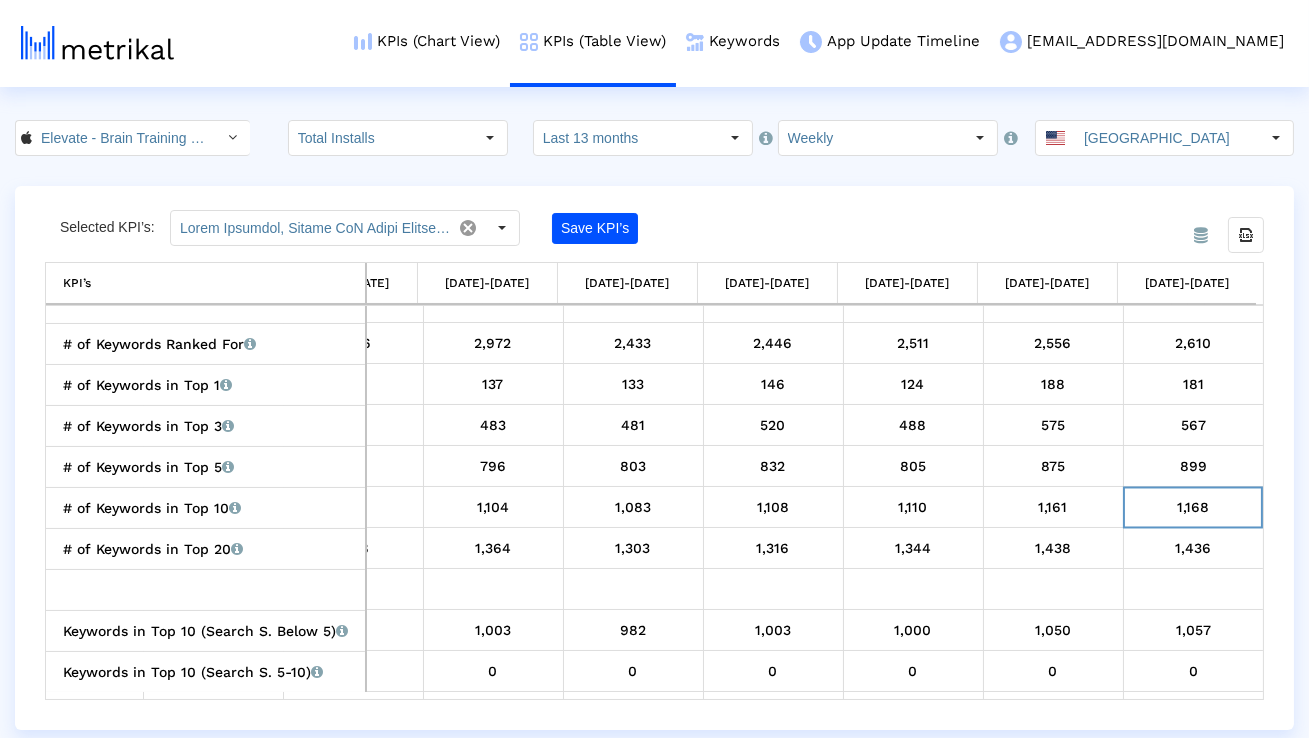 click on "Last 13 months" 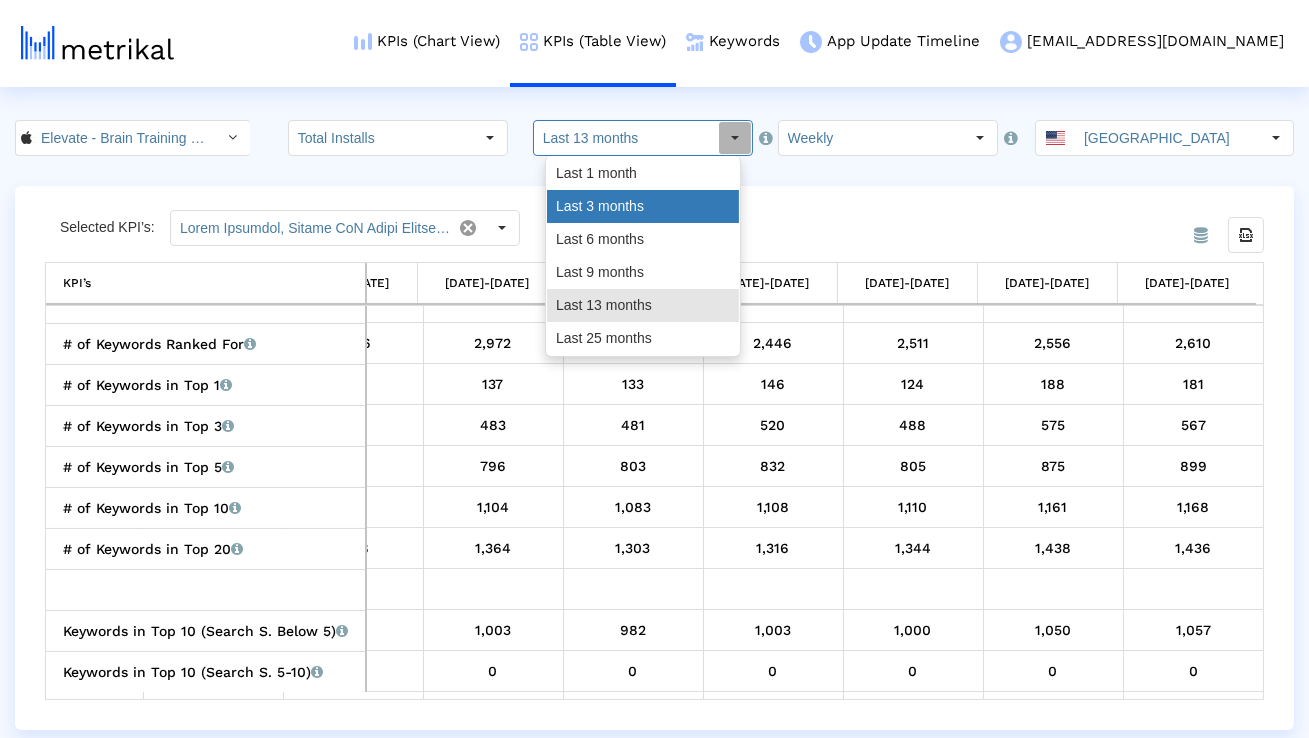 click on "Last 3 months" at bounding box center (643, 206) 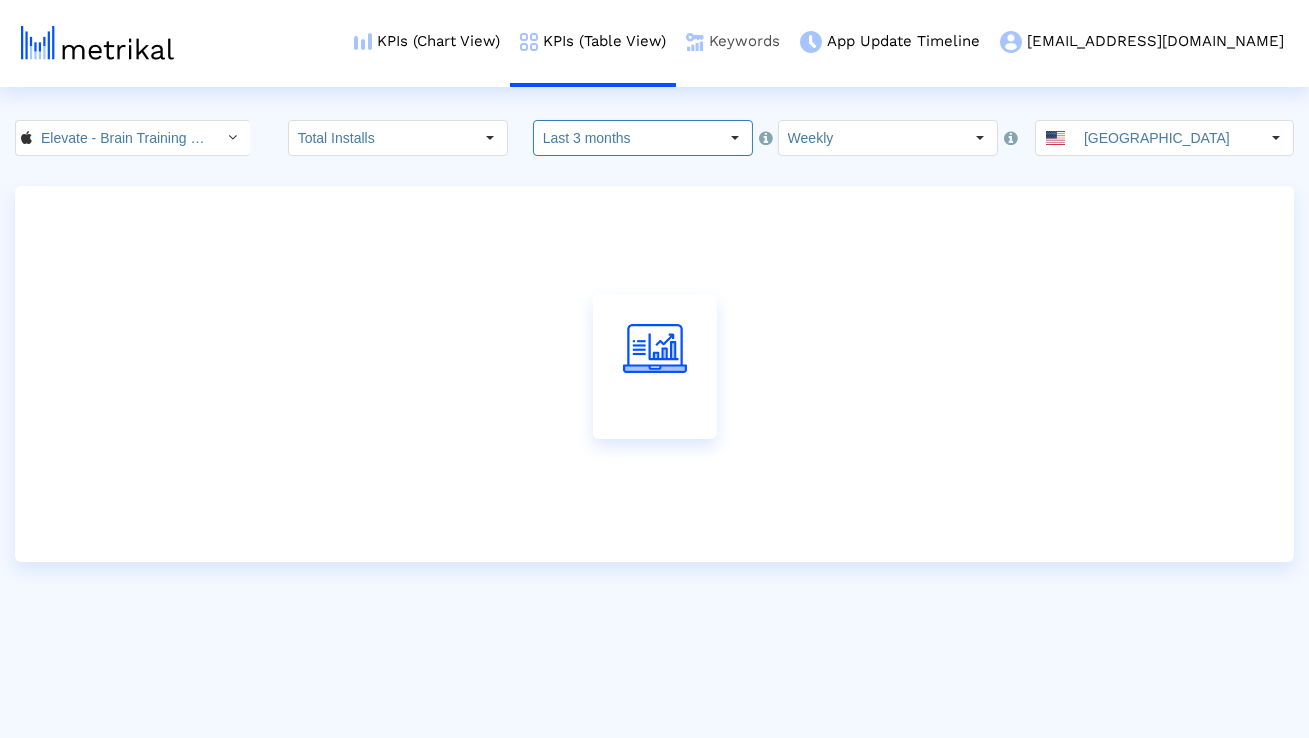 click on "Keywords" at bounding box center [733, 41] 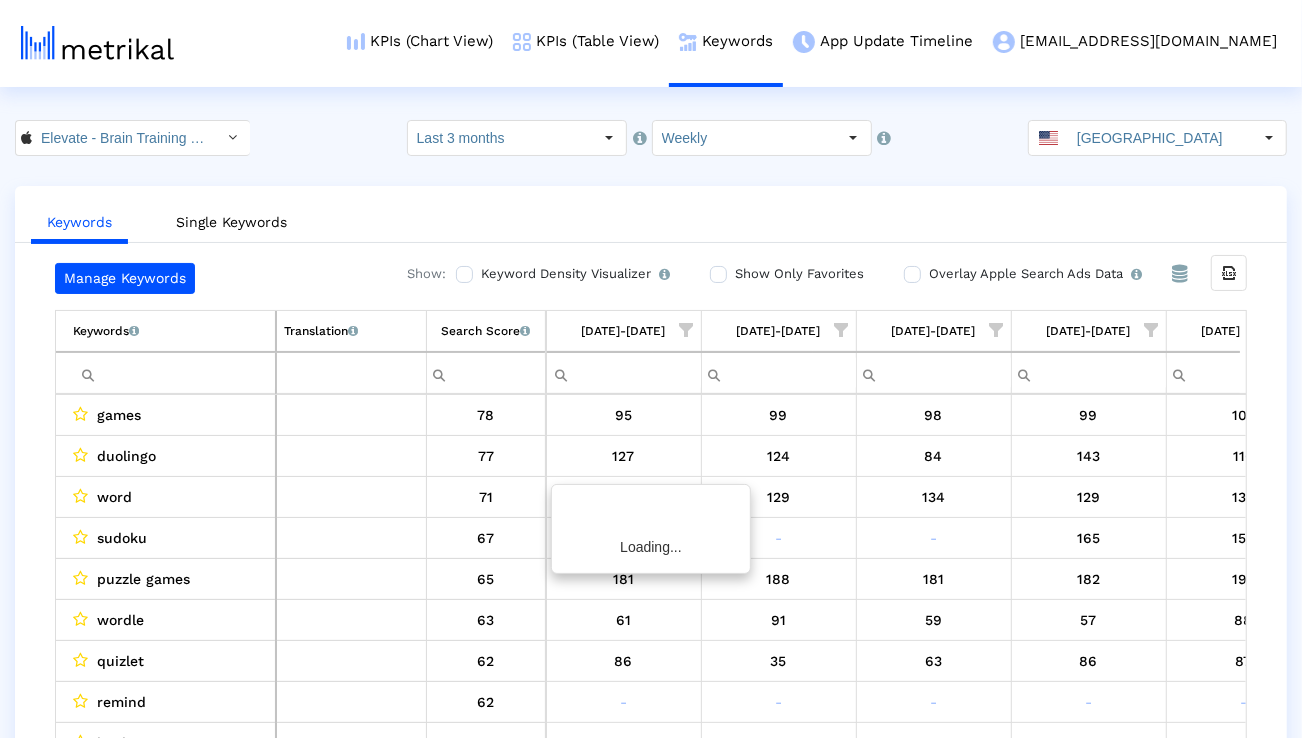 scroll, scrollTop: 0, scrollLeft: 1320, axis: horizontal 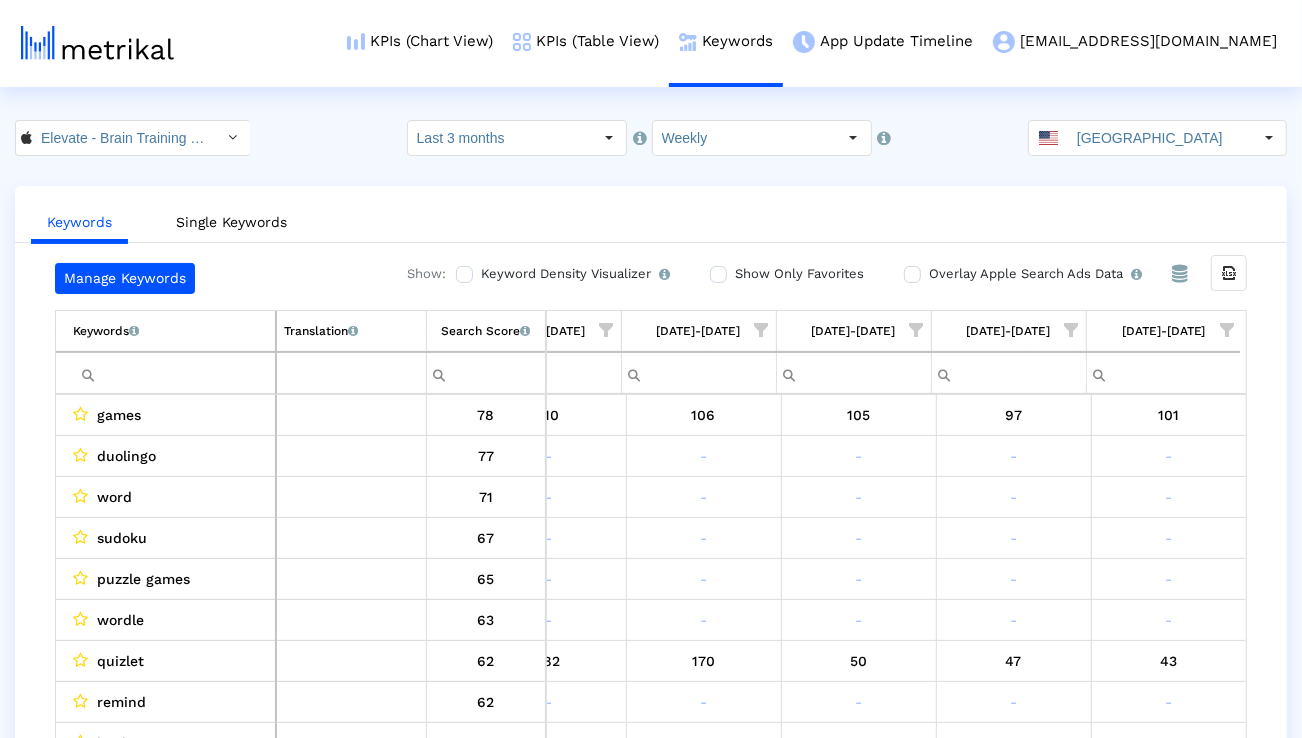 click at bounding box center (1227, 330) 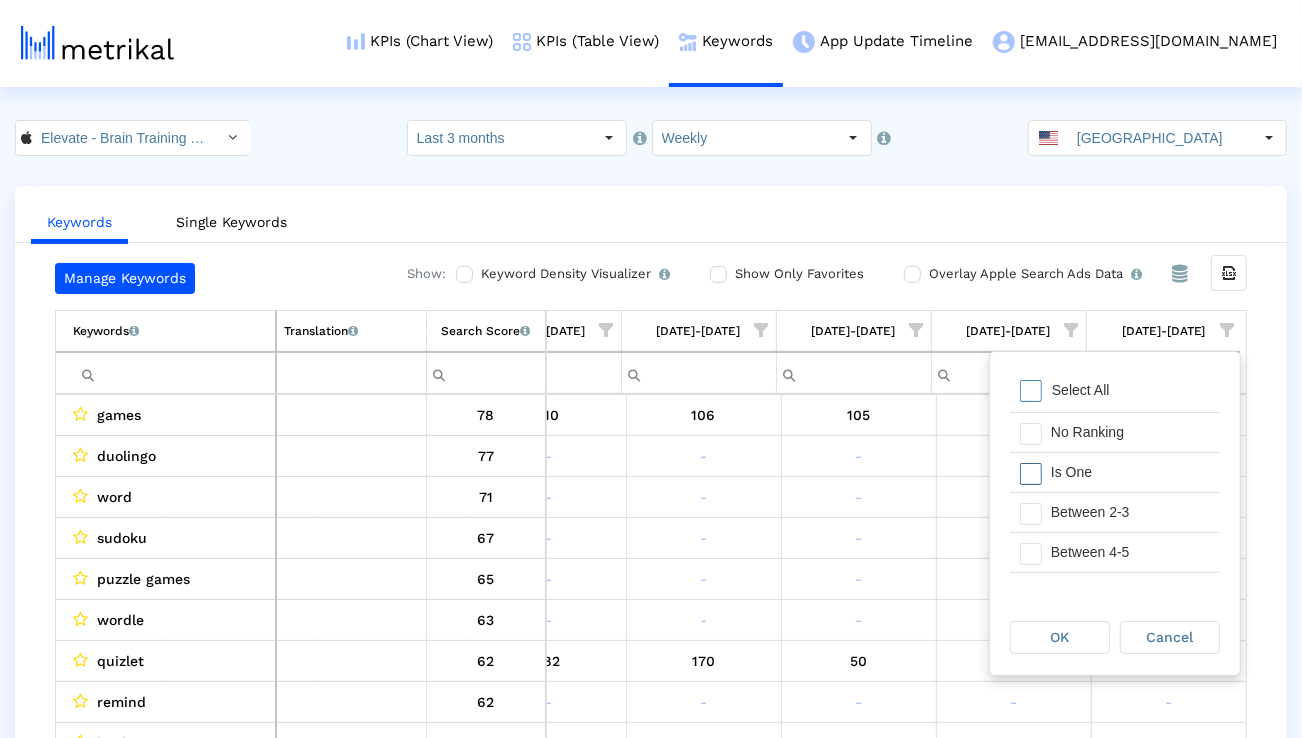 click on "Is One" at bounding box center [1130, 472] 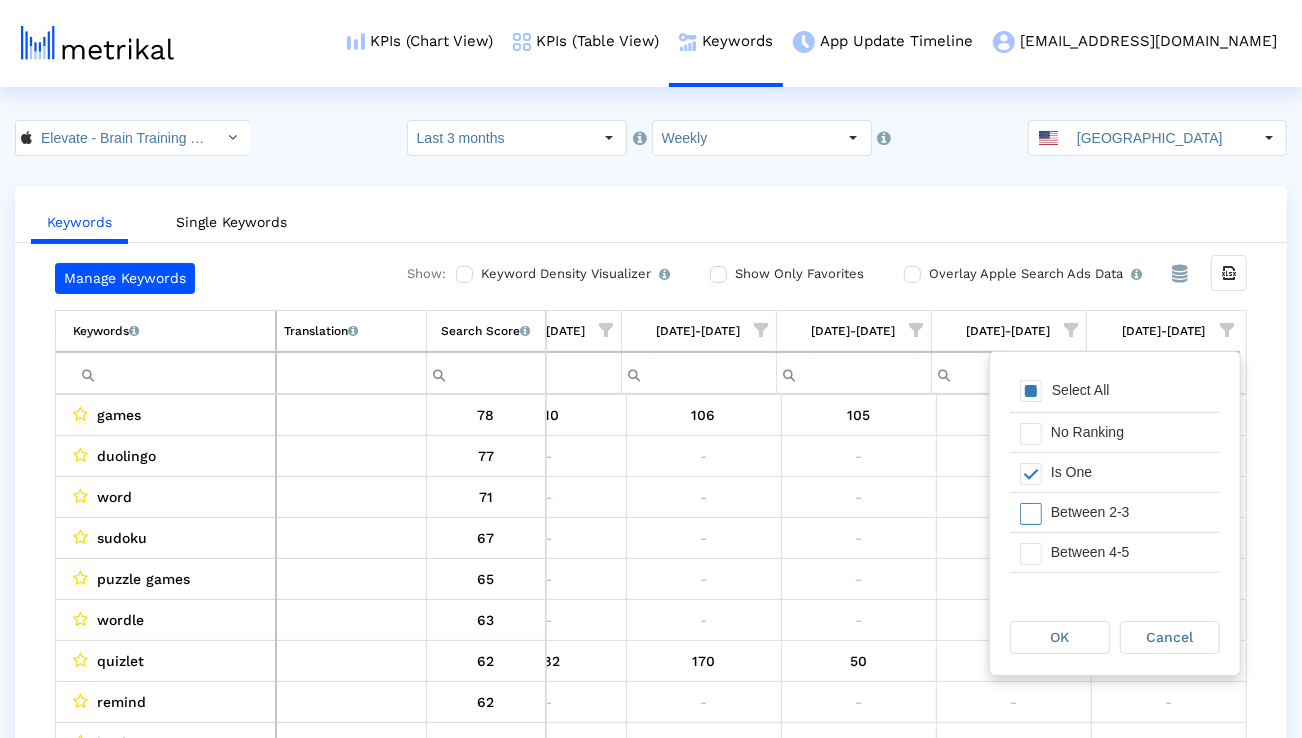 click on "Between 2-3" at bounding box center (1130, 512) 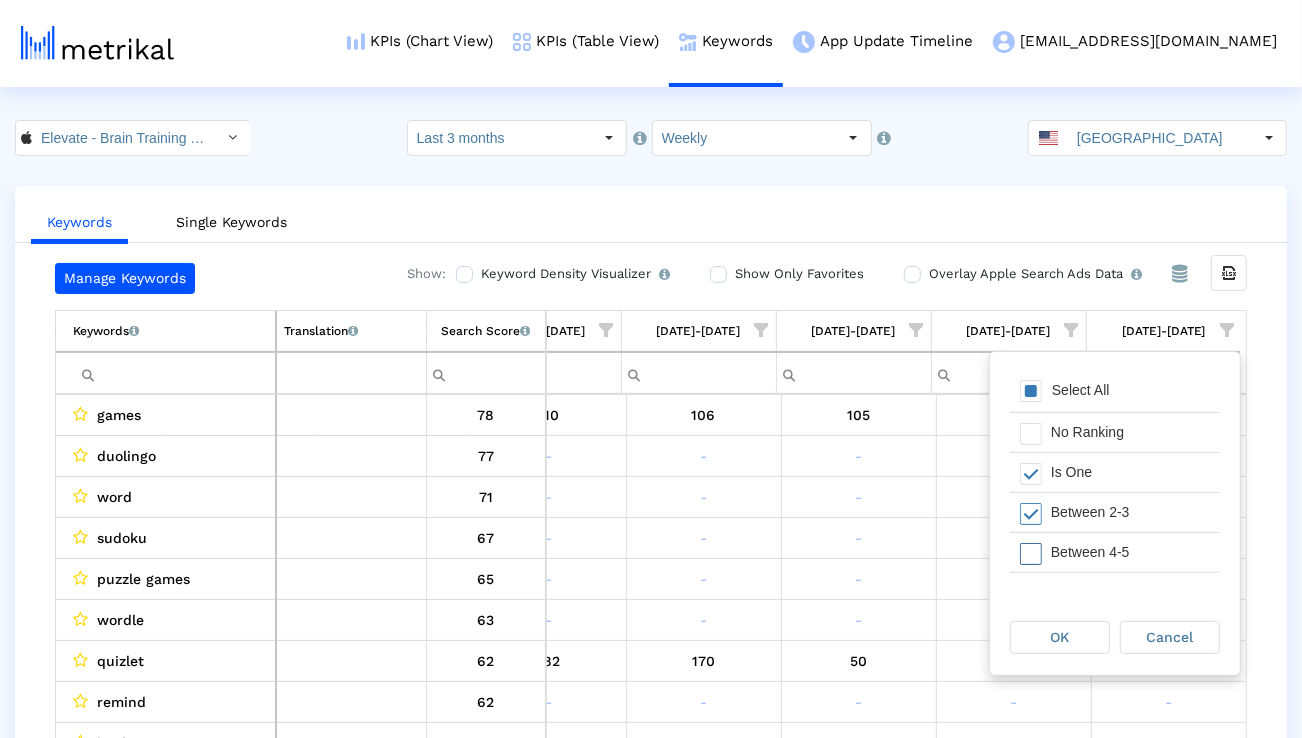 click on "Between 4-5" at bounding box center [1130, 552] 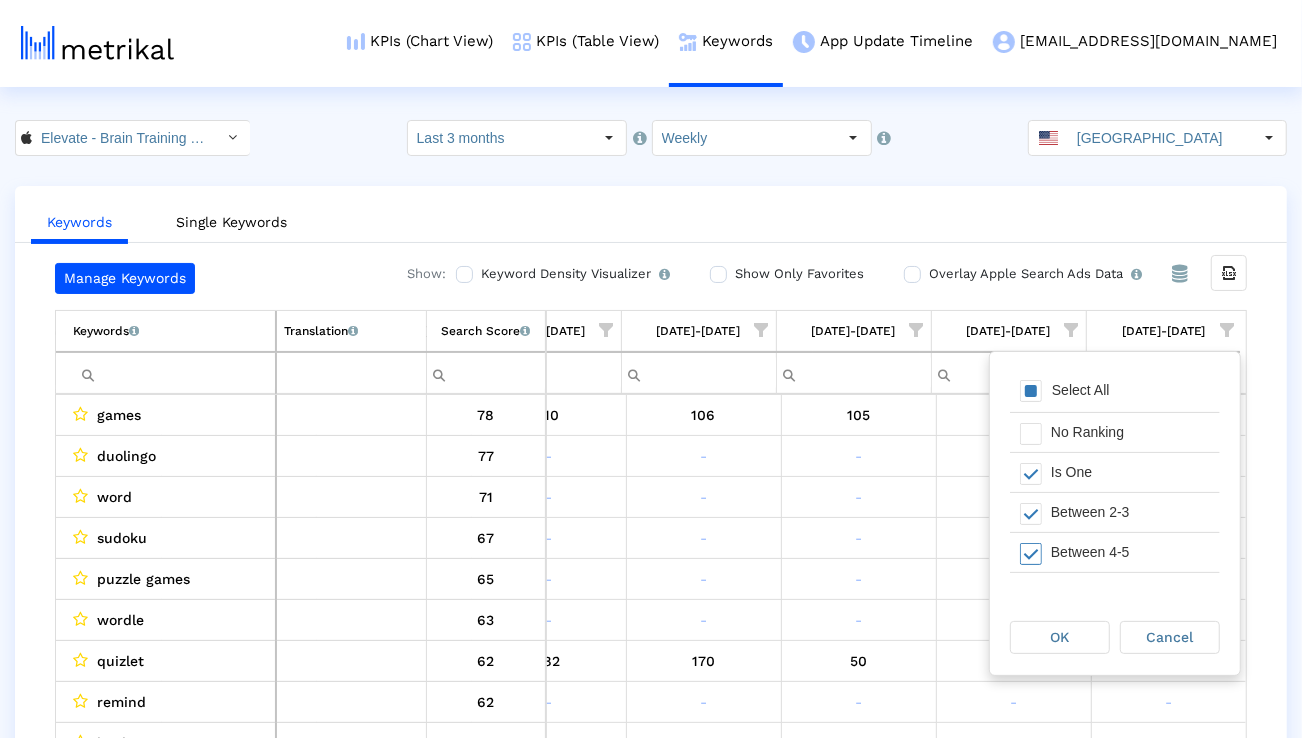 scroll, scrollTop: 32, scrollLeft: 0, axis: vertical 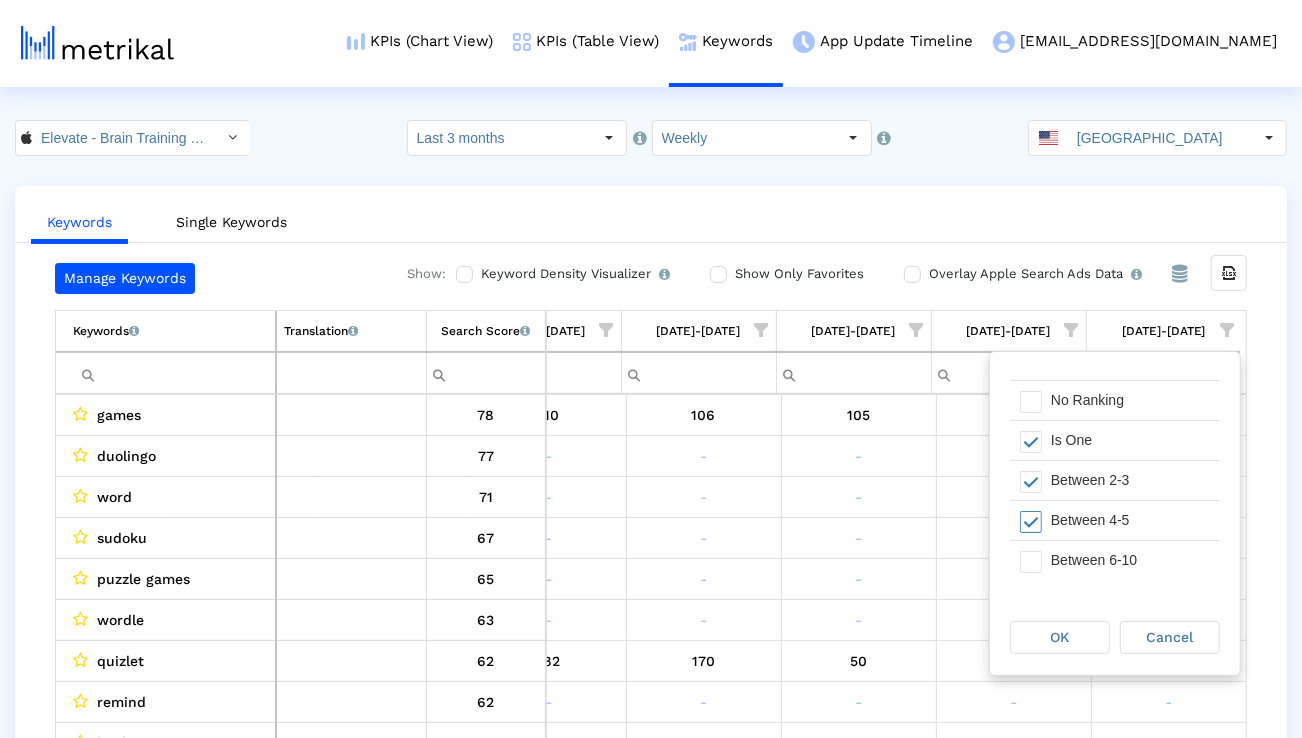 click on "Between 6-10" at bounding box center [1130, 560] 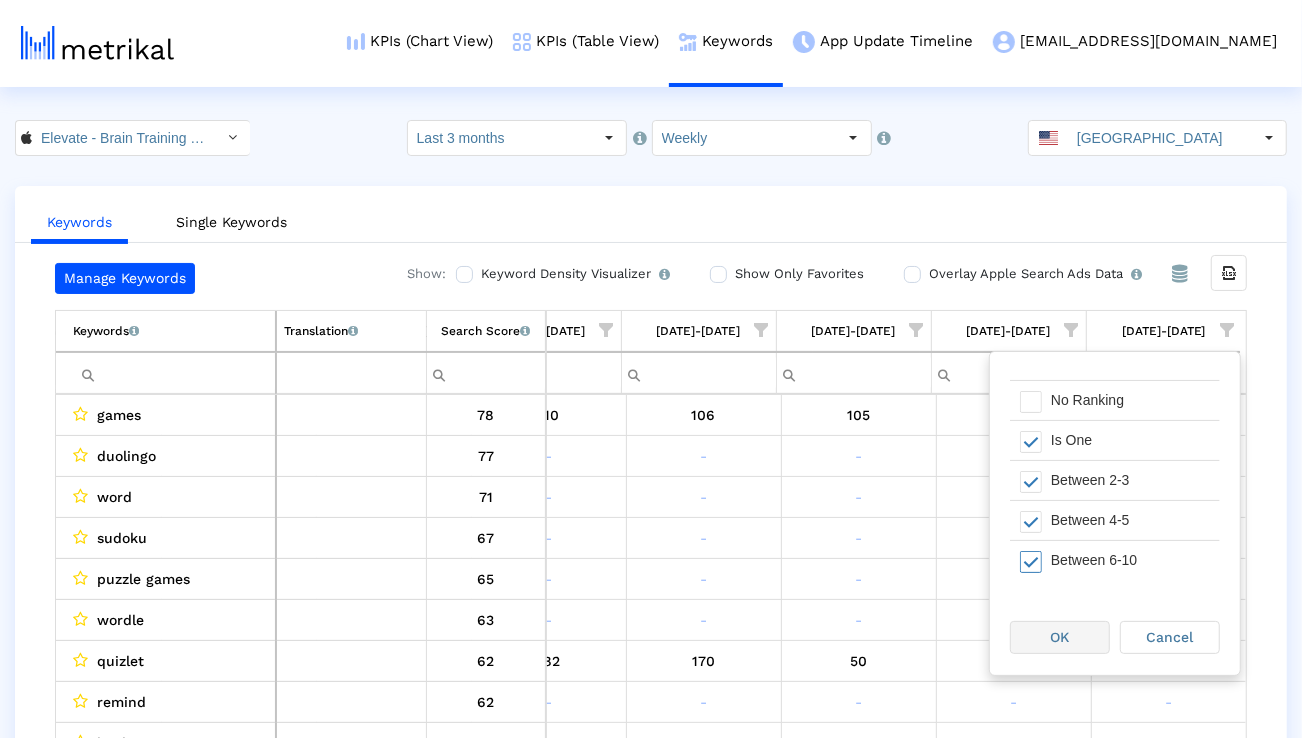 click on "OK" at bounding box center (1060, 637) 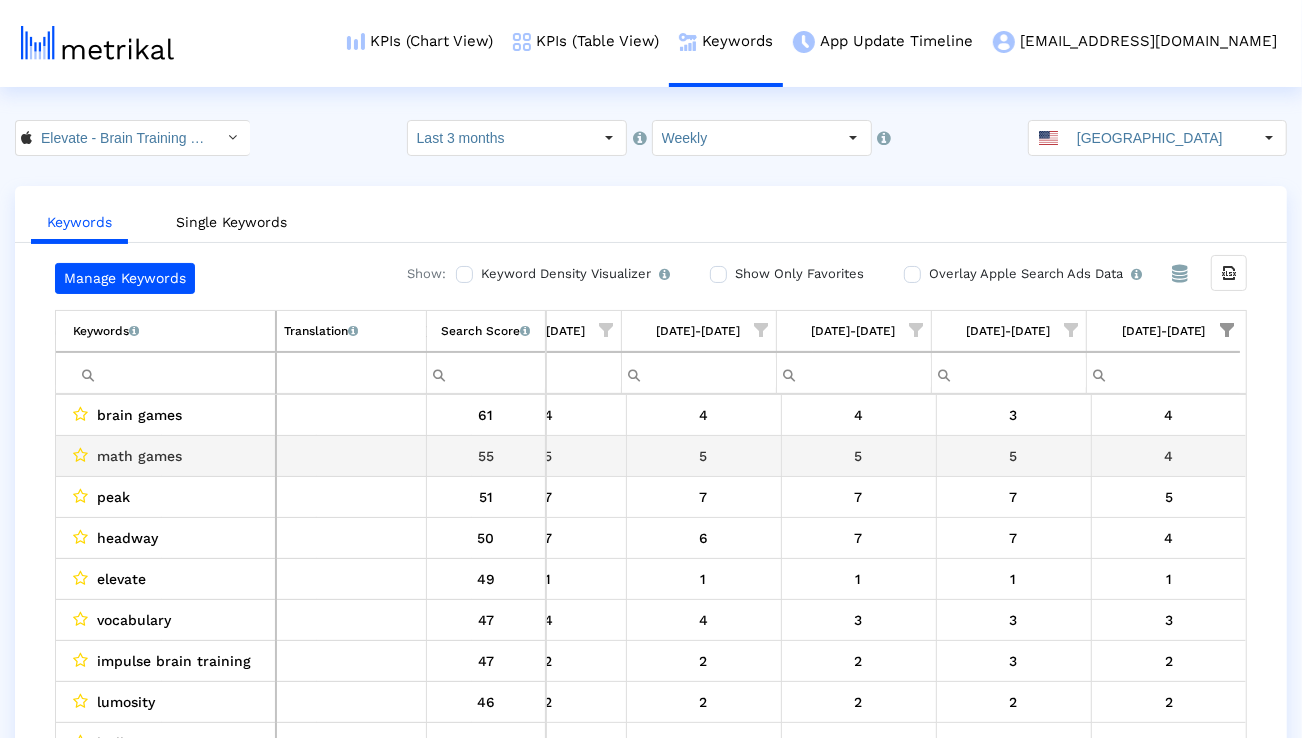 click on "math games" at bounding box center (139, 456) 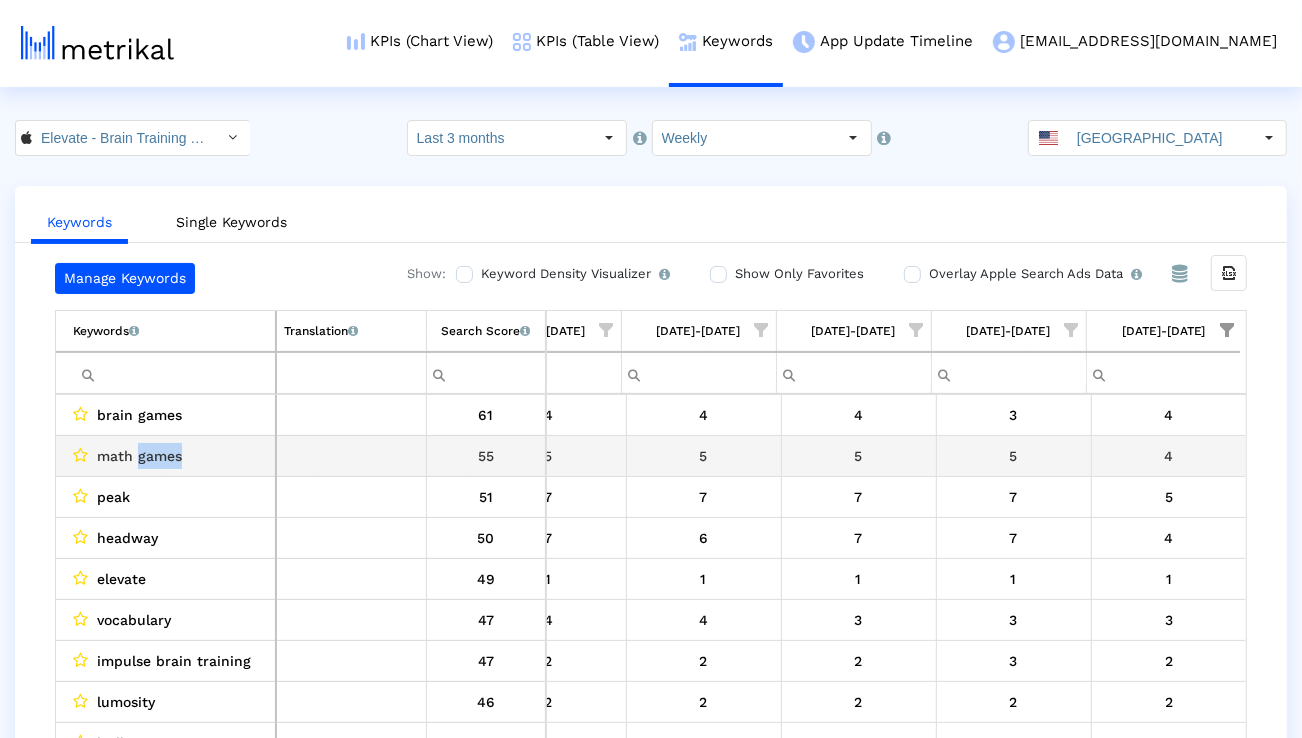 click on "math games" at bounding box center (139, 456) 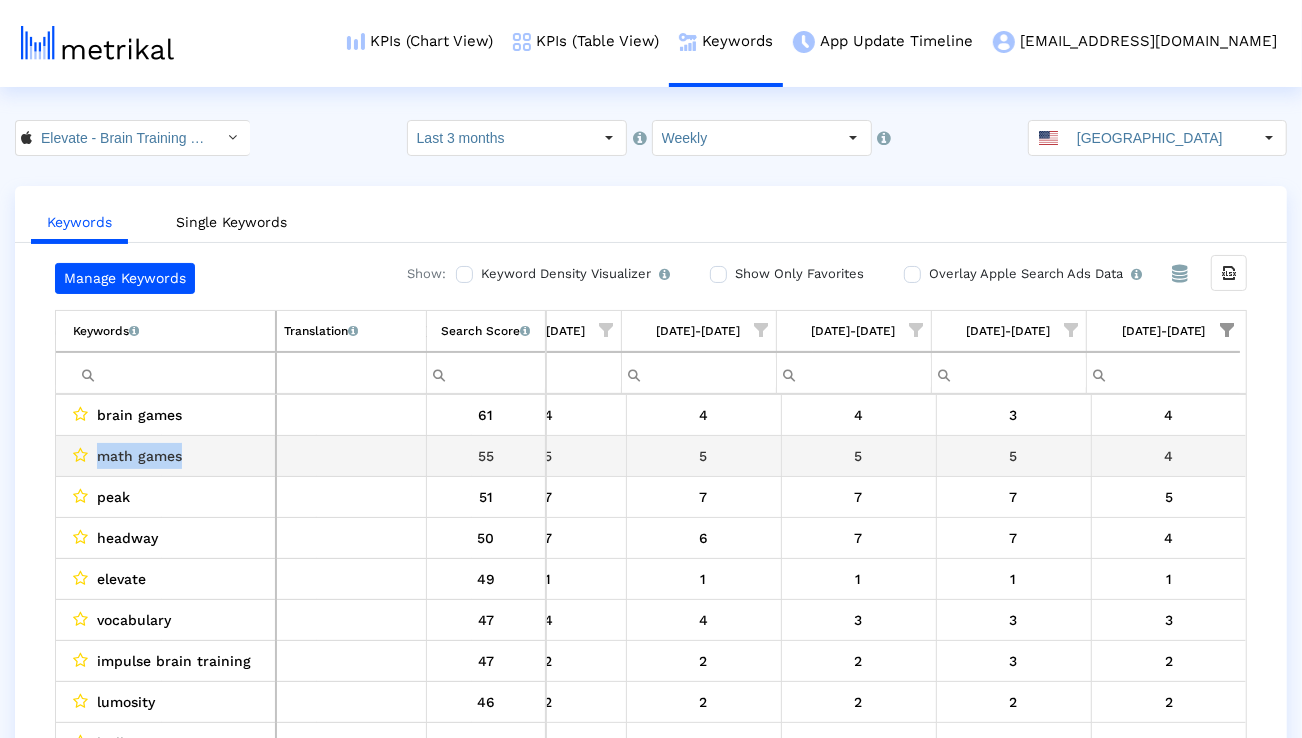 click on "math games" at bounding box center [139, 456] 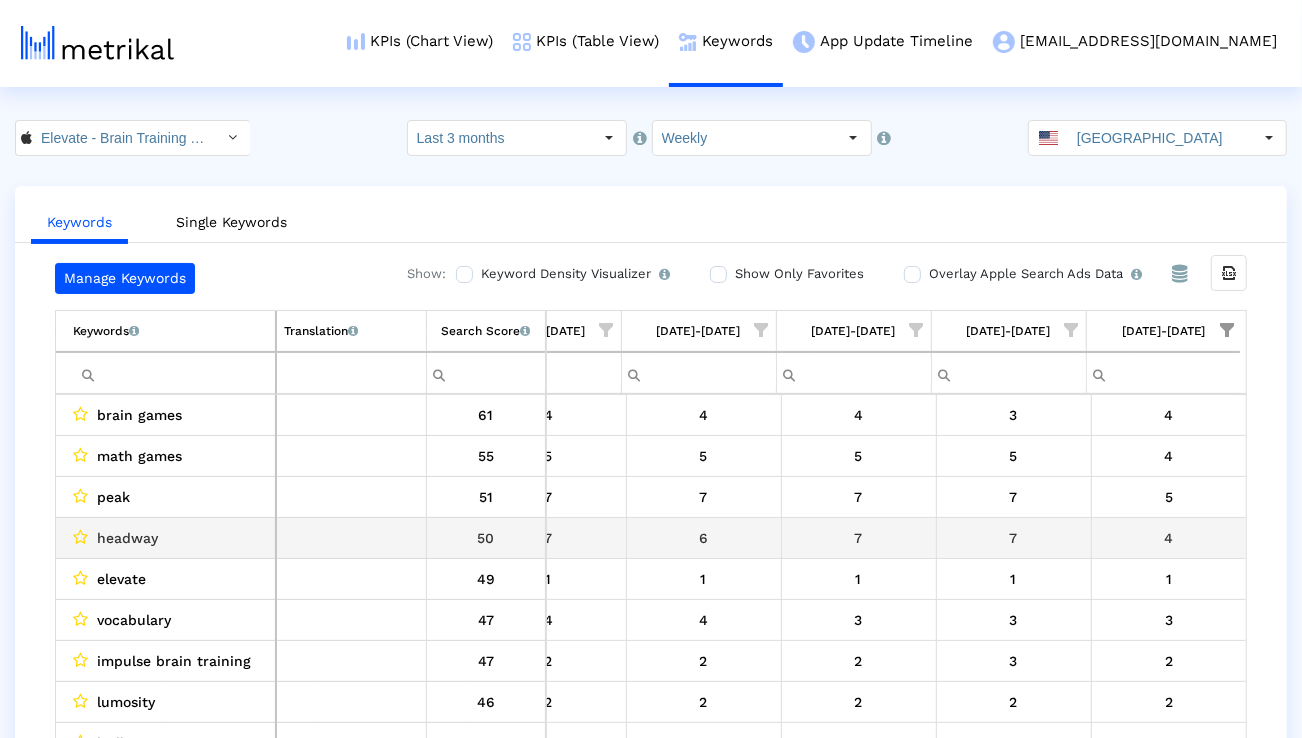 click on "headway" at bounding box center [127, 538] 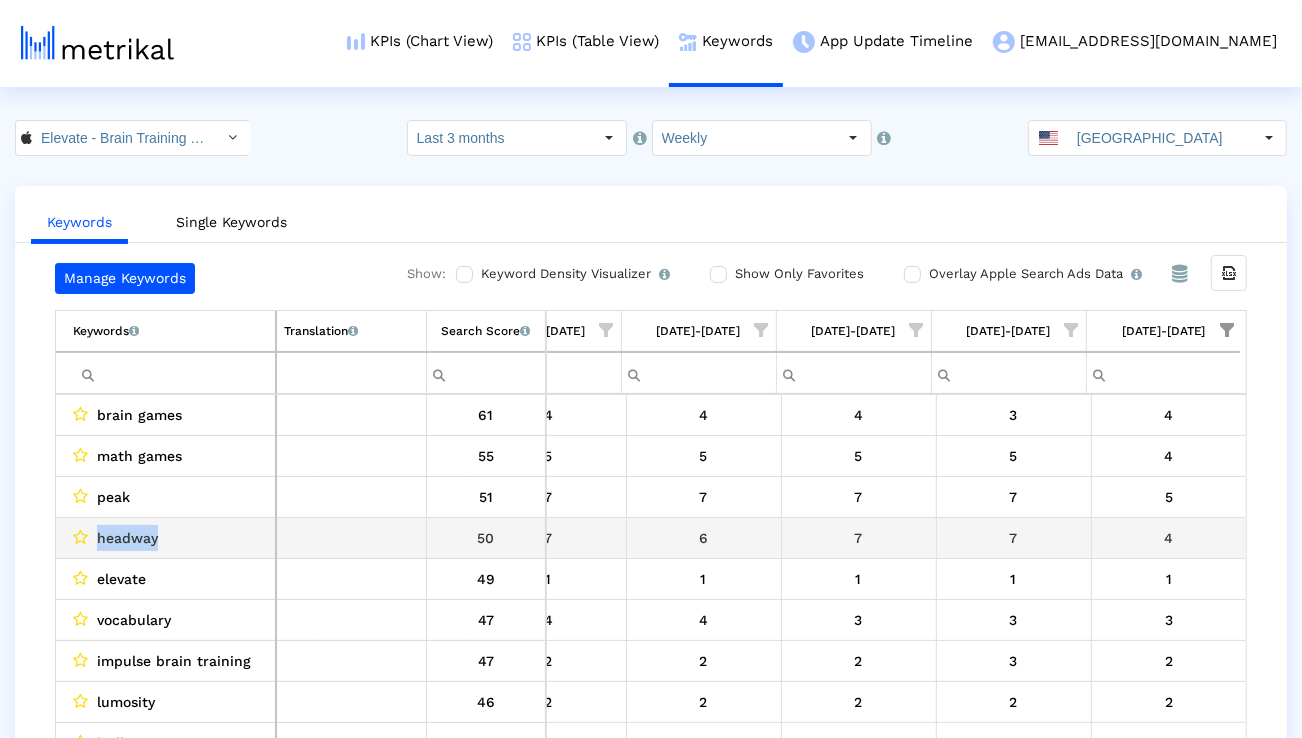 click on "headway" at bounding box center [127, 538] 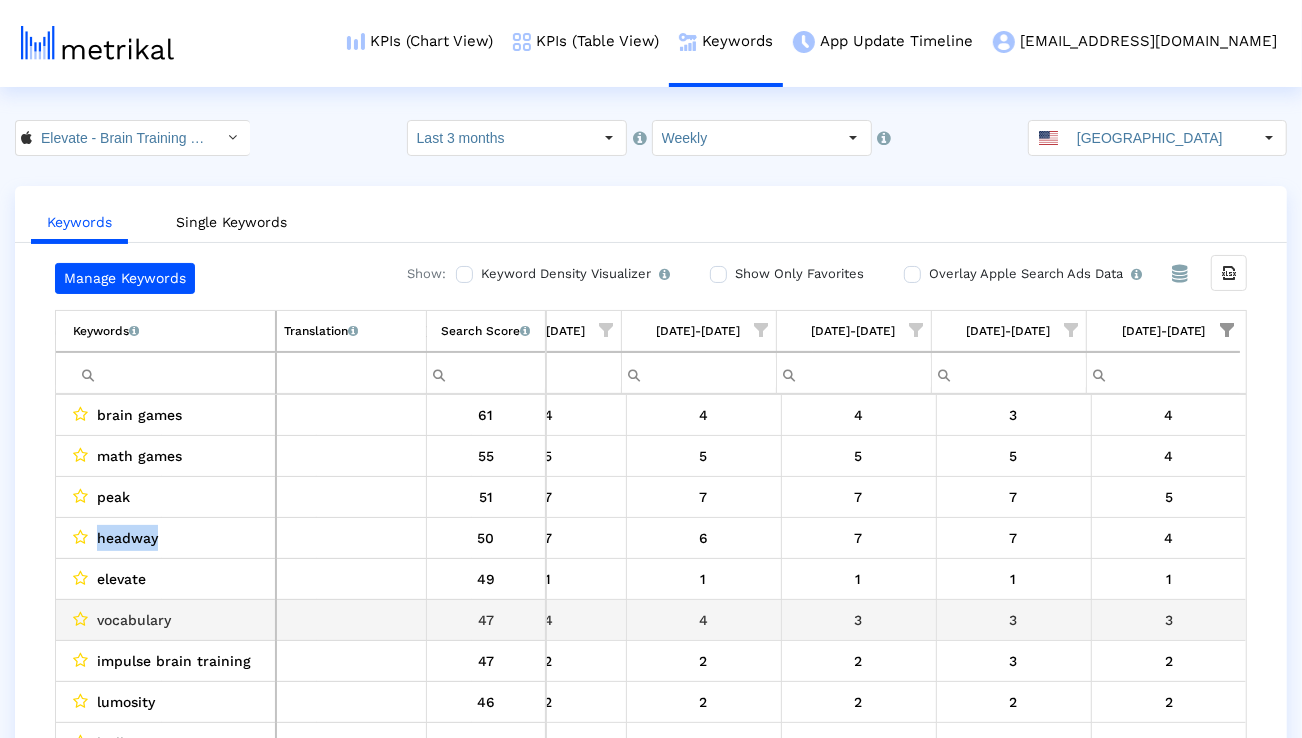 scroll, scrollTop: 42, scrollLeft: 1320, axis: both 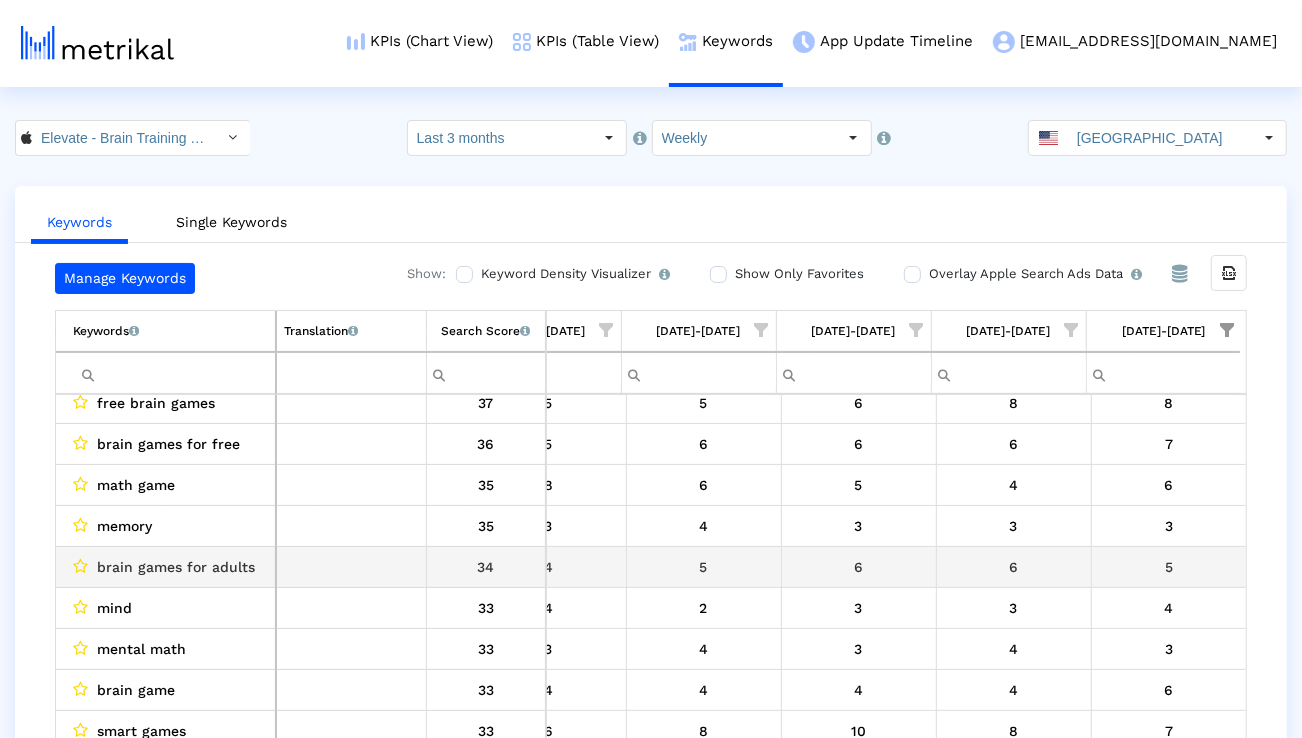 click on "brain games for adults" at bounding box center (176, 567) 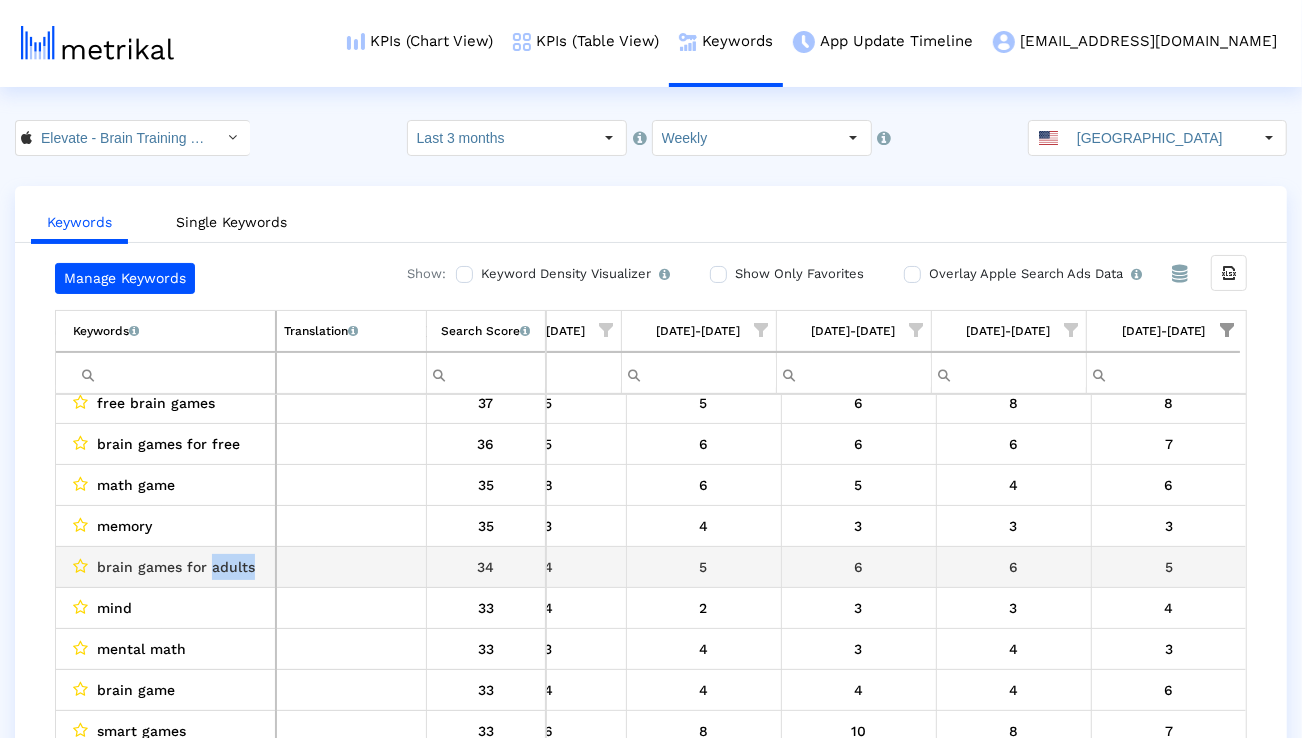 click on "brain games for adults" at bounding box center [176, 567] 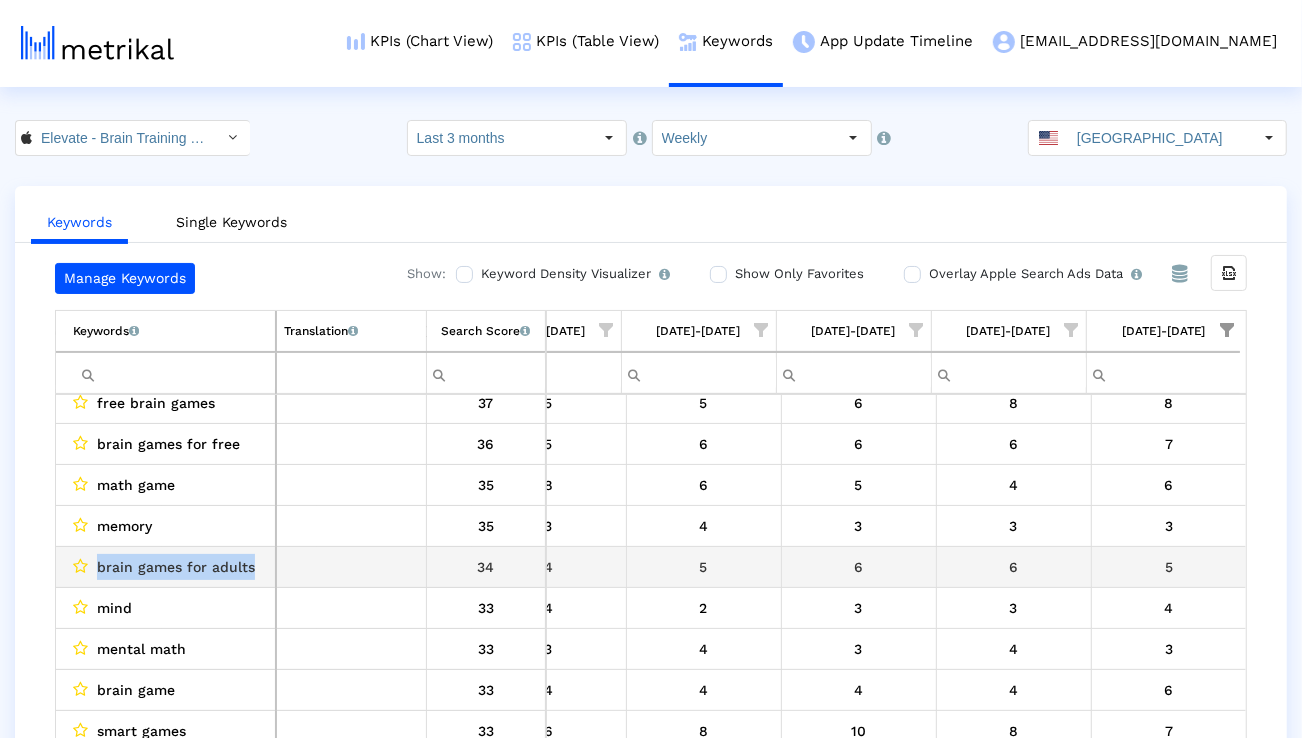click on "brain games for adults" at bounding box center [176, 567] 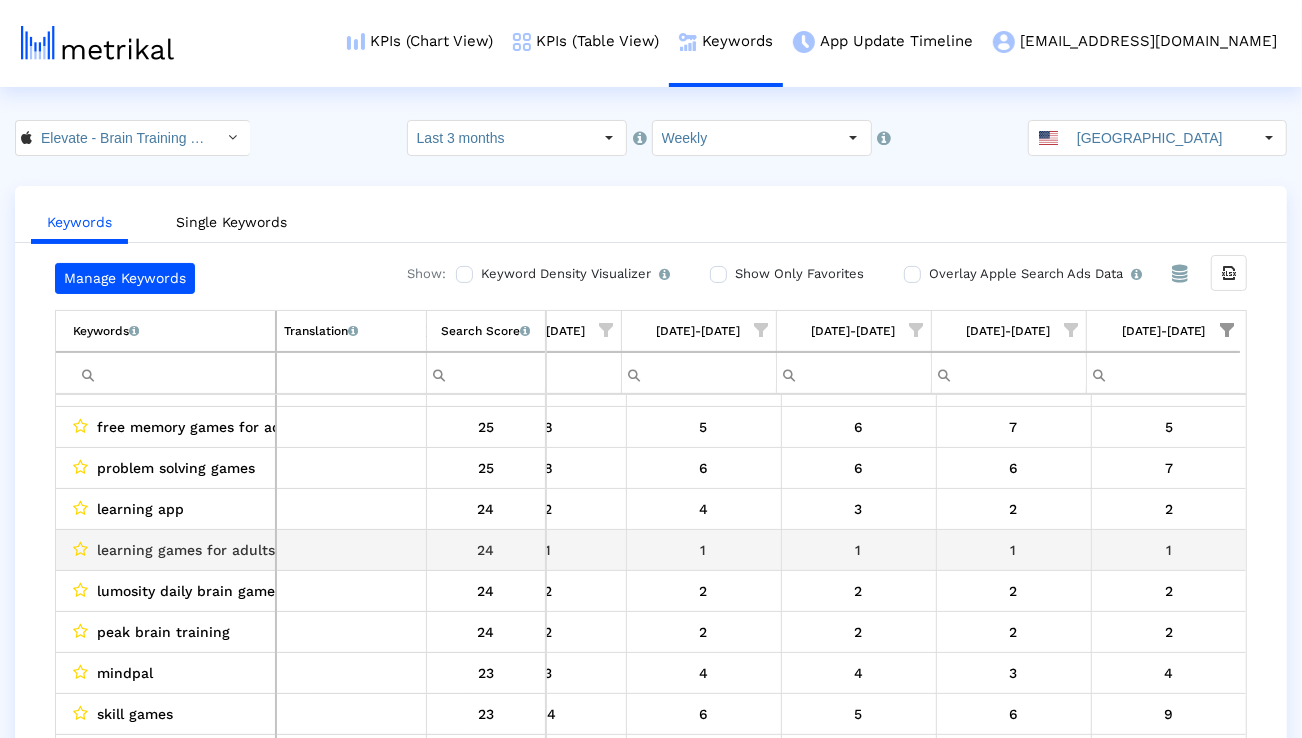 click on "learning games for adults" at bounding box center (186, 550) 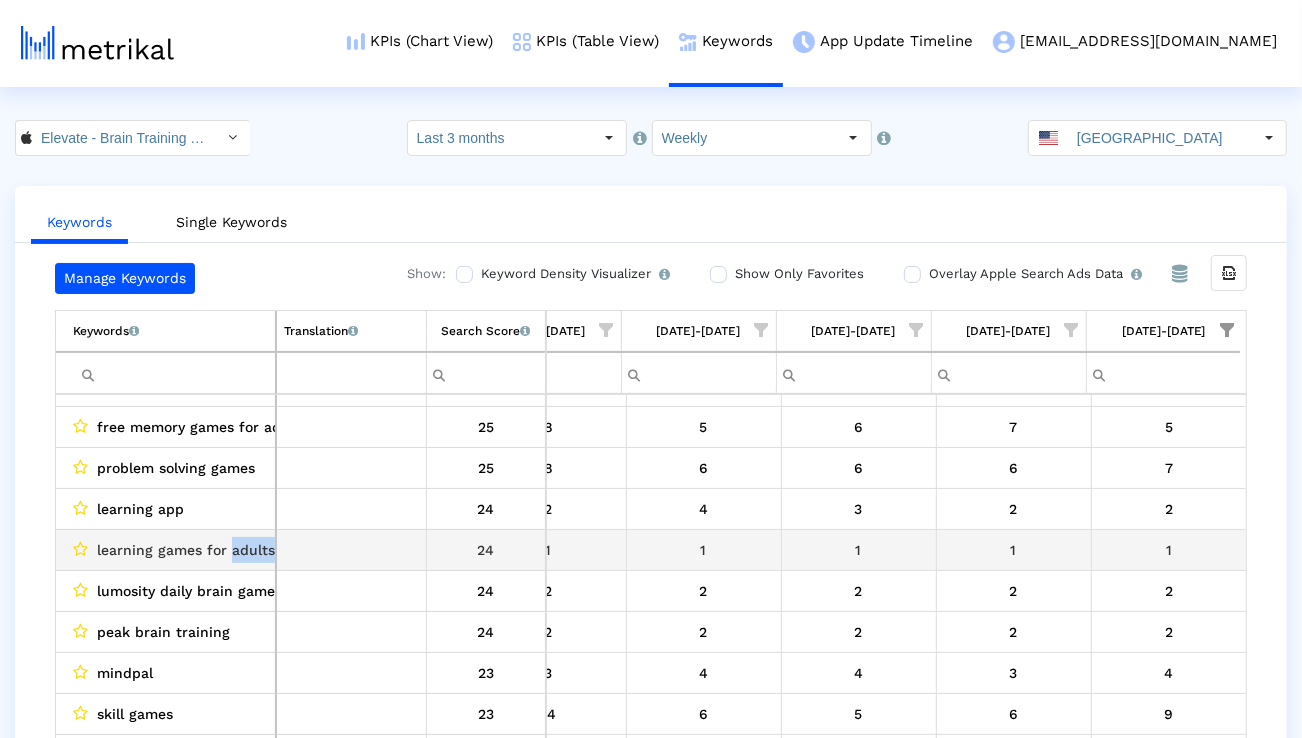 click on "learning games for adults" at bounding box center (186, 550) 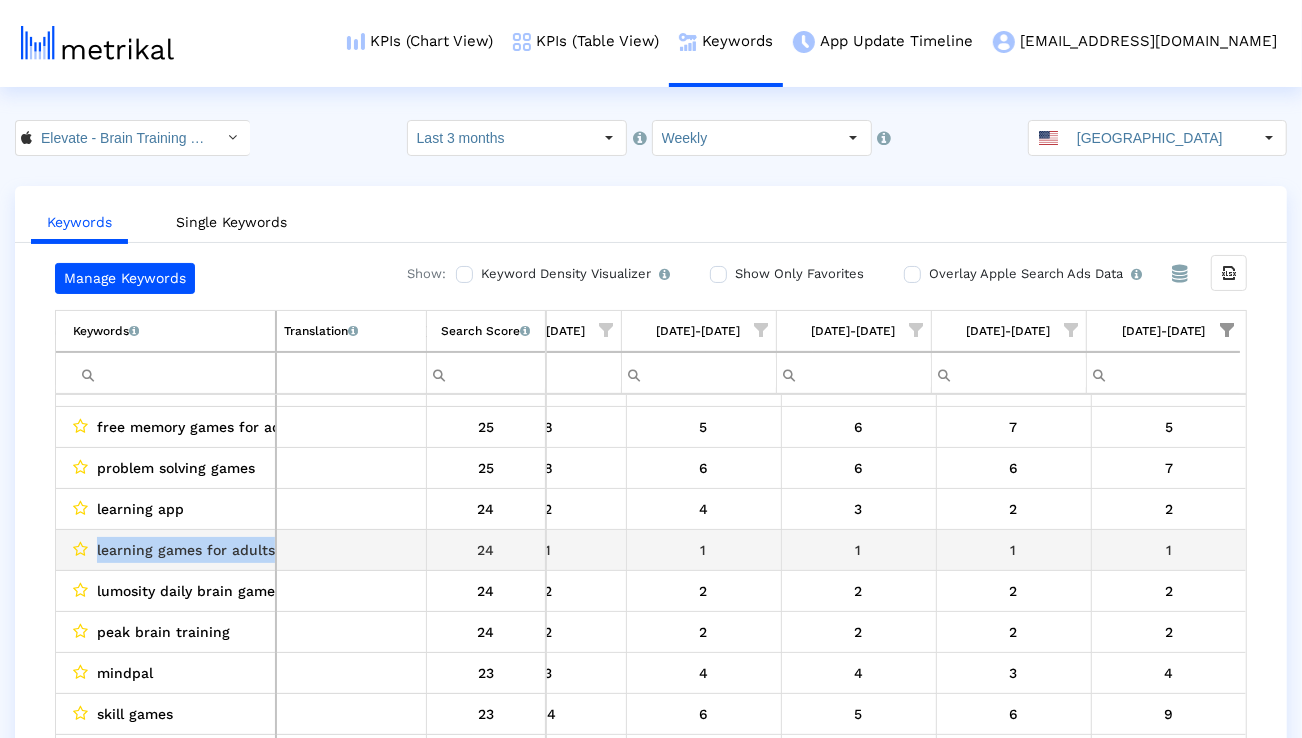click on "learning games for adults" at bounding box center [186, 550] 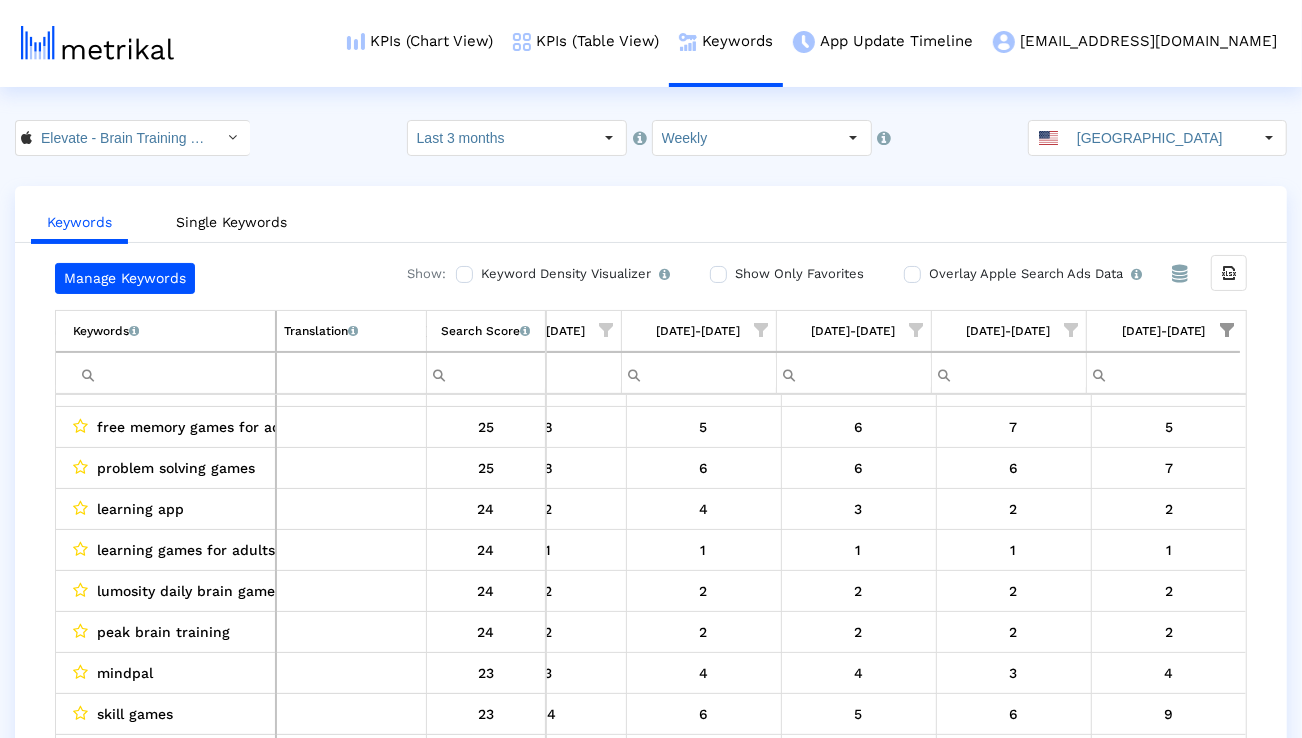 click at bounding box center (174, 373) 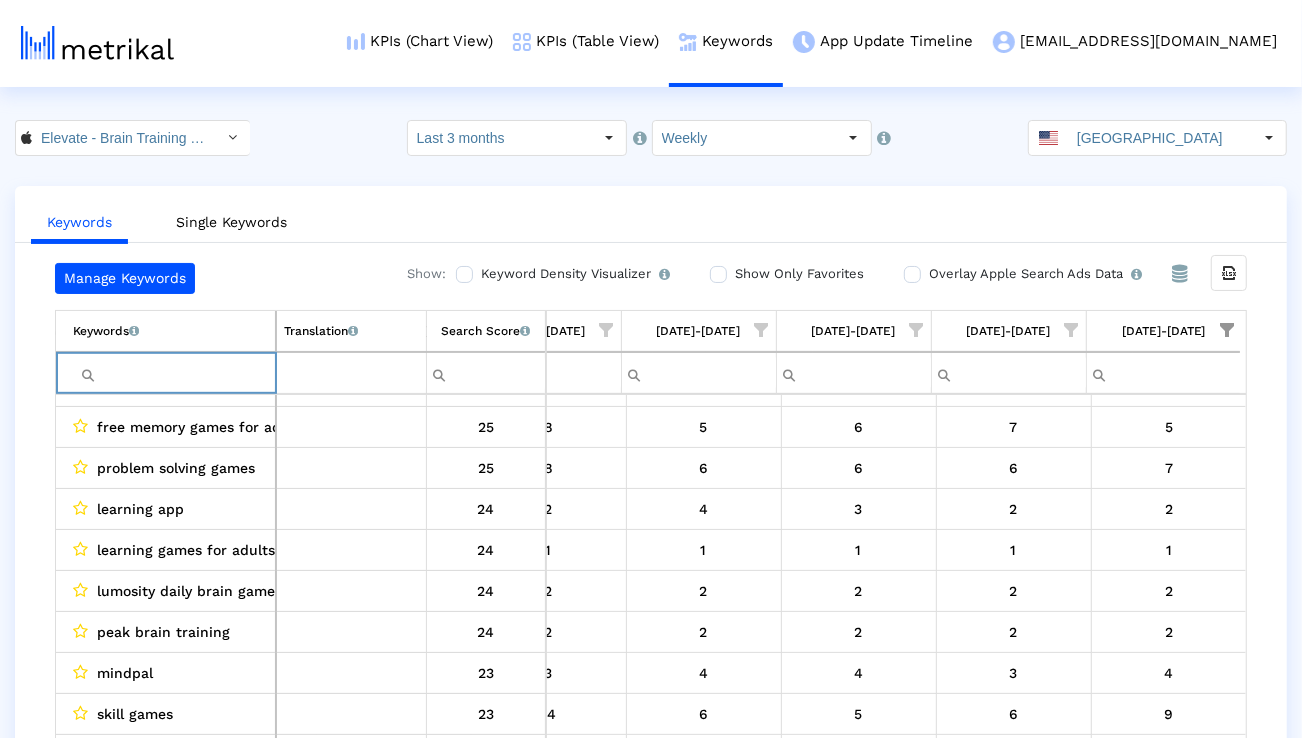 click on "Last 3 months" 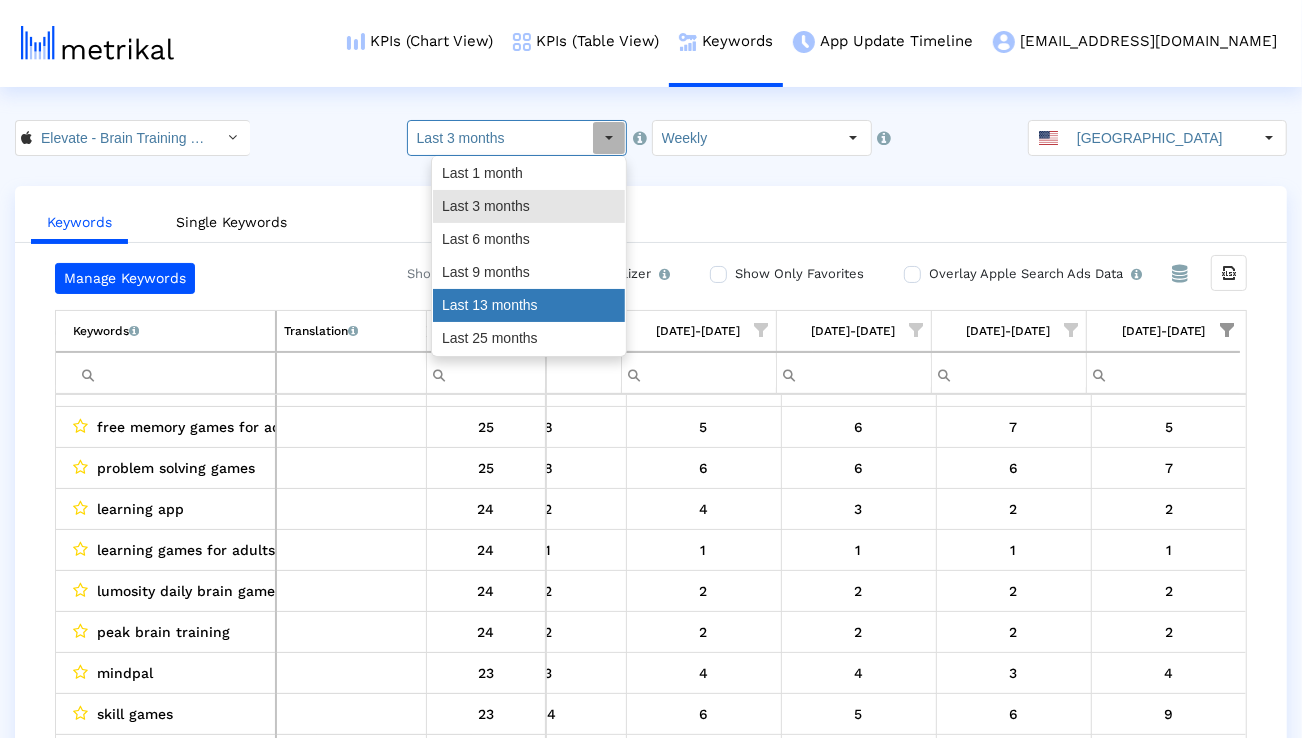 click on "Last 13 months" at bounding box center [529, 305] 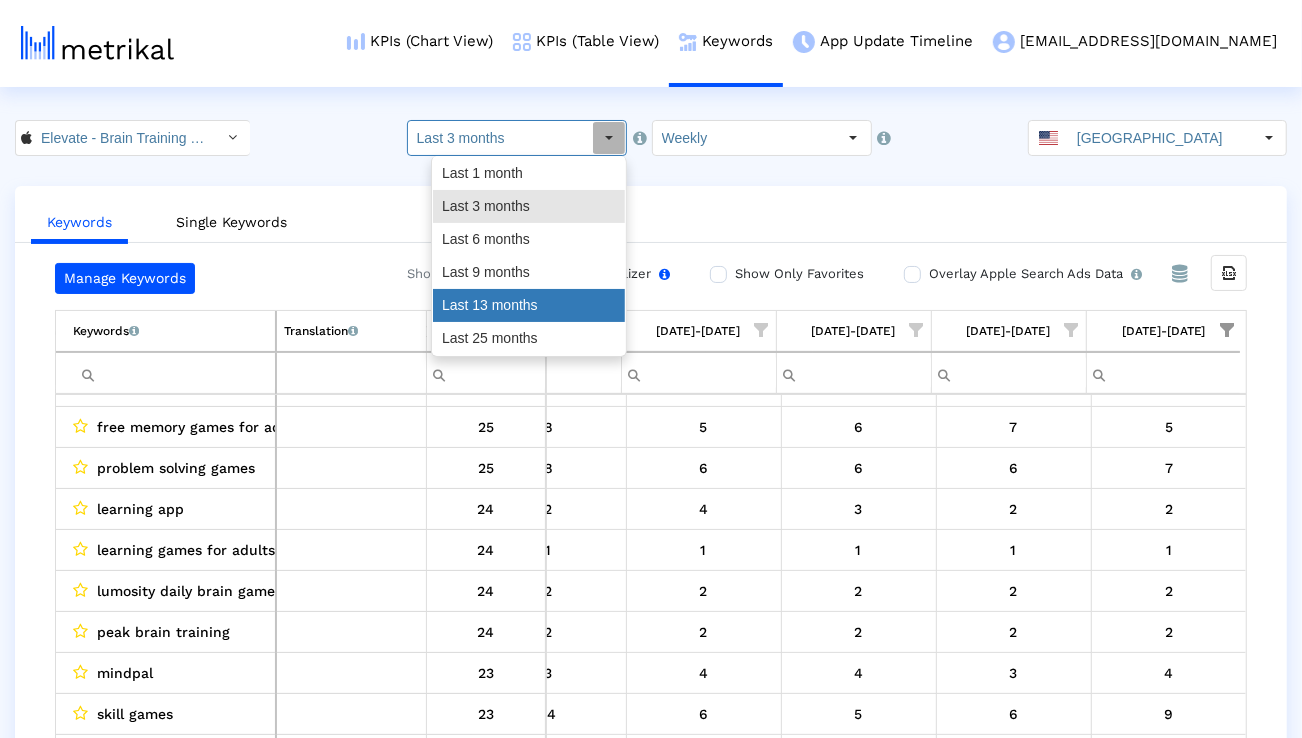 type on "Last 13 months" 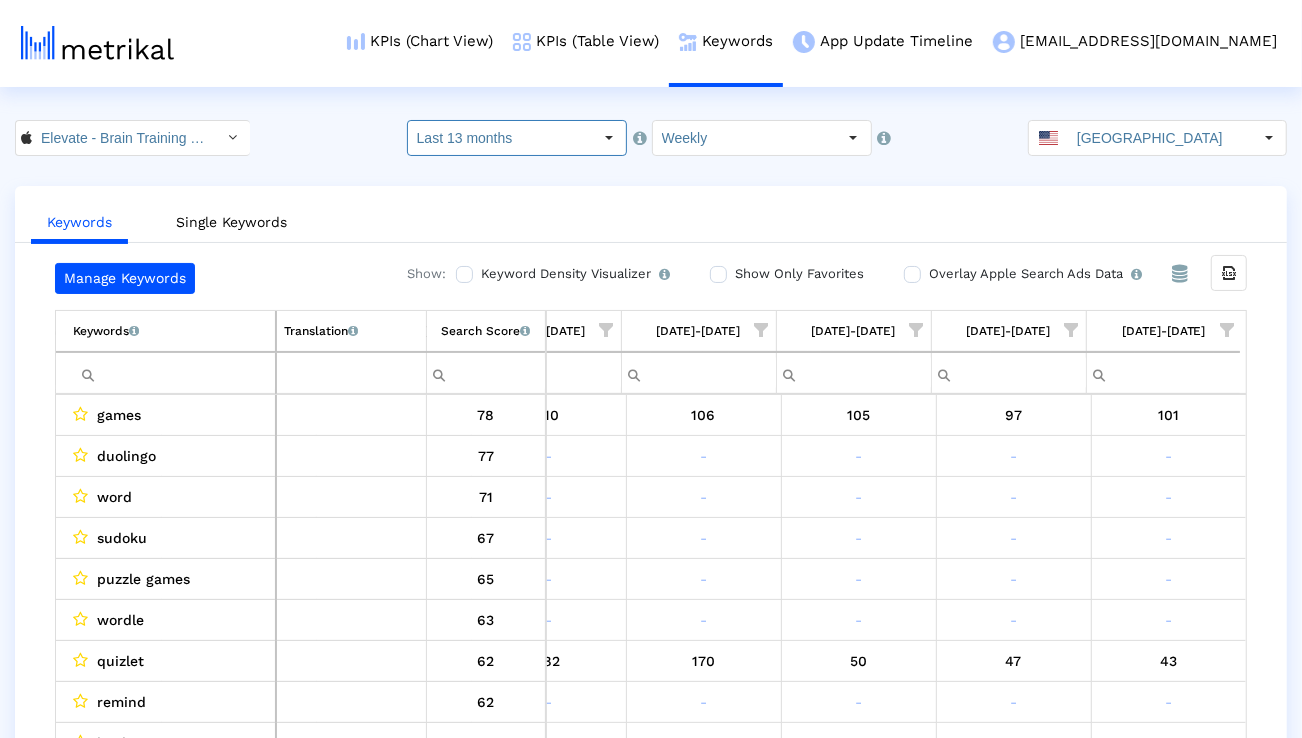 click at bounding box center (174, 373) 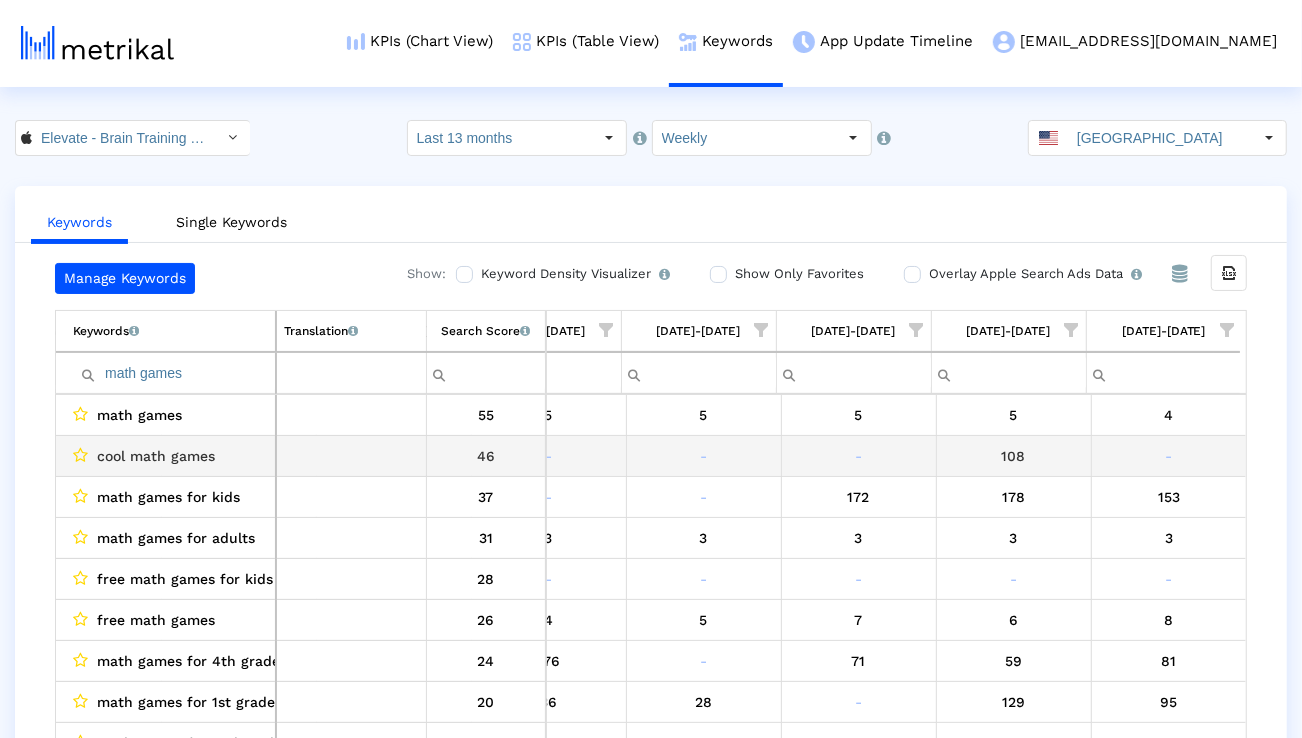 click on "cool math games" at bounding box center [166, 455] 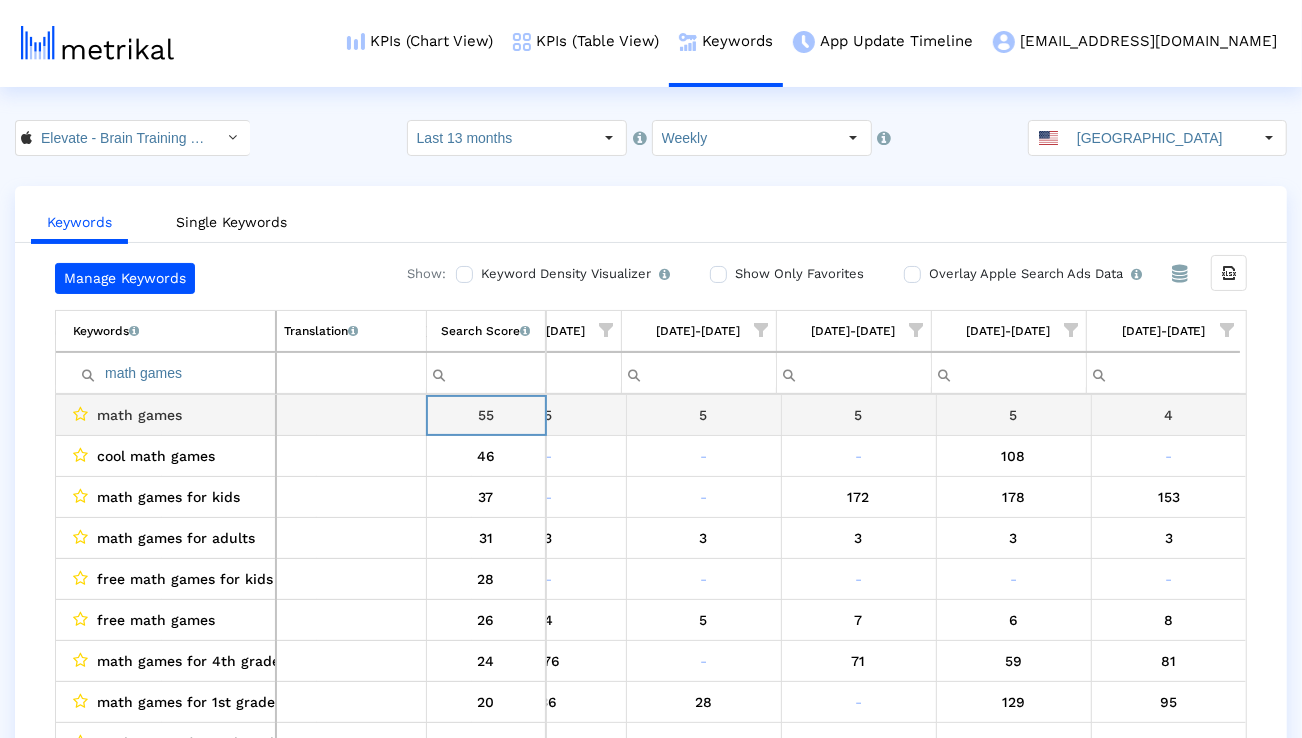 scroll, scrollTop: 0, scrollLeft: 0, axis: both 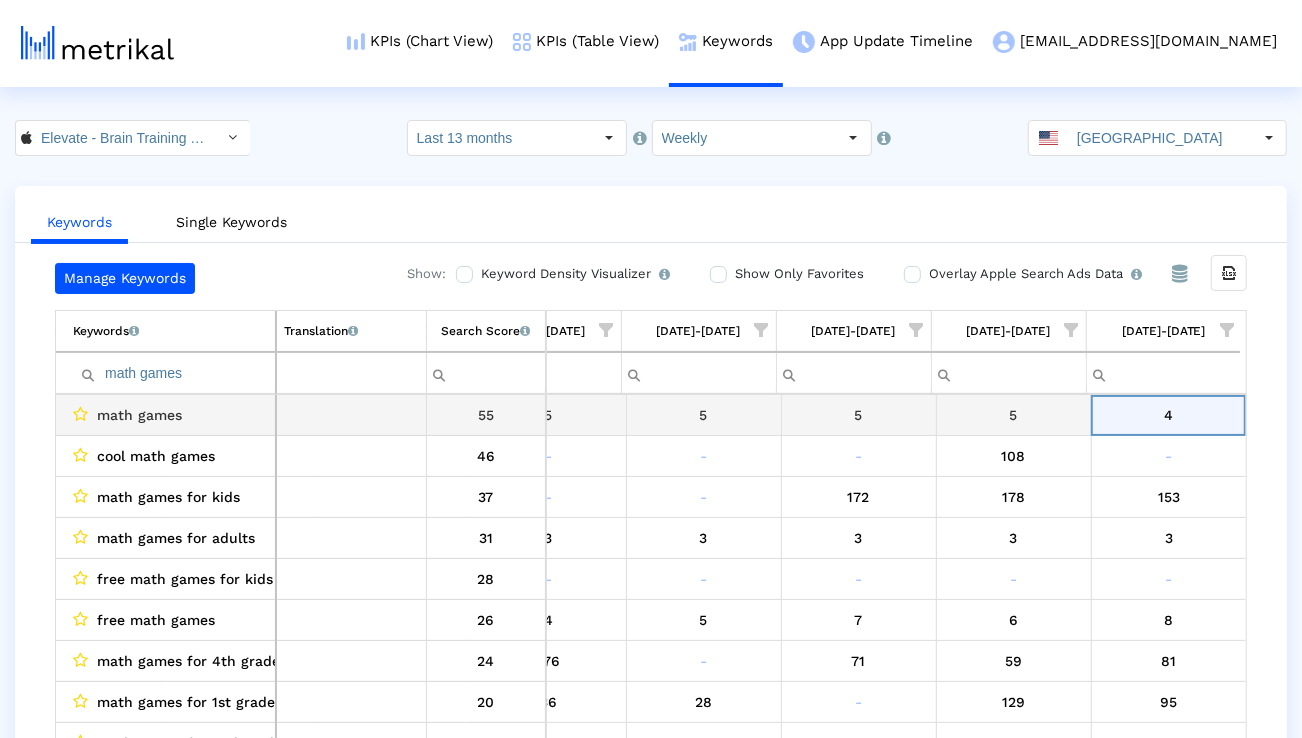 click on "math games" at bounding box center [170, 415] 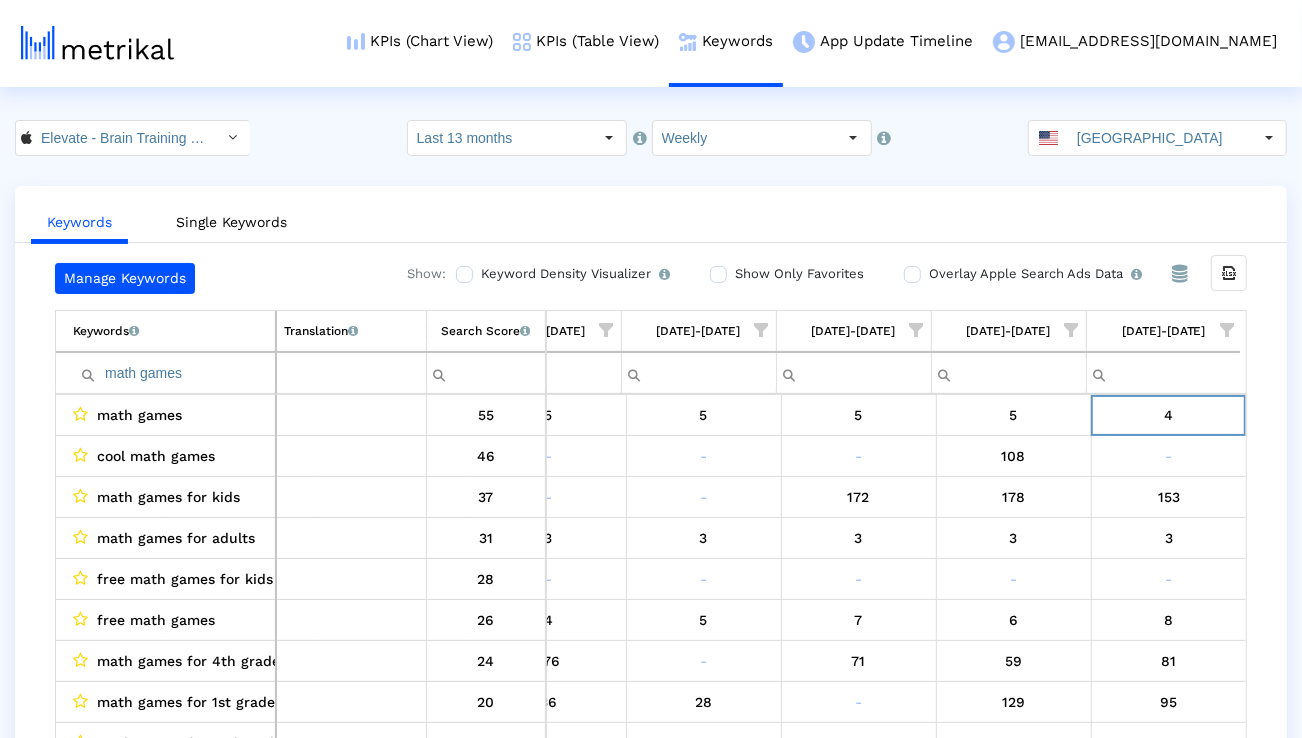 click on "math games" at bounding box center [174, 373] 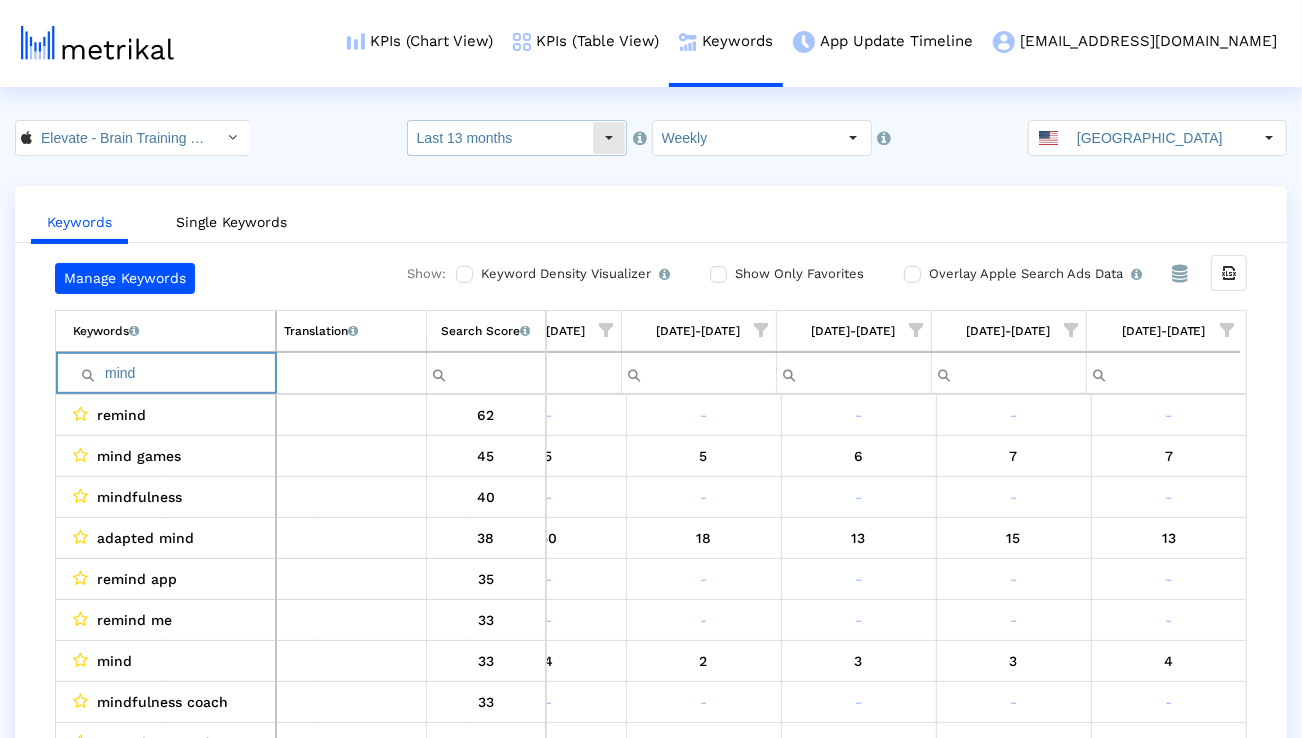 type on "mind" 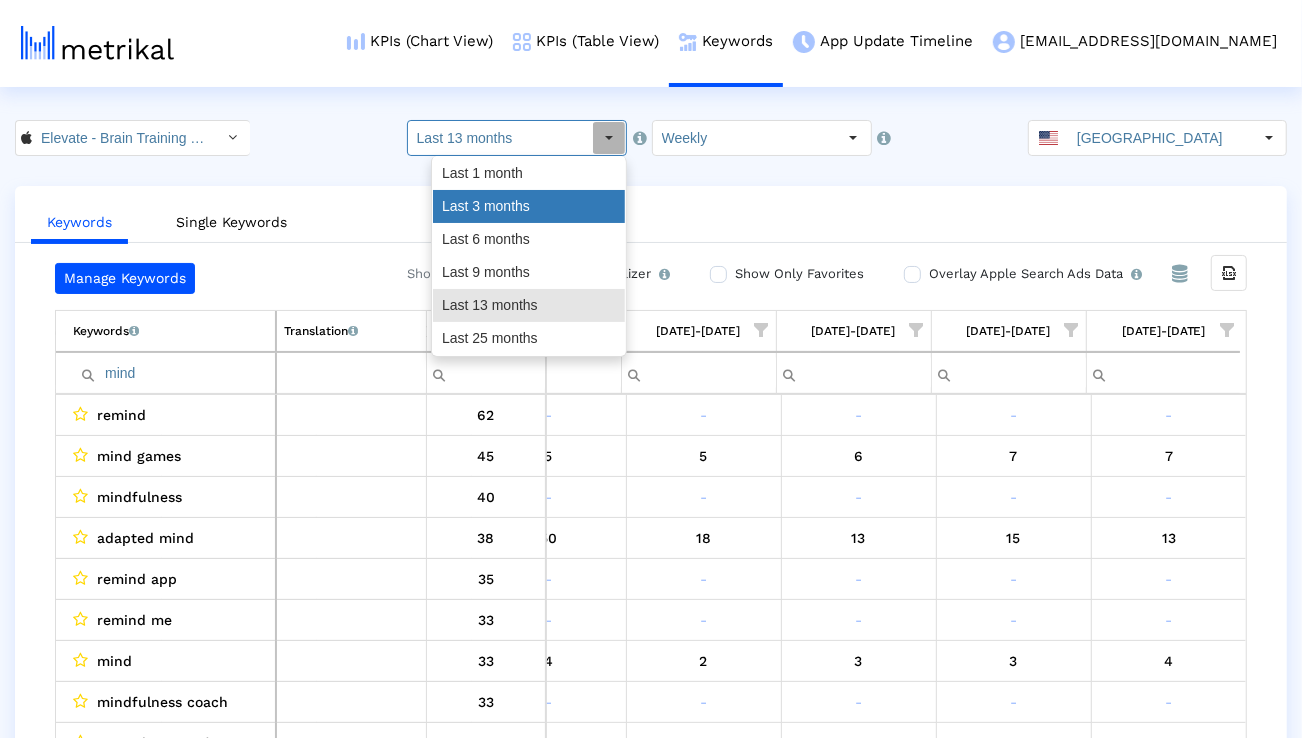 click on "Last 3 months" at bounding box center (529, 206) 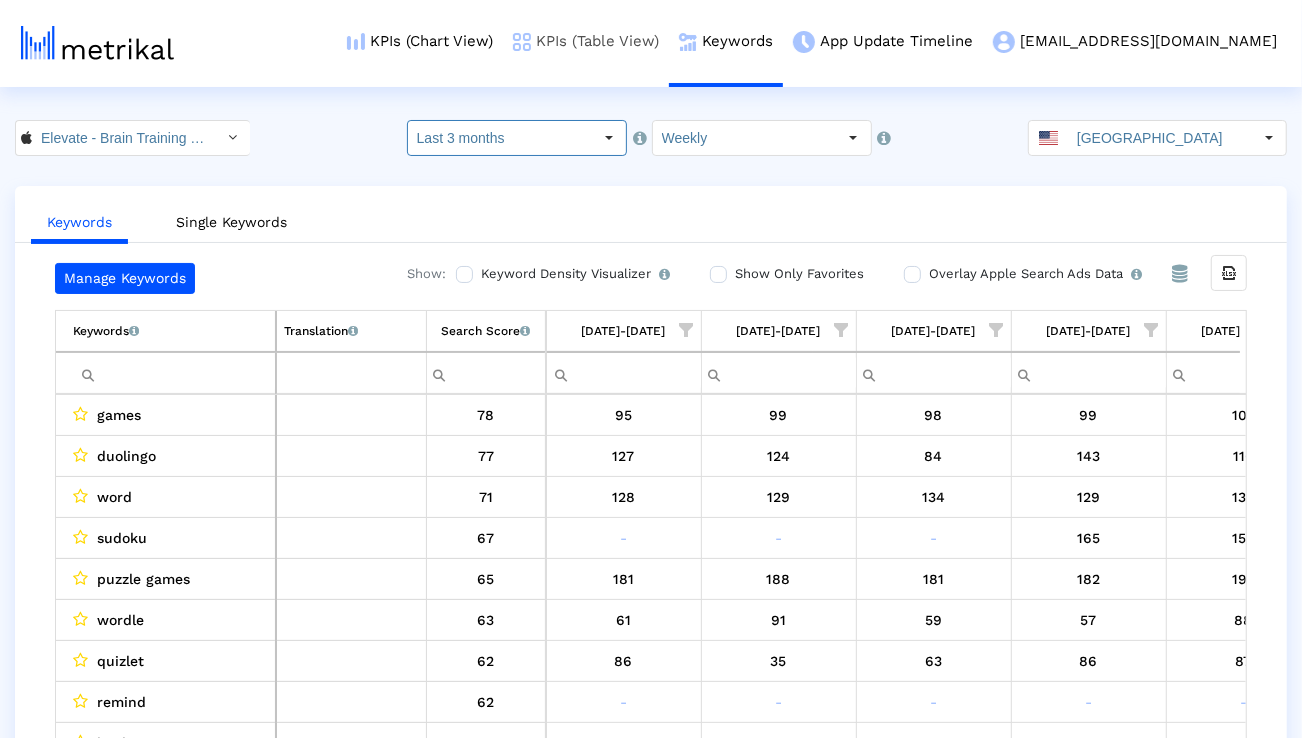 scroll, scrollTop: 0, scrollLeft: 1320, axis: horizontal 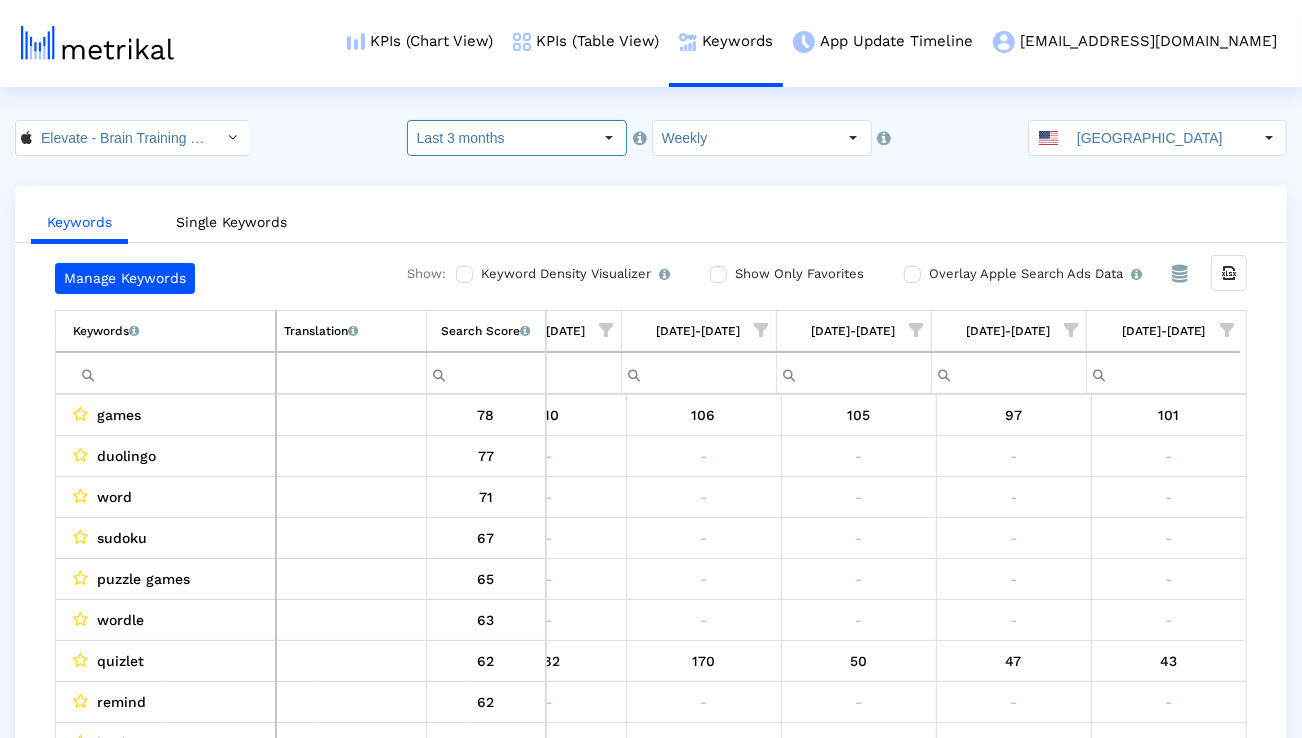 click at bounding box center [174, 373] 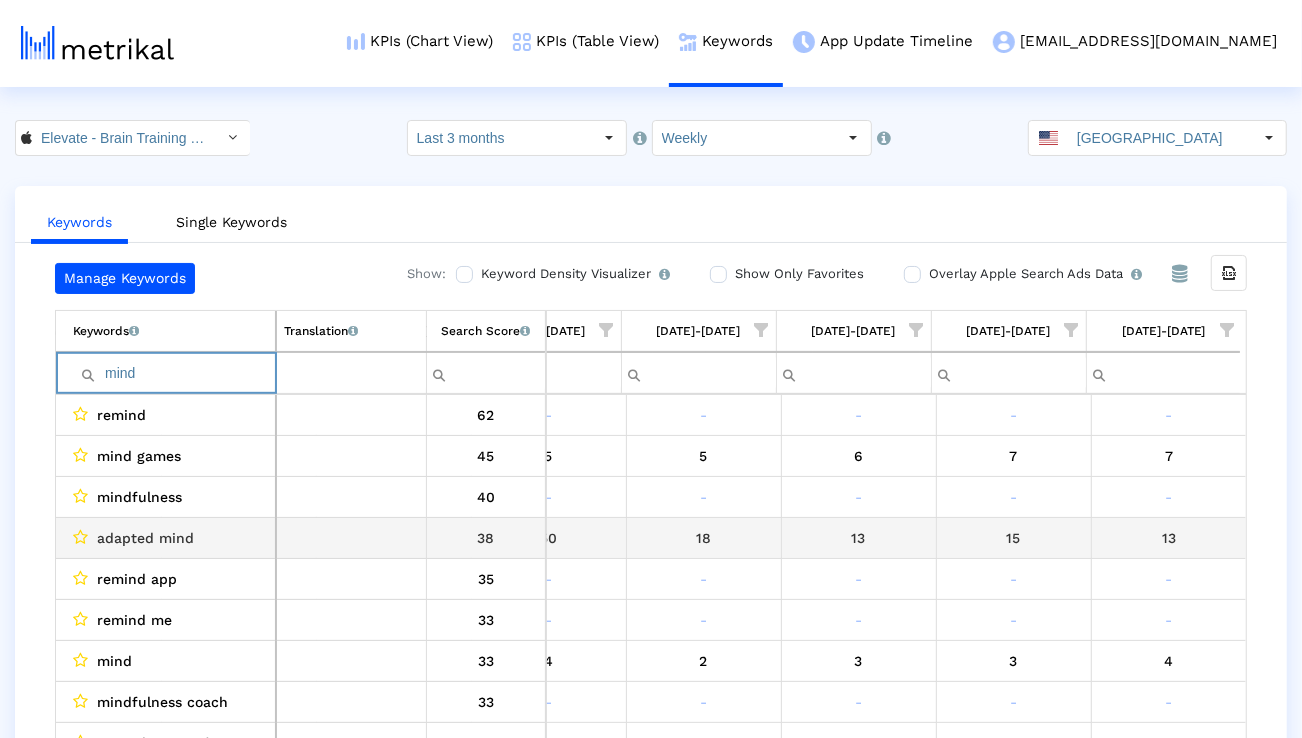 scroll, scrollTop: 0, scrollLeft: 1321, axis: horizontal 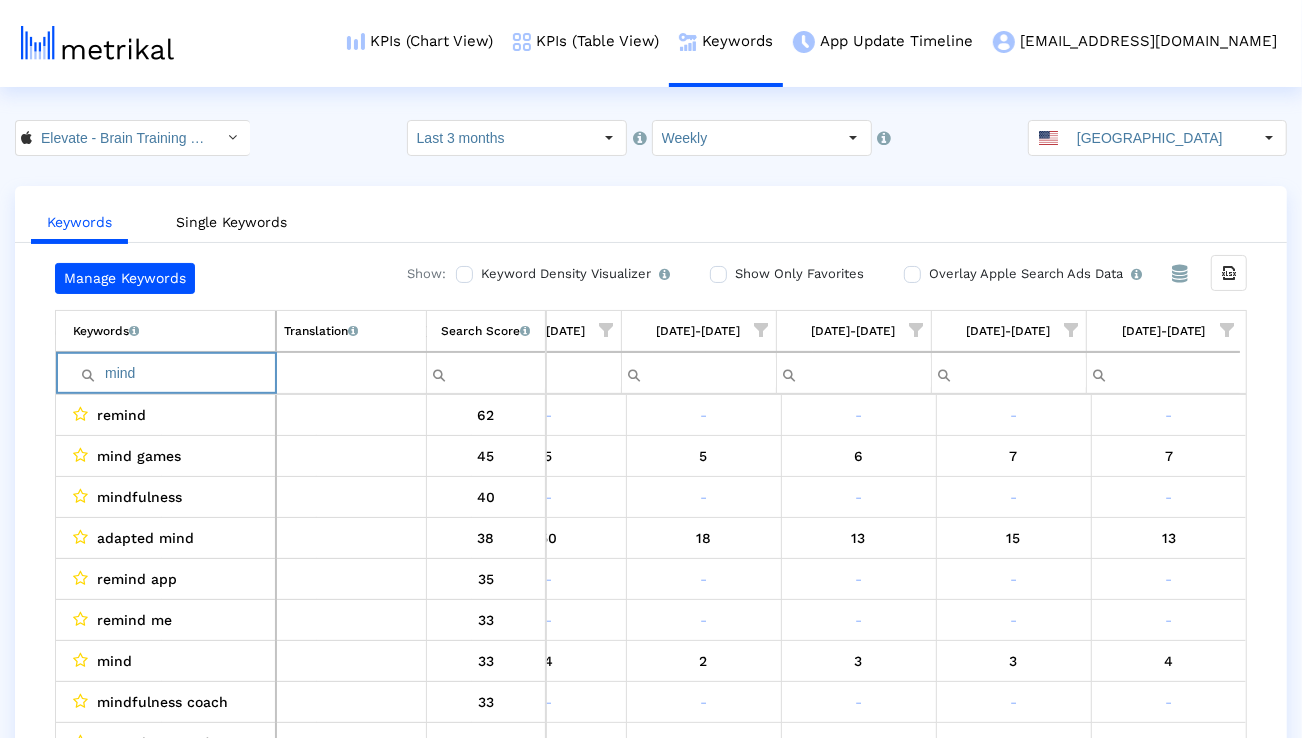 type on "mind" 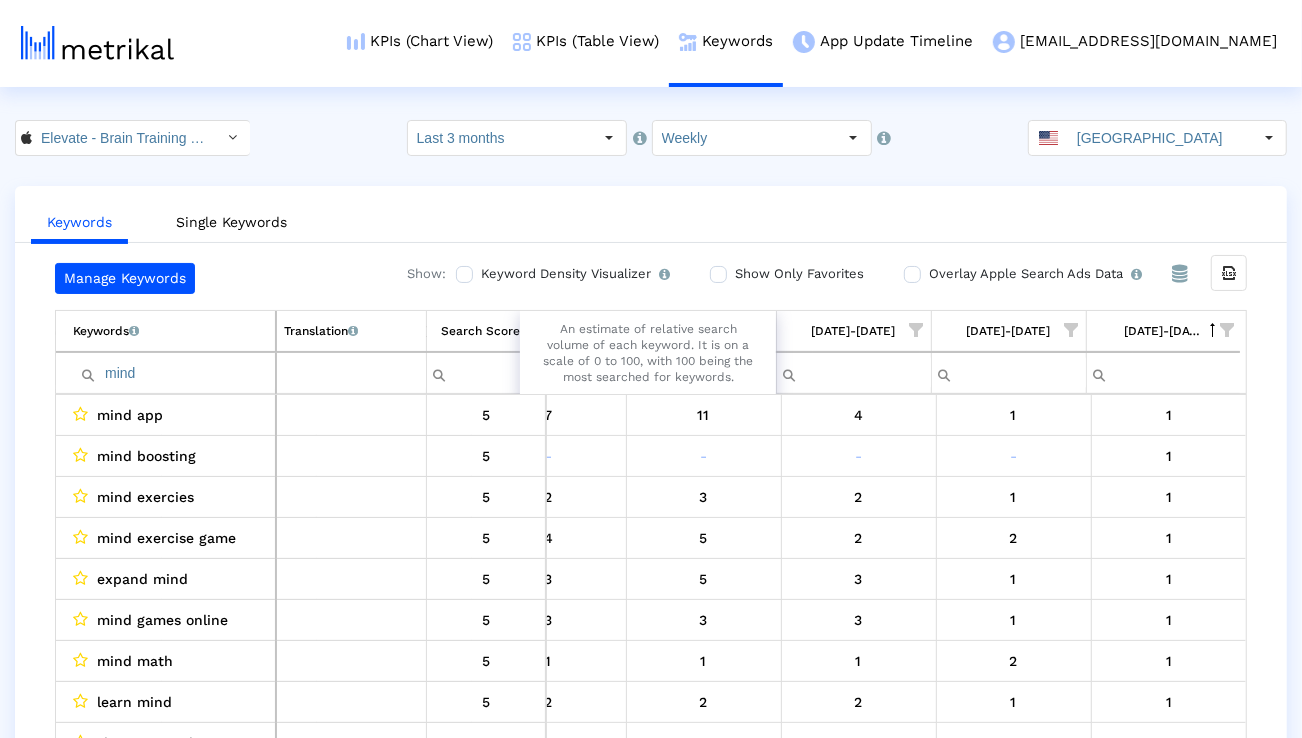 click on "An estimate of relative search volume of each keyword. It is on a scale of 0 to 100, with 100 being the most searched for keywords." at bounding box center (648, 353) 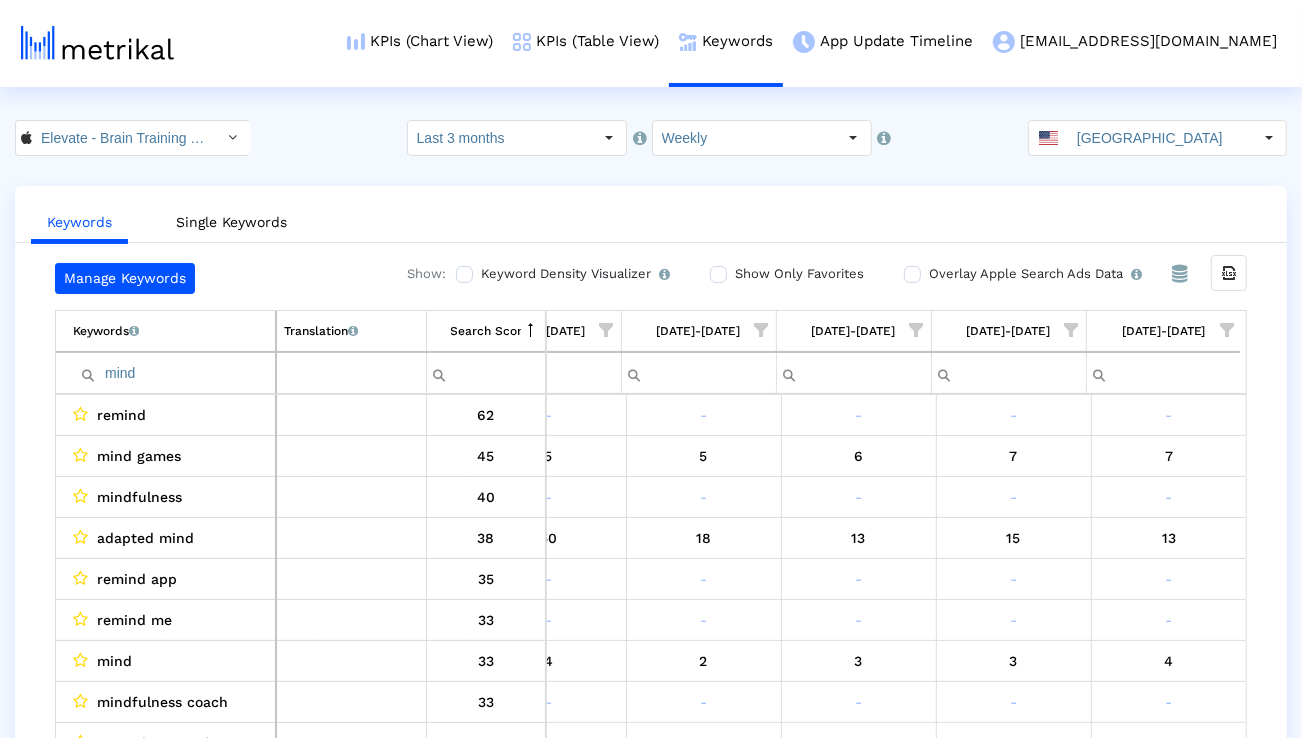 click at bounding box center (1227, 330) 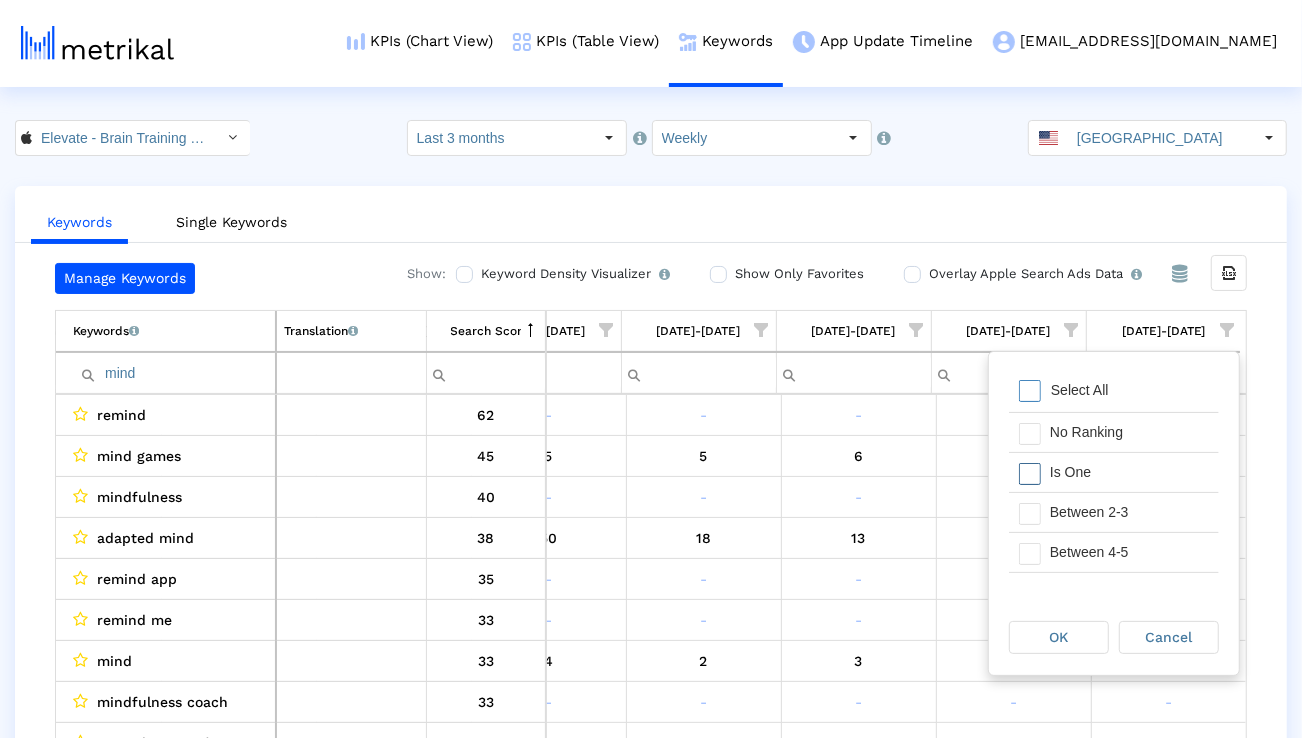 click on "Is One" at bounding box center [1129, 472] 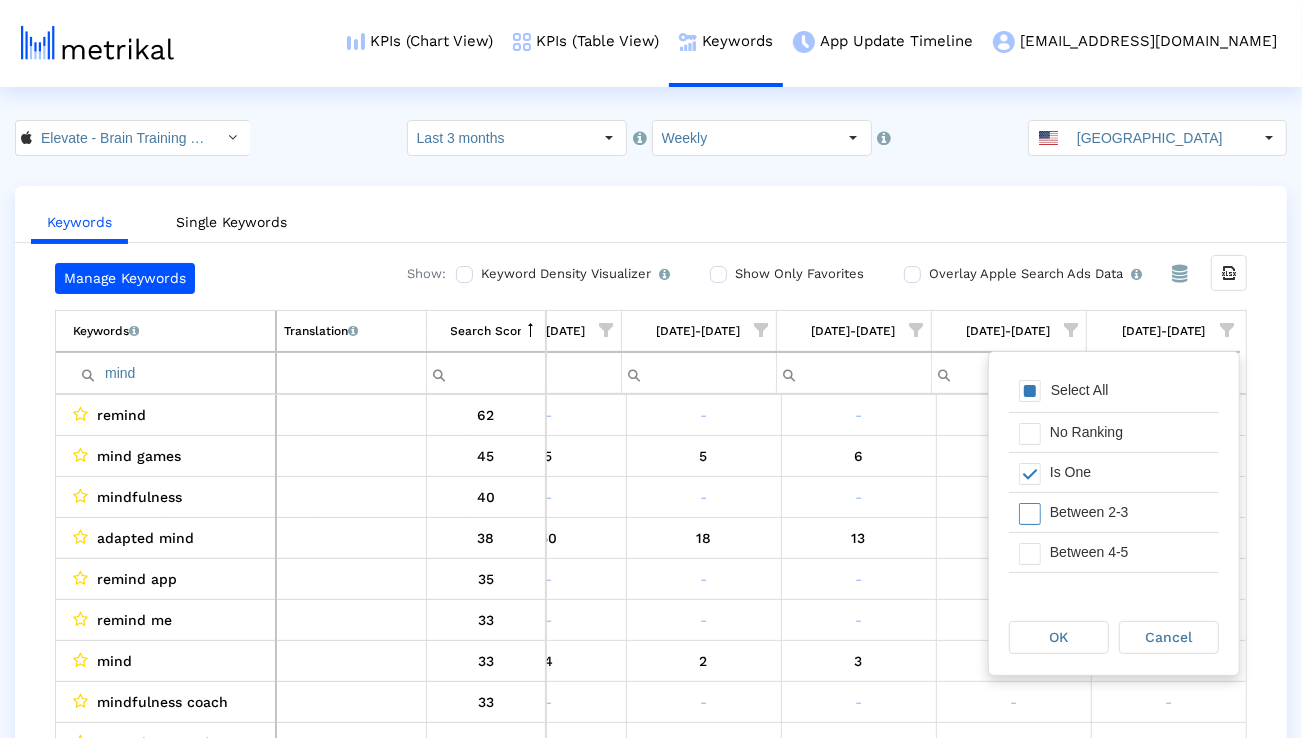 click on "Between 2-3" at bounding box center [1129, 512] 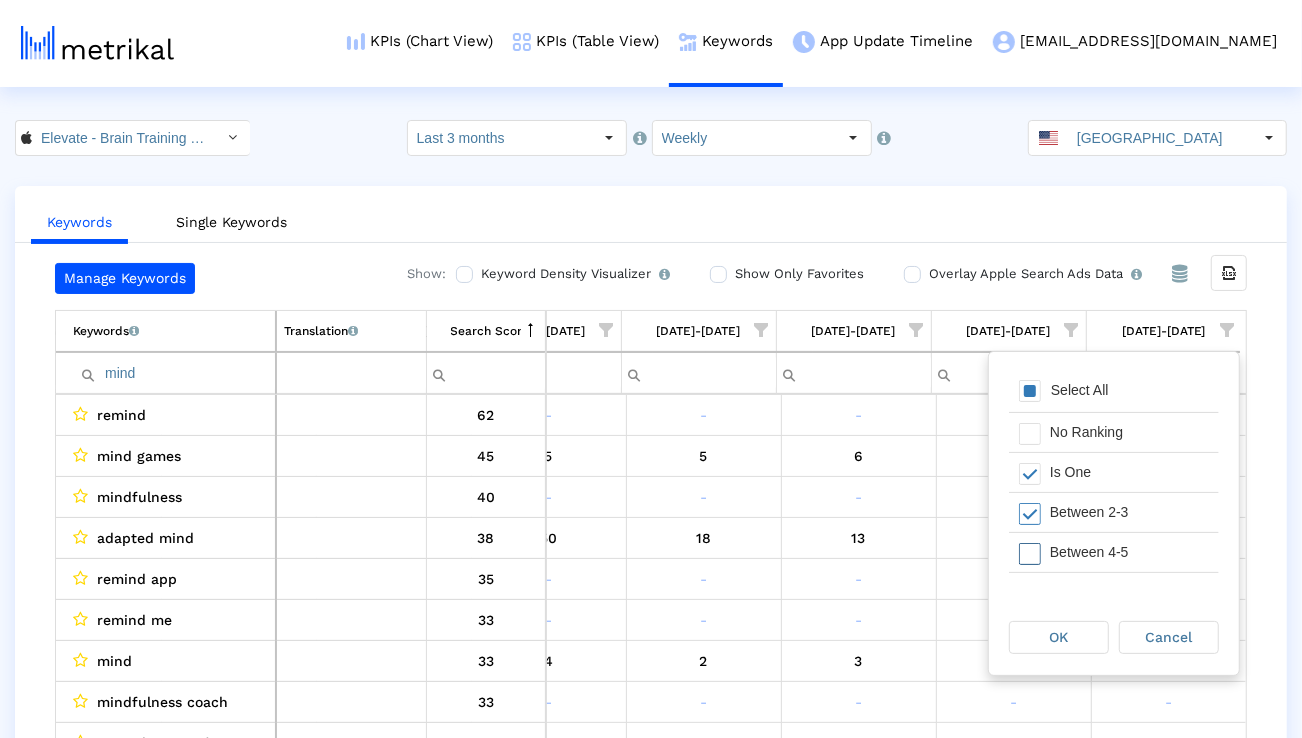 click on "Between 4-5" at bounding box center (1129, 552) 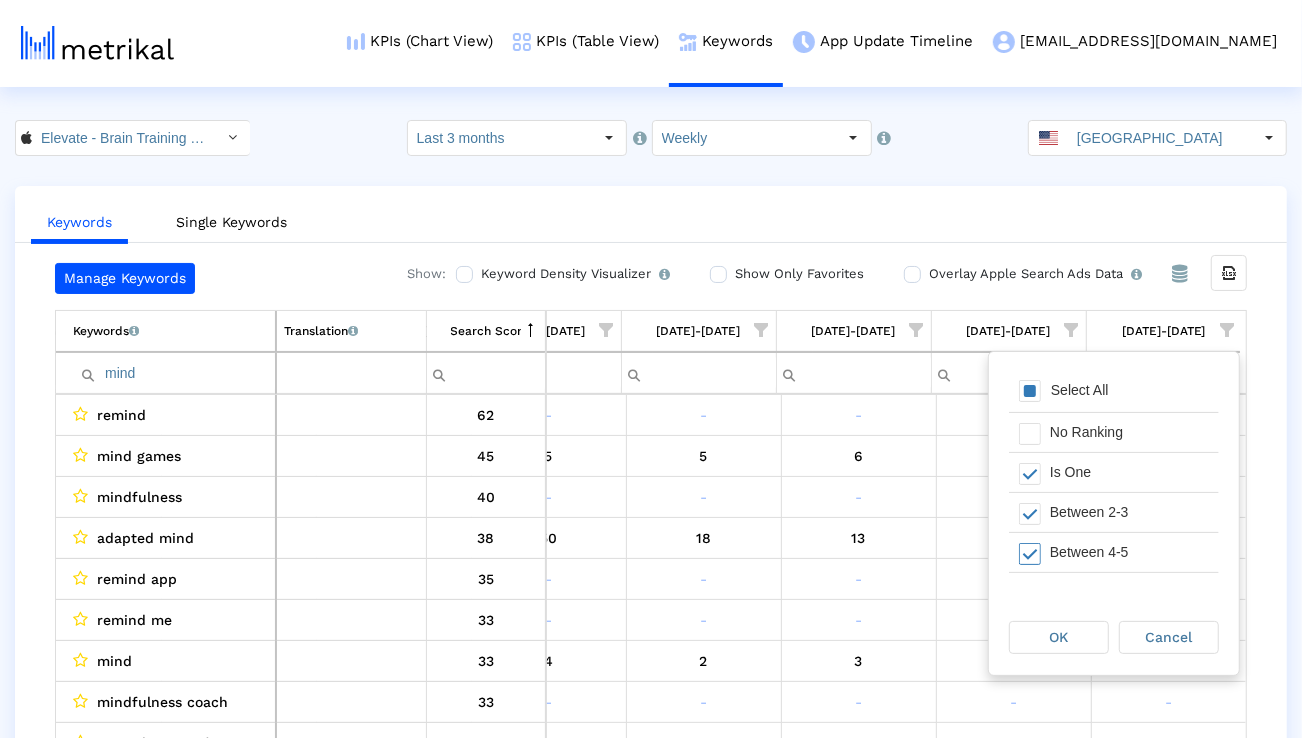 scroll, scrollTop: 35, scrollLeft: 0, axis: vertical 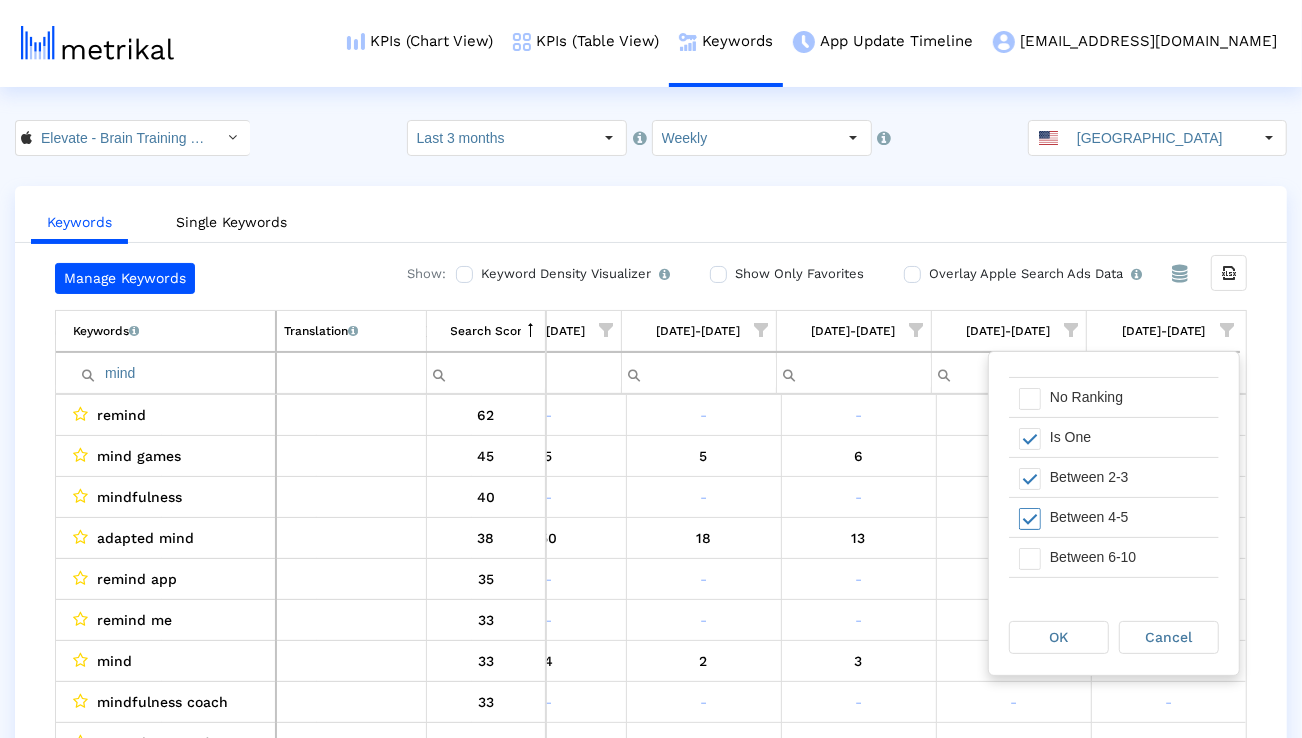 click on "Between 6-10" at bounding box center (1129, 557) 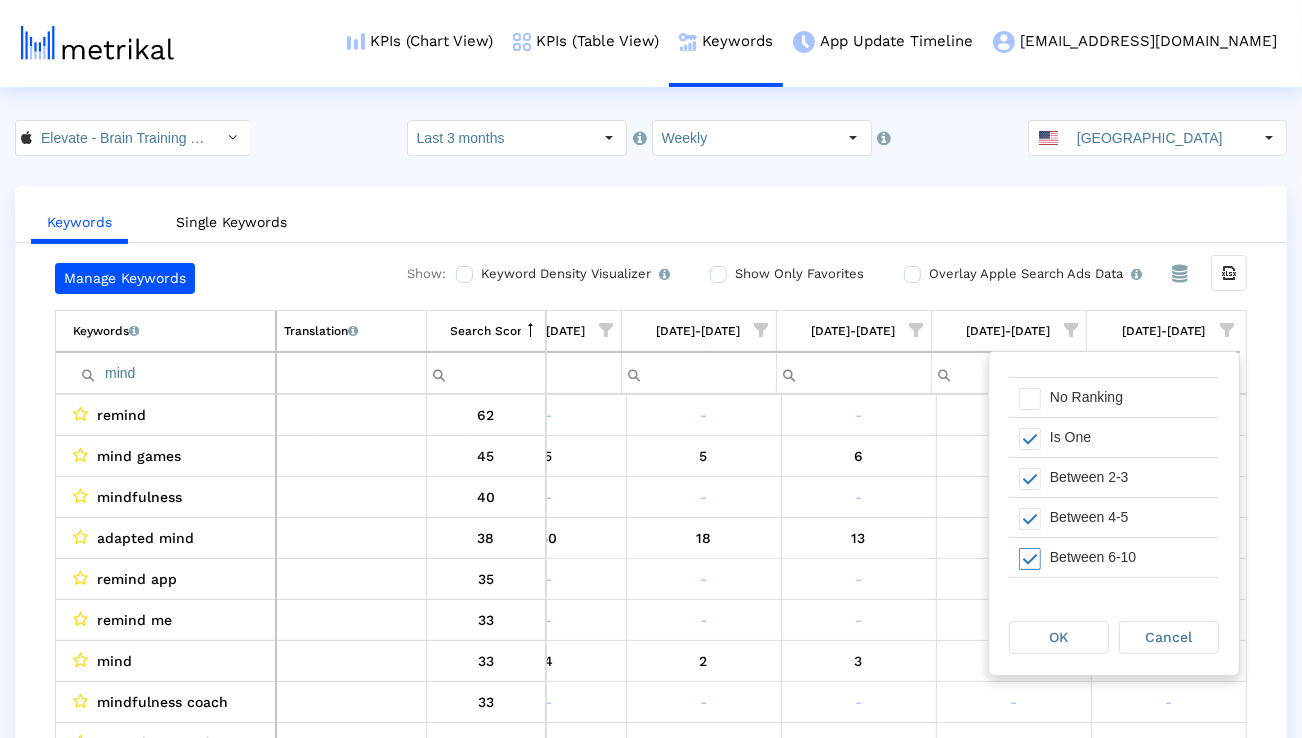 click on "OK" at bounding box center (1059, 637) 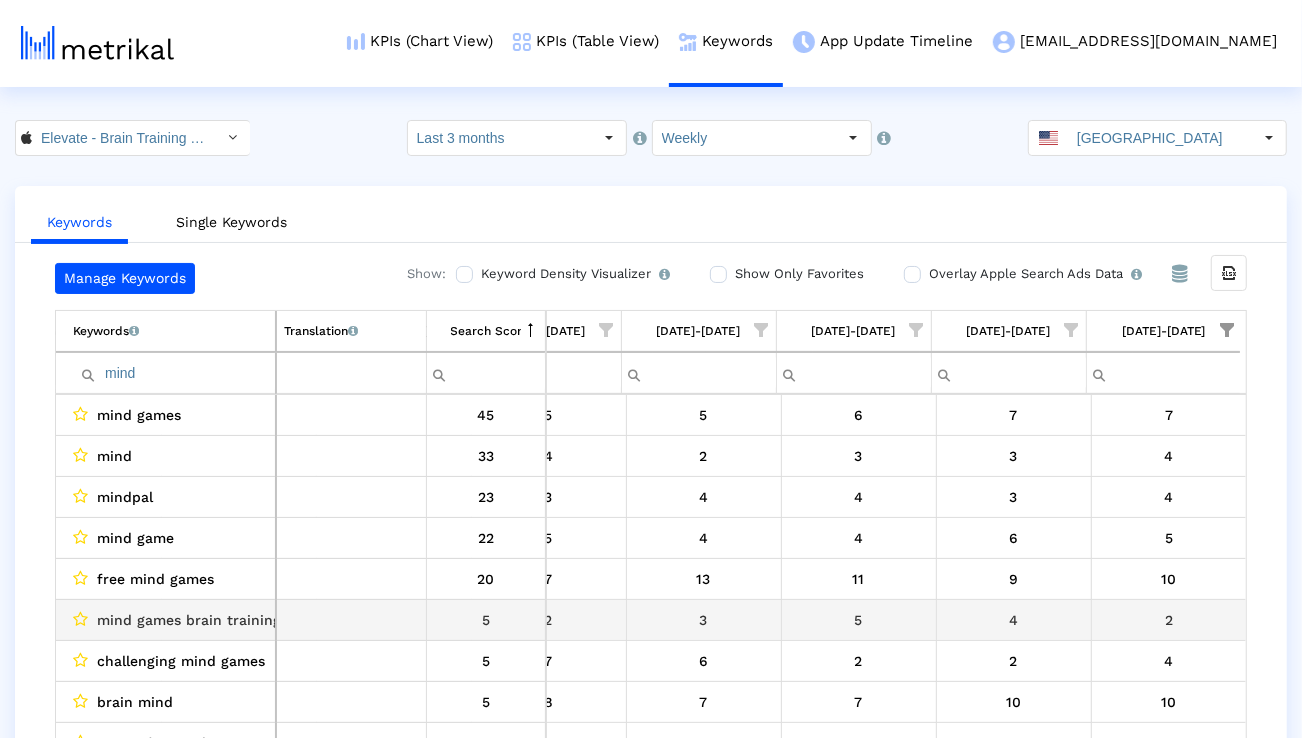 scroll, scrollTop: 32, scrollLeft: 1321, axis: both 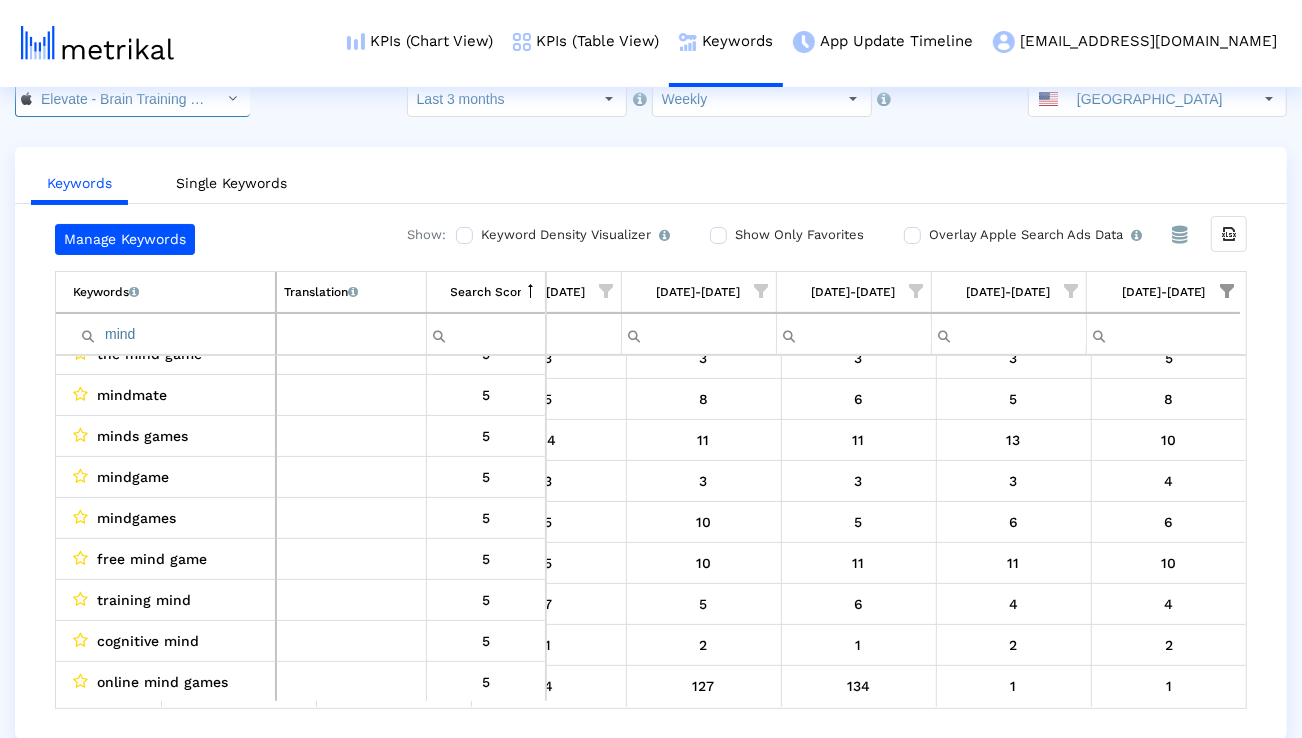 click on "Elevate - Brain Training Games < 875063456 >" 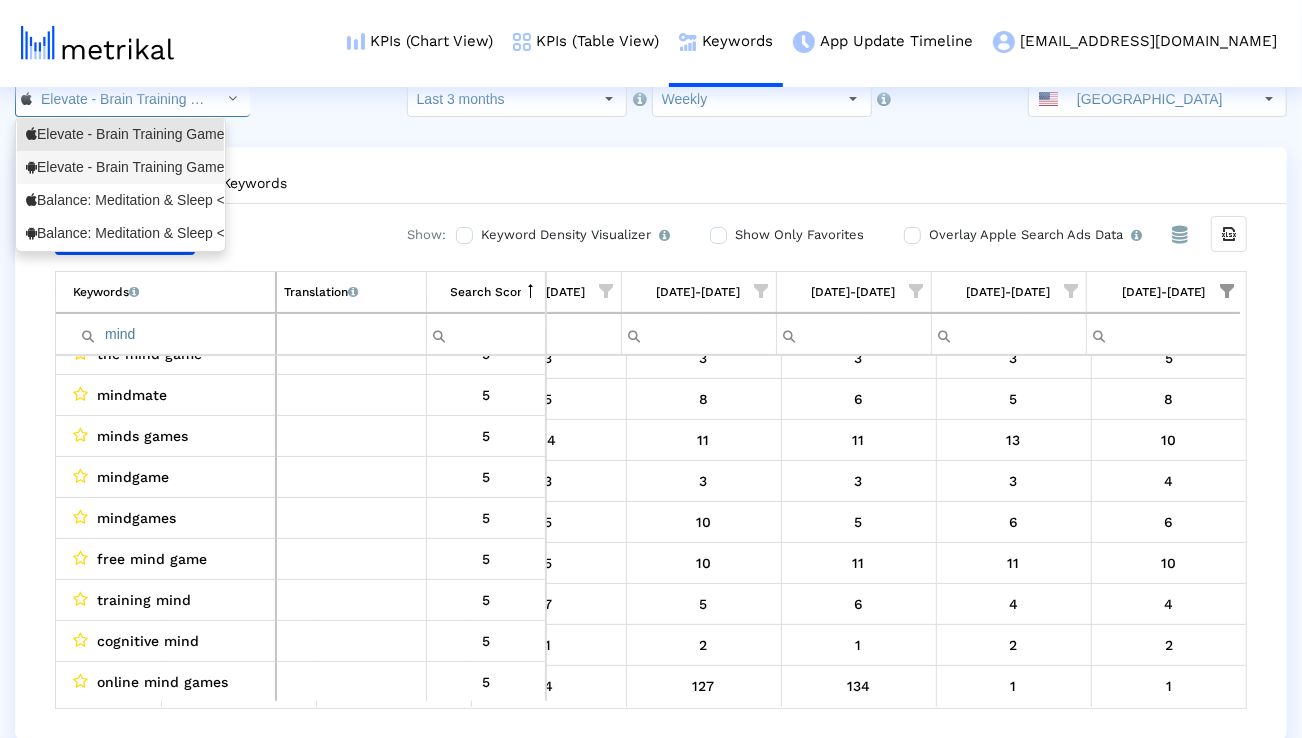 click on "Elevate - Brain Training Games <com.wonder>" at bounding box center [120, 167] 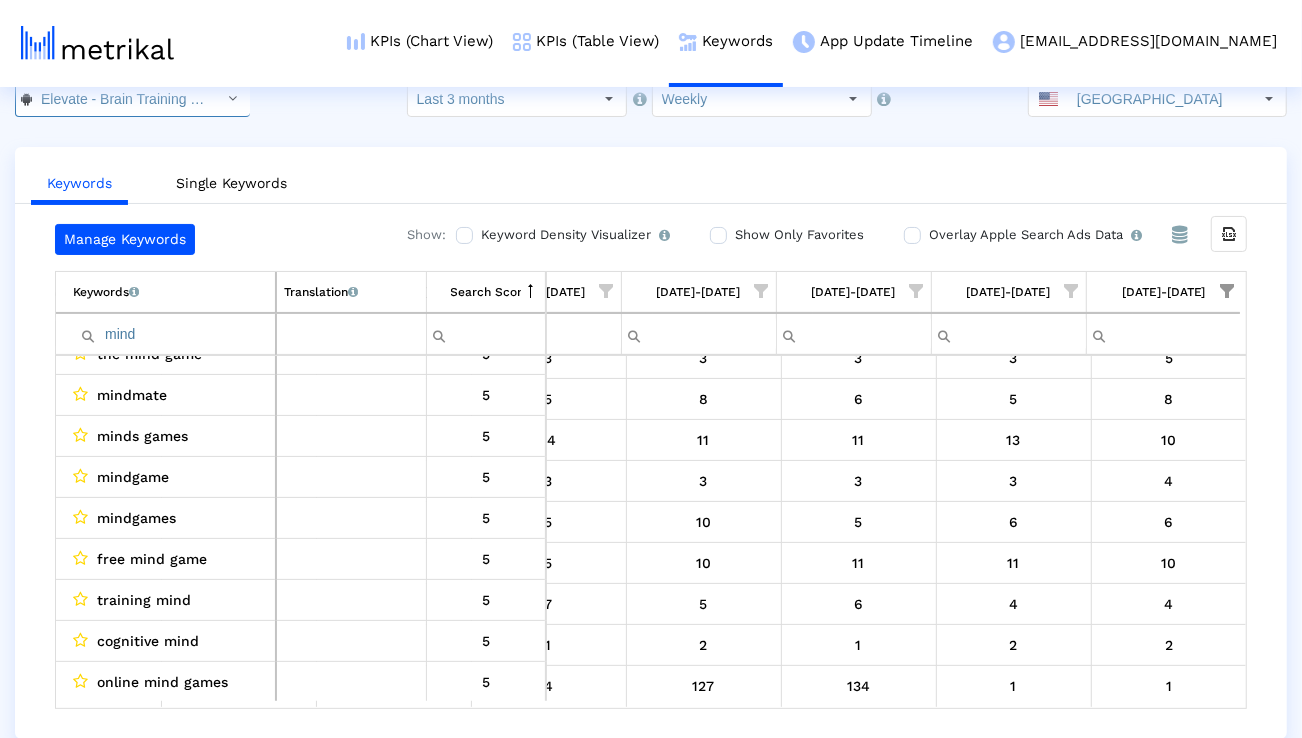 scroll, scrollTop: 0, scrollLeft: 153, axis: horizontal 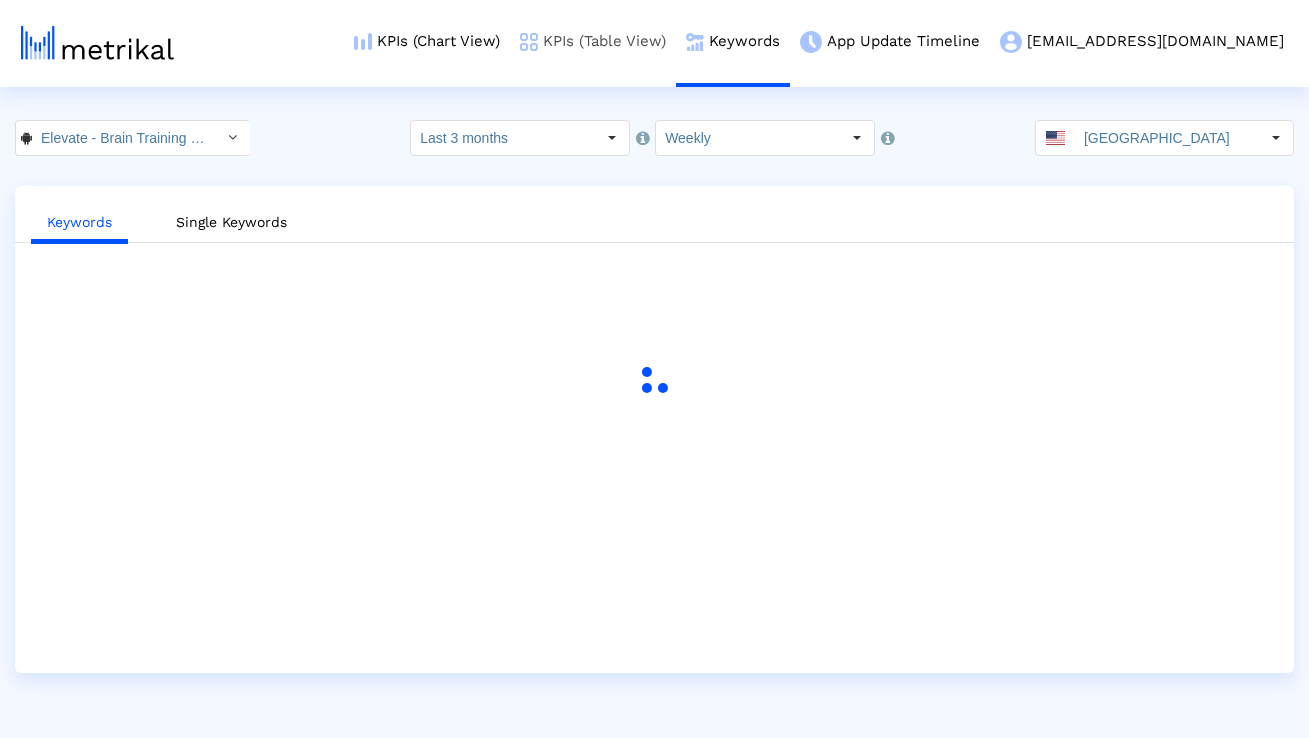 click on "KPIs (Table View)" at bounding box center [593, 41] 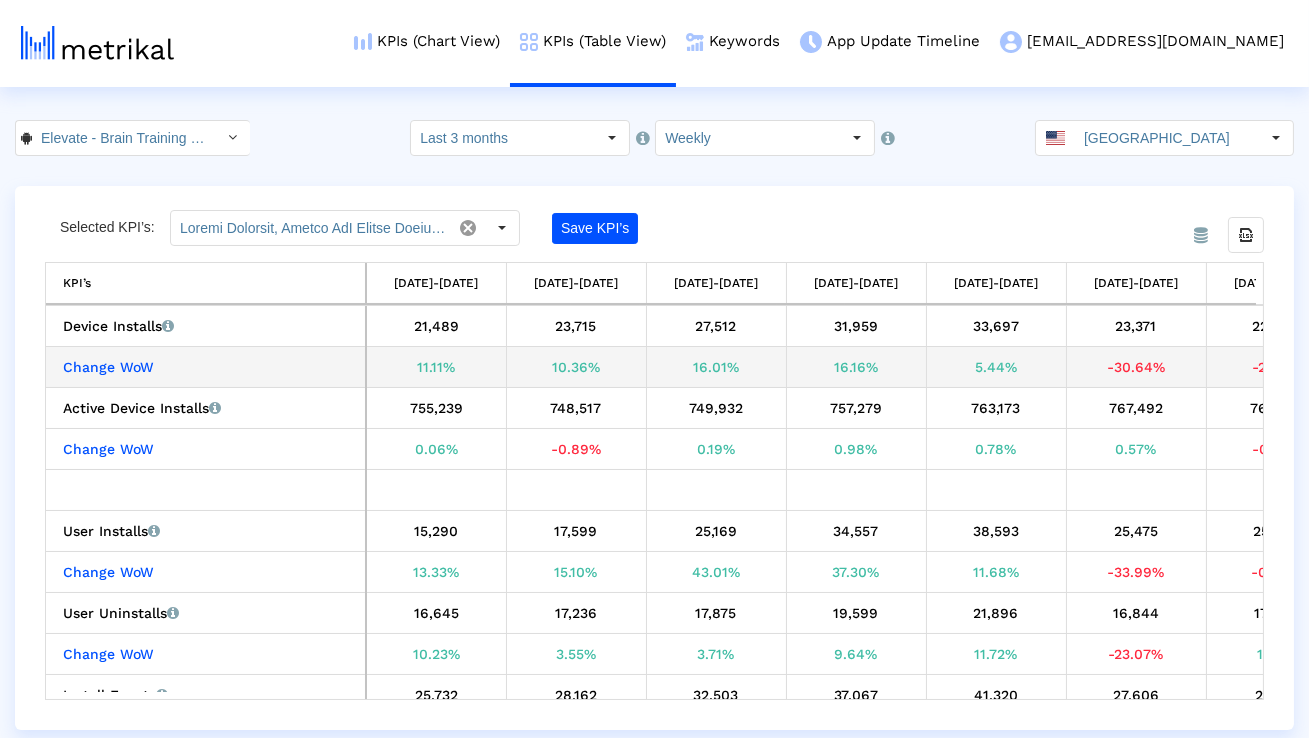 scroll, scrollTop: 0, scrollLeft: 286, axis: horizontal 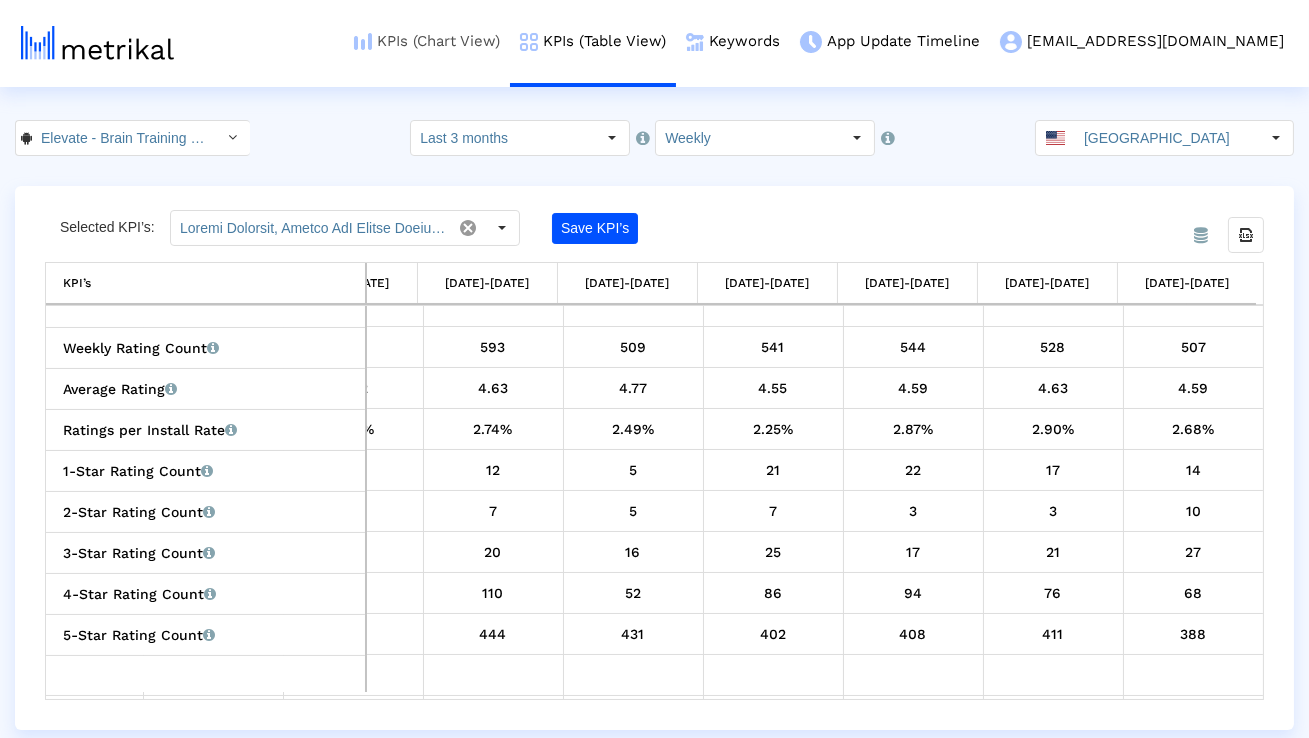 click on "KPIs (Chart View)" at bounding box center (427, 41) 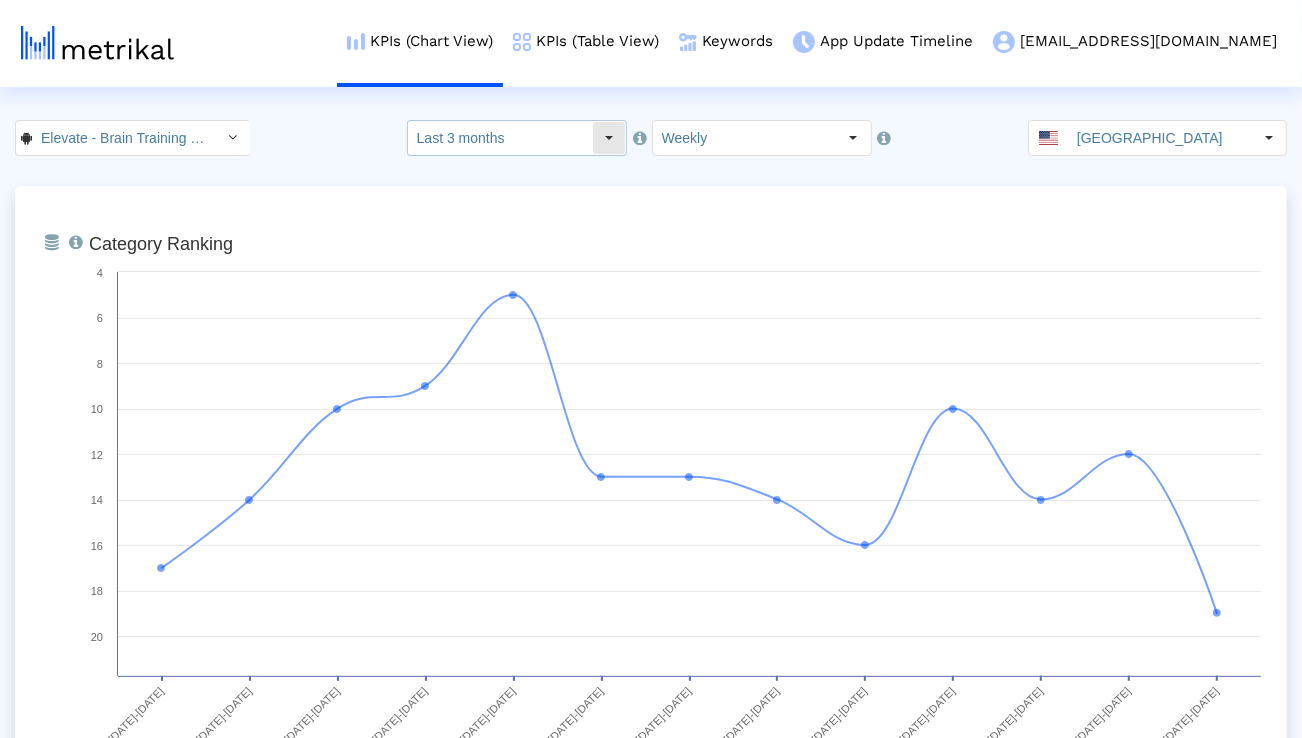 click on "Last 3 months" 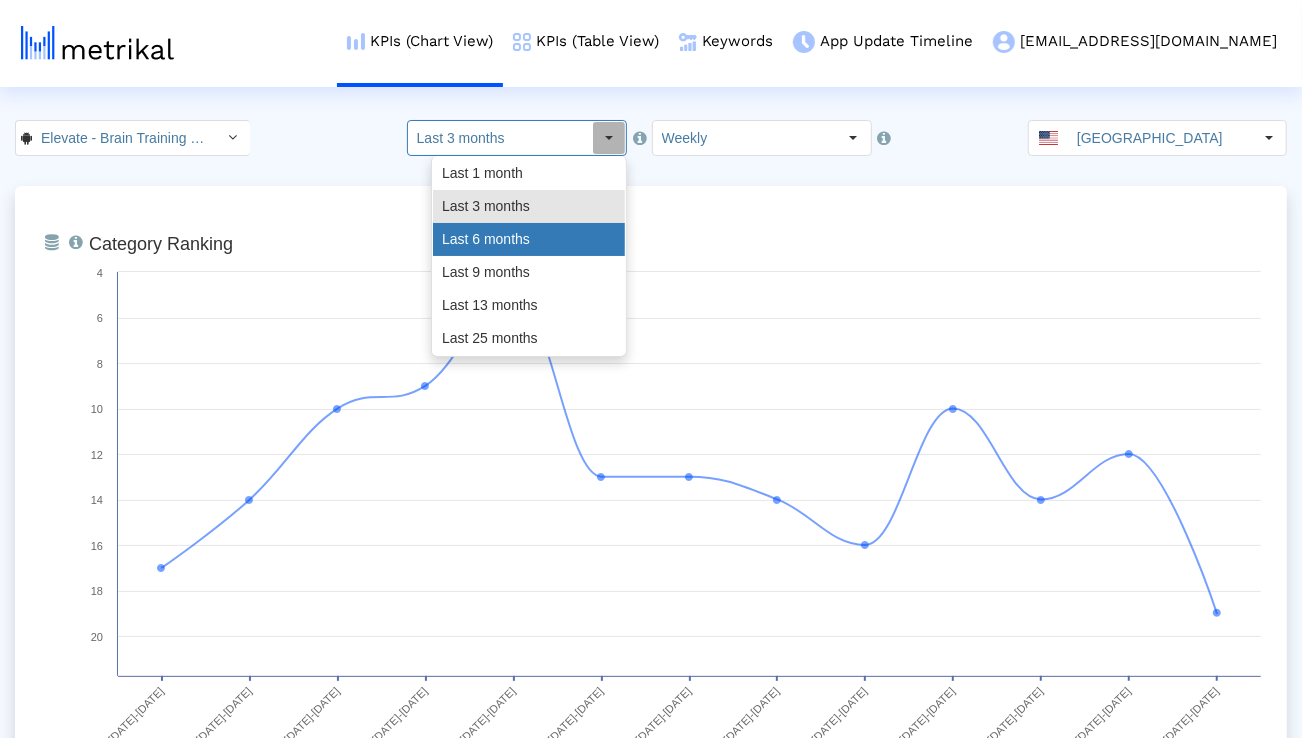 click on "Last 6 months" at bounding box center (529, 239) 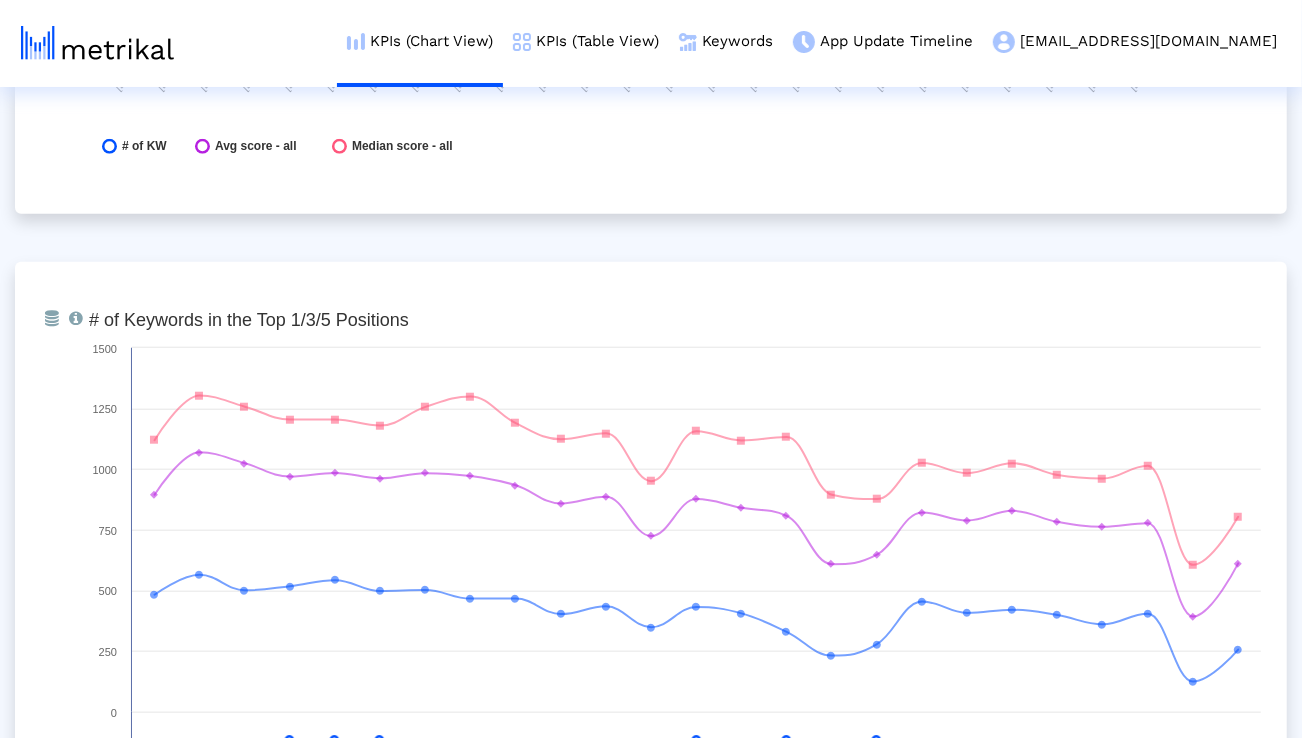 scroll, scrollTop: 5919, scrollLeft: 0, axis: vertical 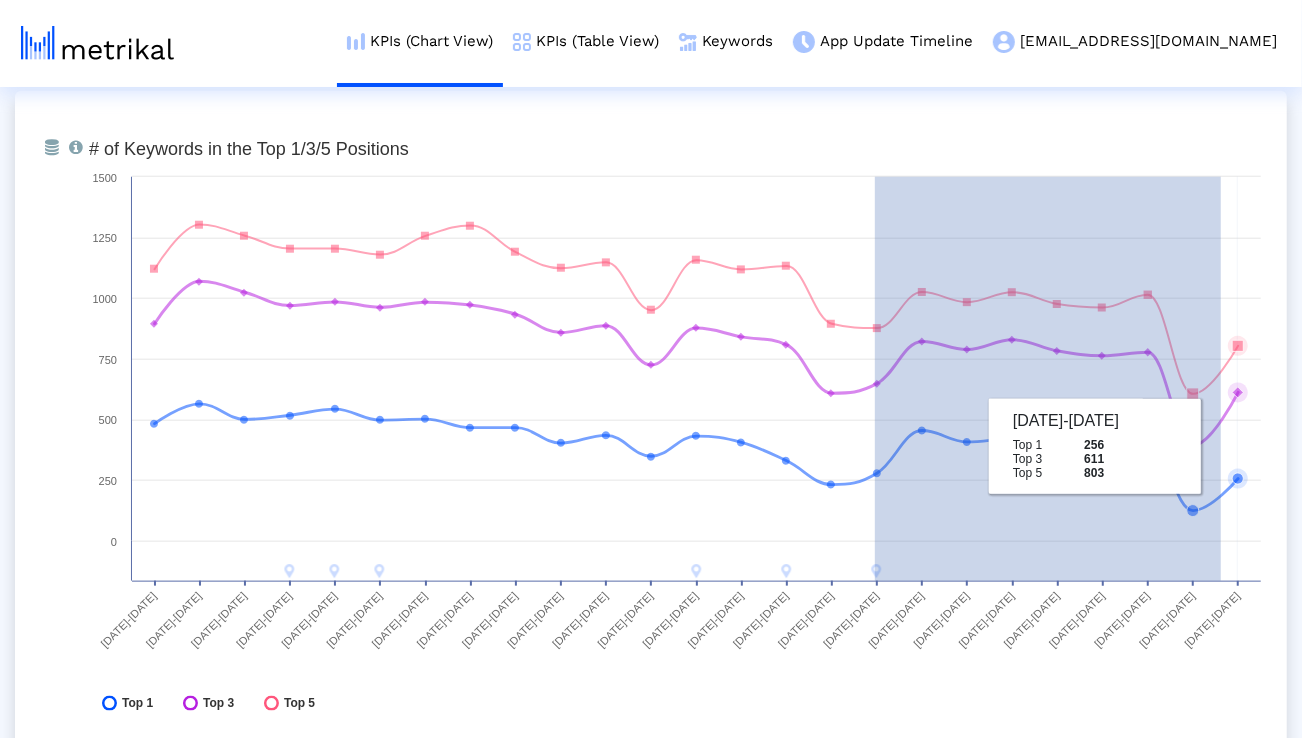 drag, startPoint x: 875, startPoint y: 435, endPoint x: 1236, endPoint y: 450, distance: 361.3115 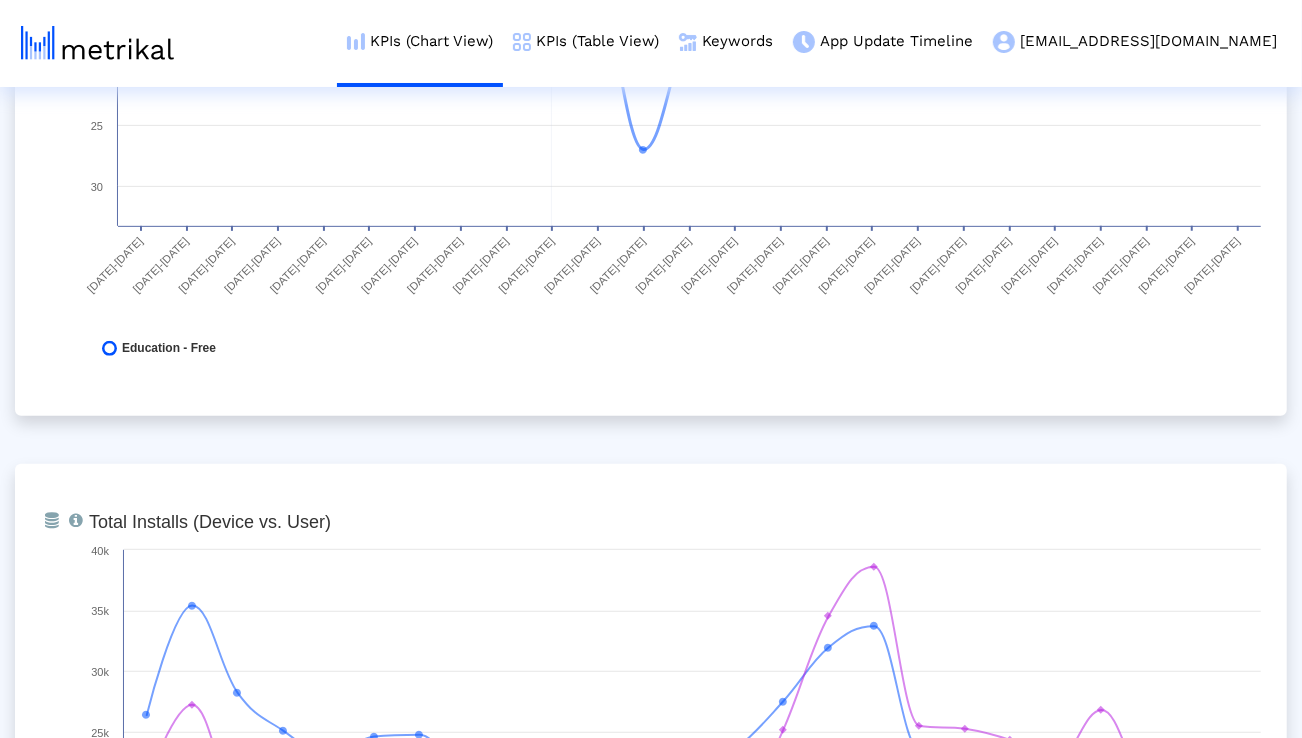 scroll, scrollTop: 0, scrollLeft: 0, axis: both 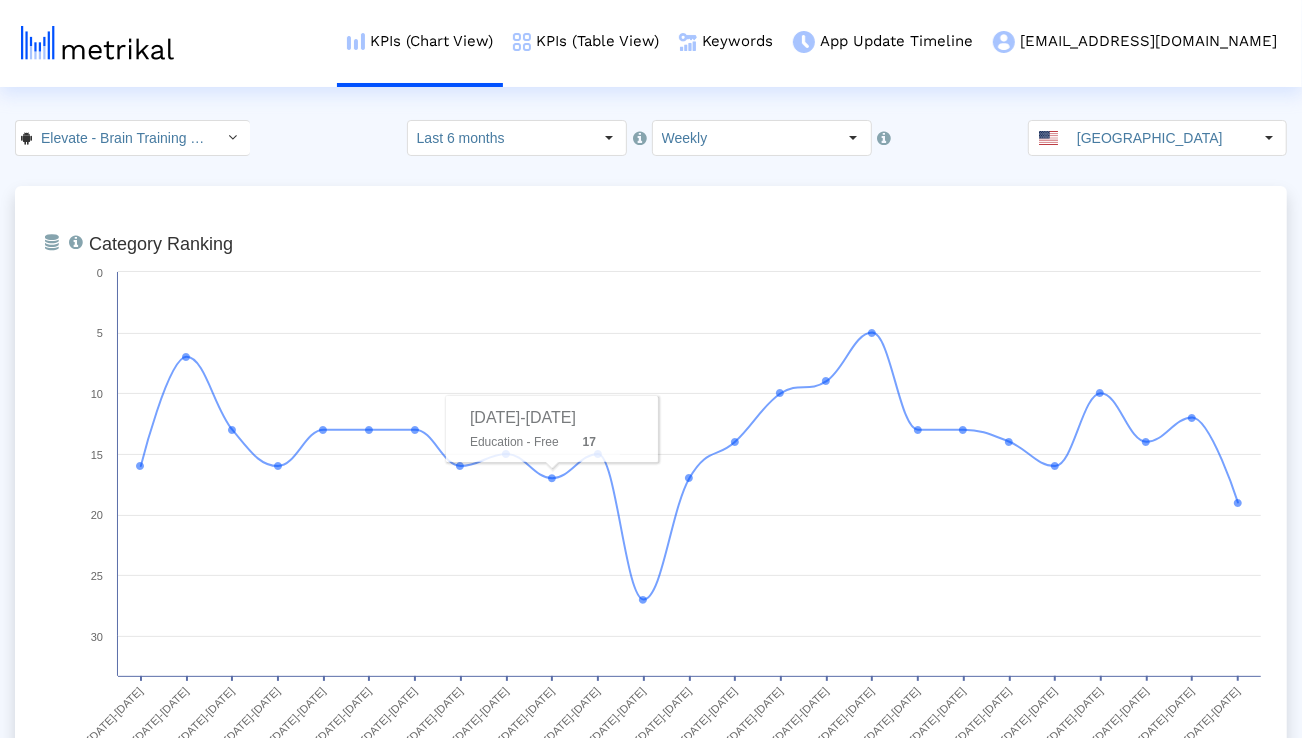 click on "Last 6 months" 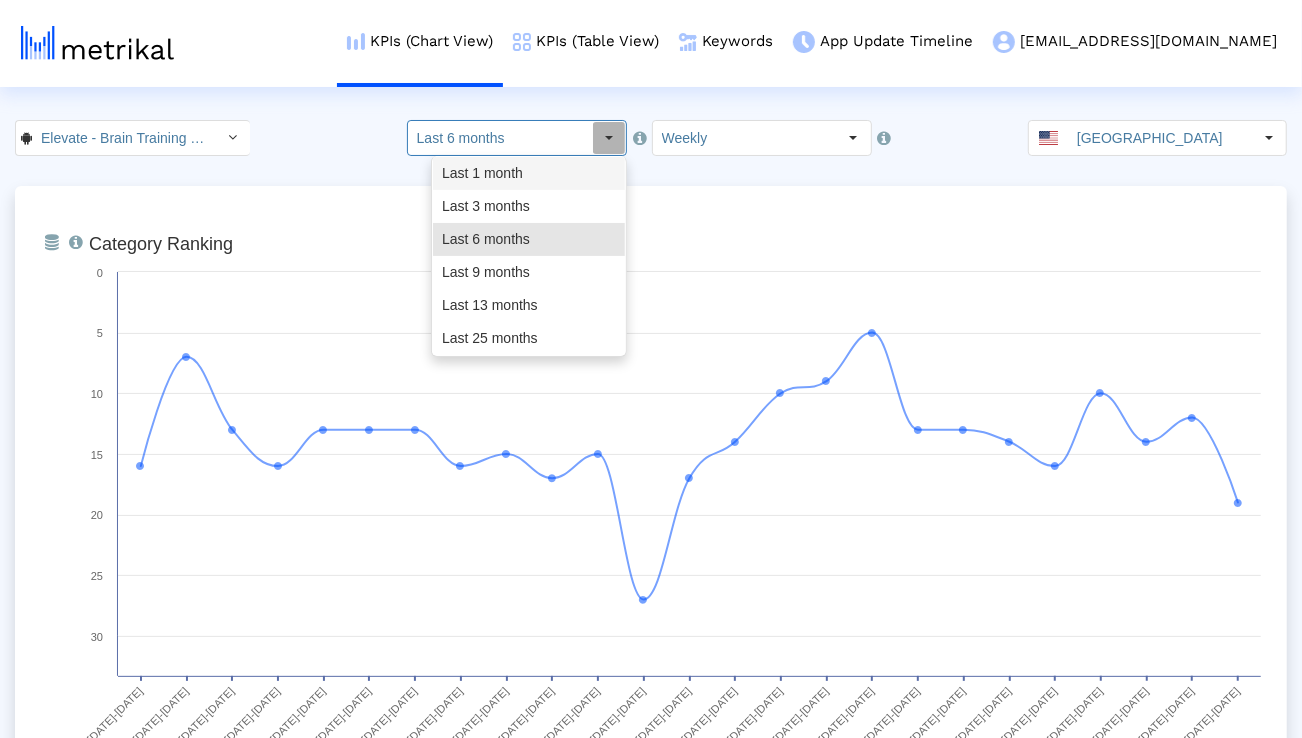 click on "Last 3 months" at bounding box center (529, 206) 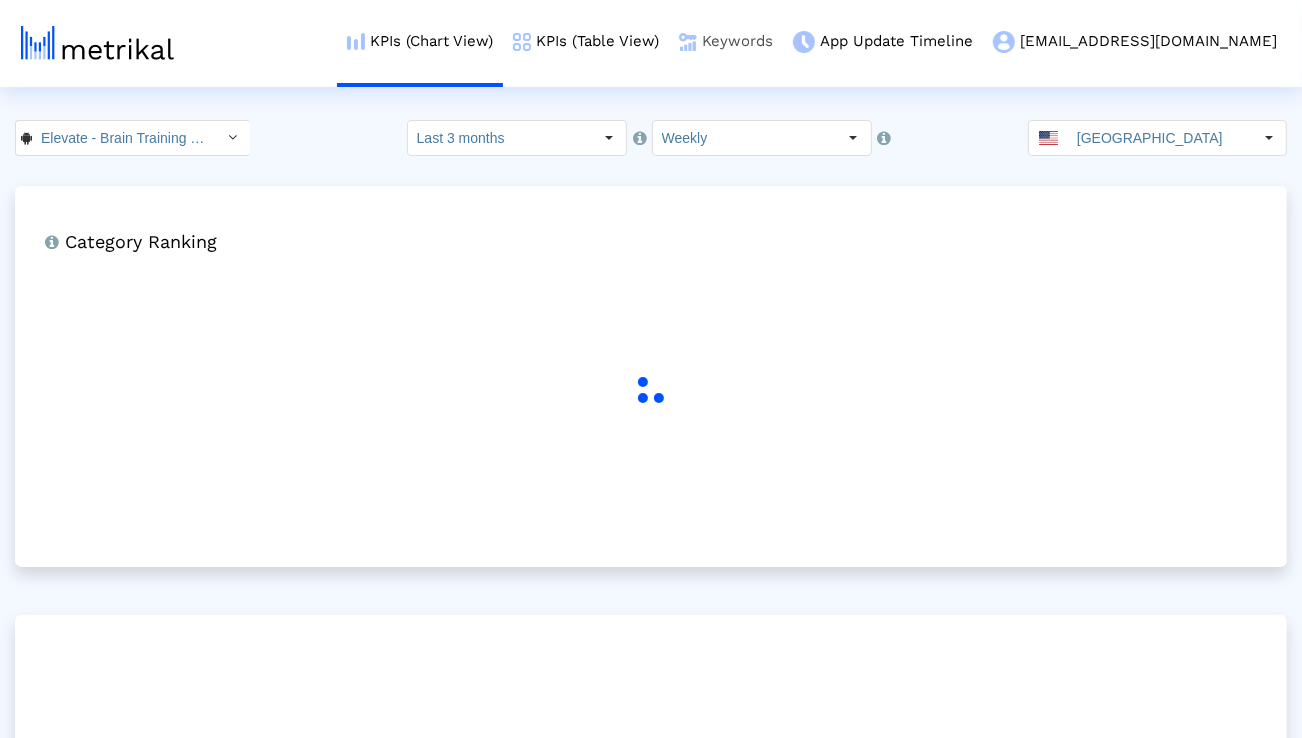 click on "Keywords" at bounding box center [726, 41] 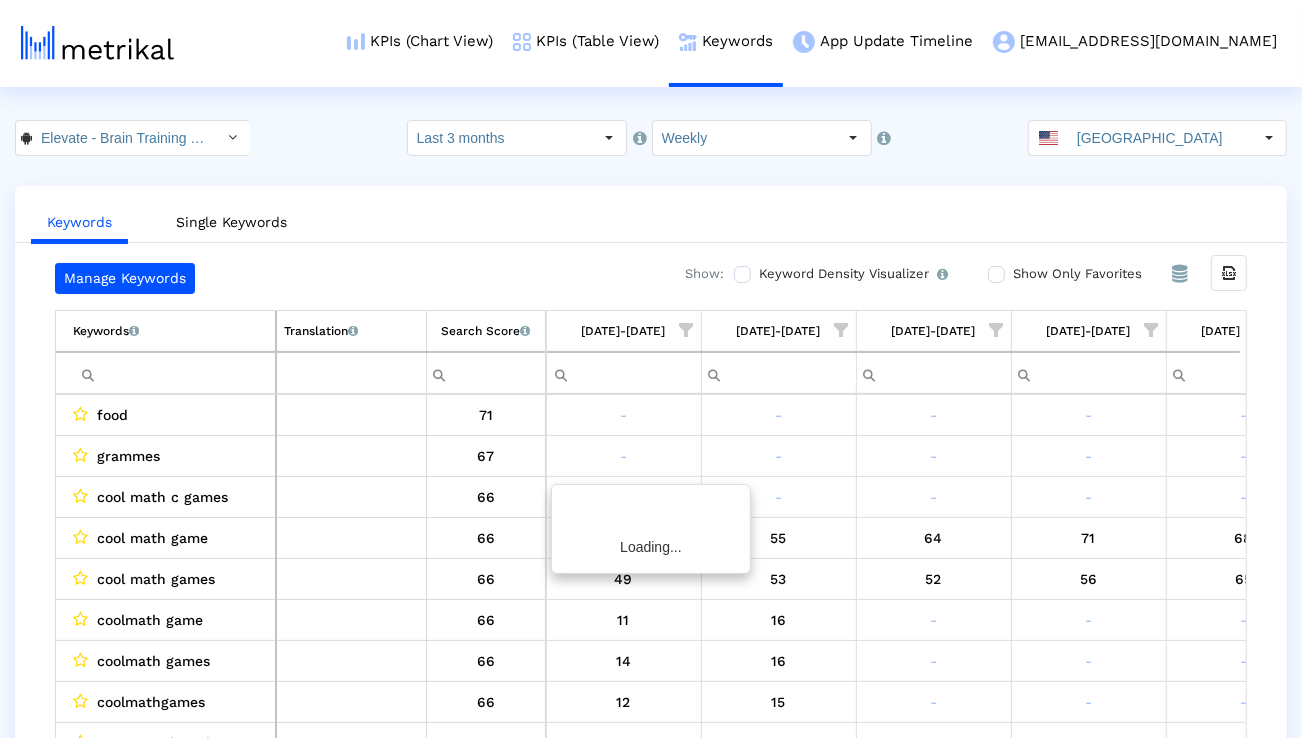 scroll, scrollTop: 0, scrollLeft: 1320, axis: horizontal 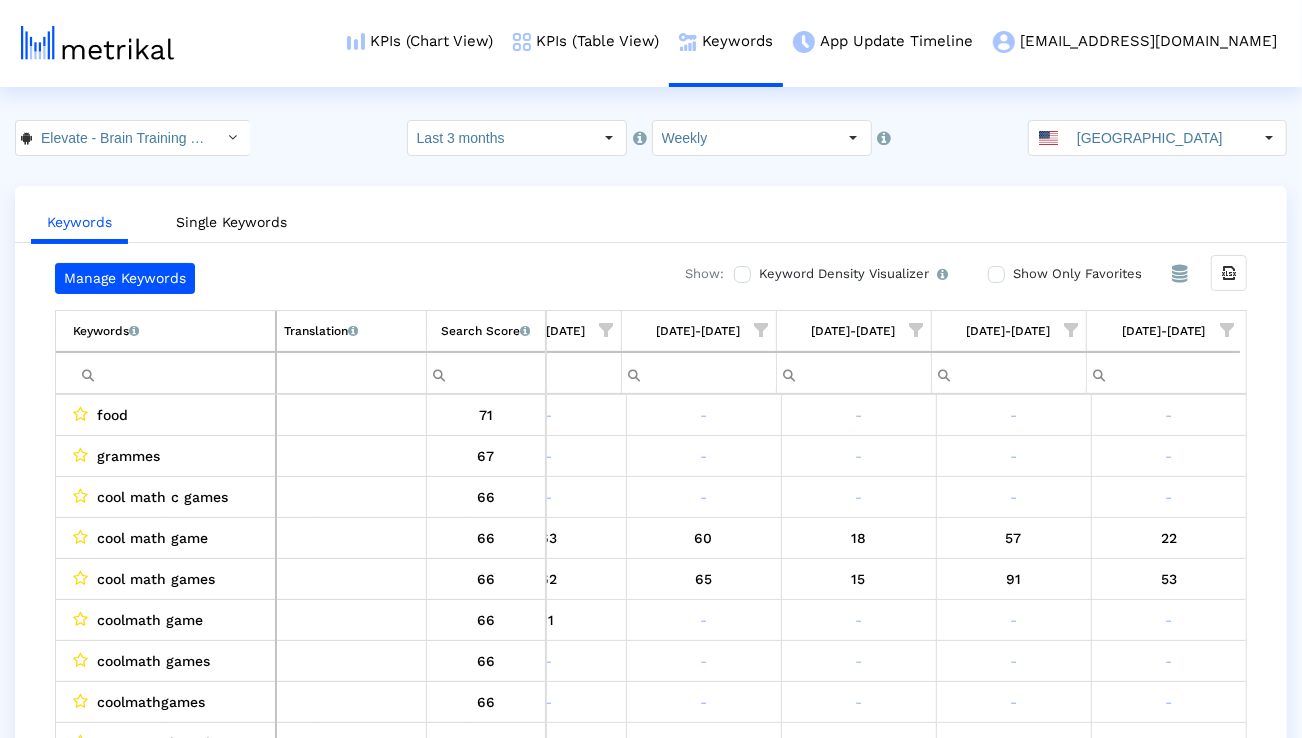 click at bounding box center [1227, 330] 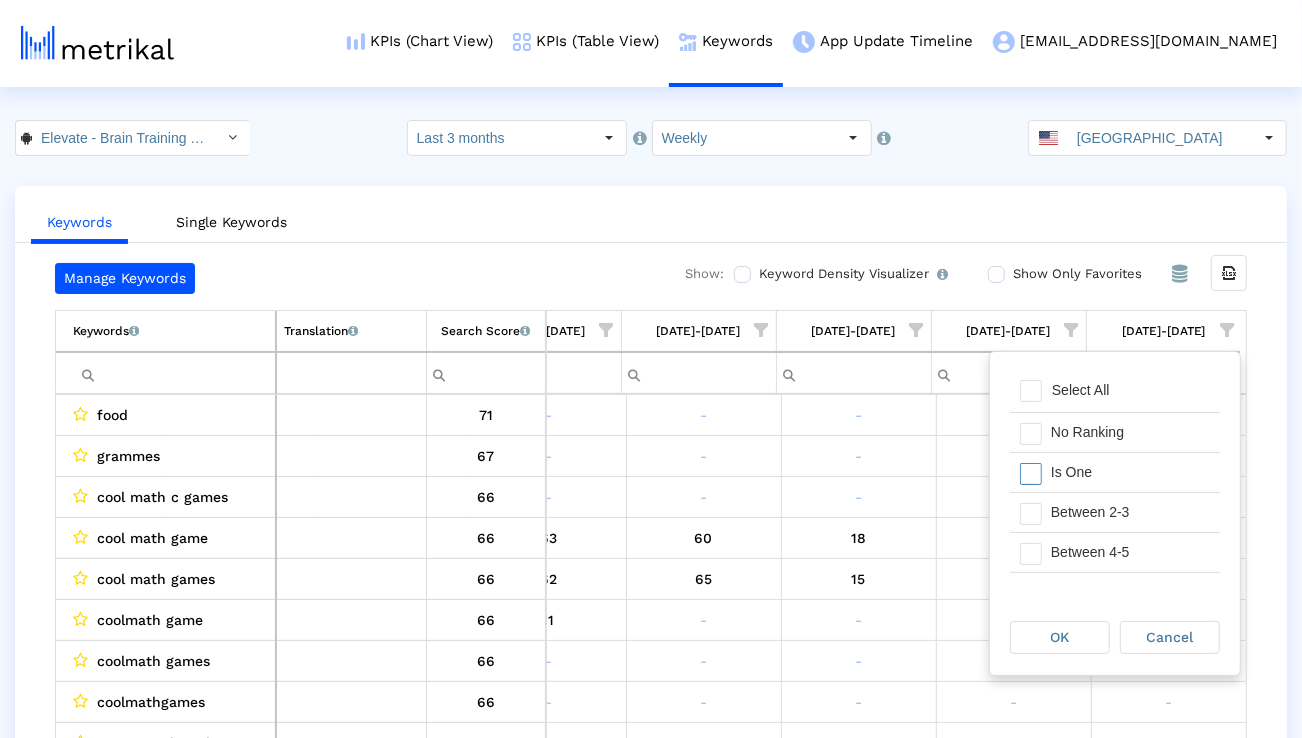 click on "Is One" at bounding box center (1130, 472) 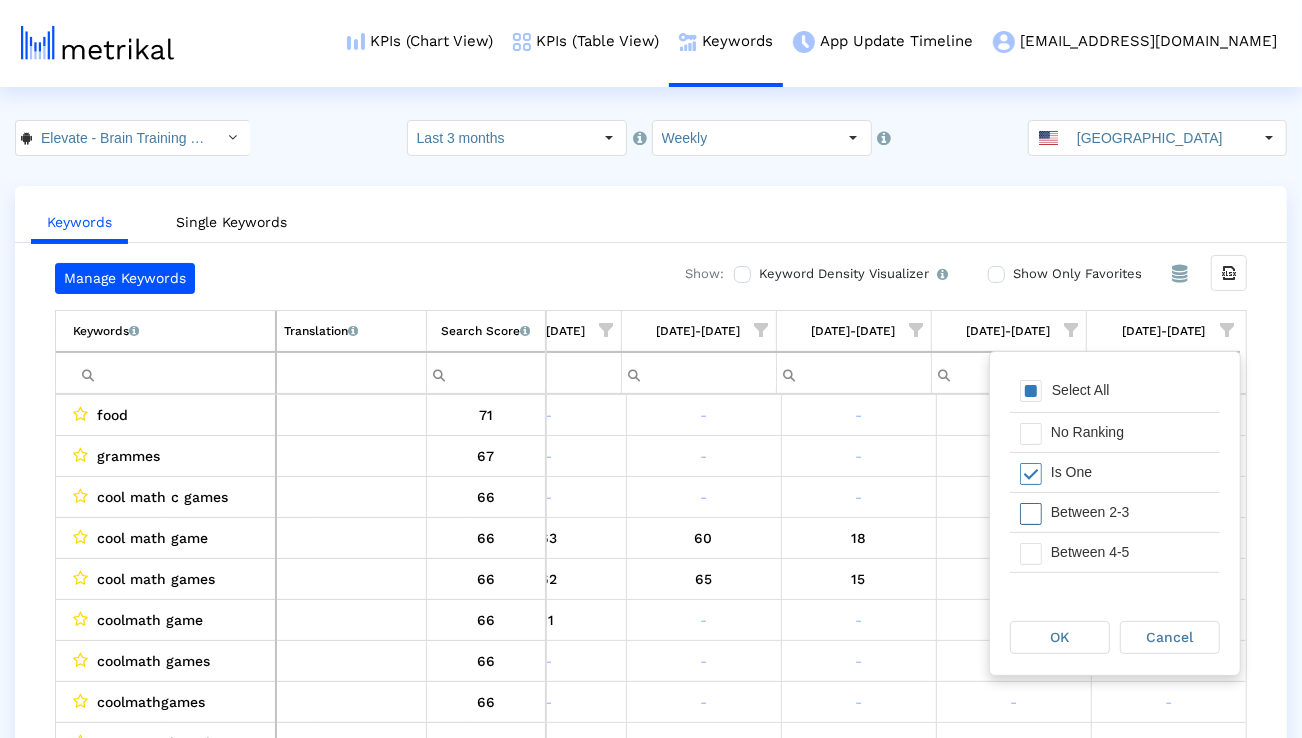 click on "Between 2-3" at bounding box center [1130, 512] 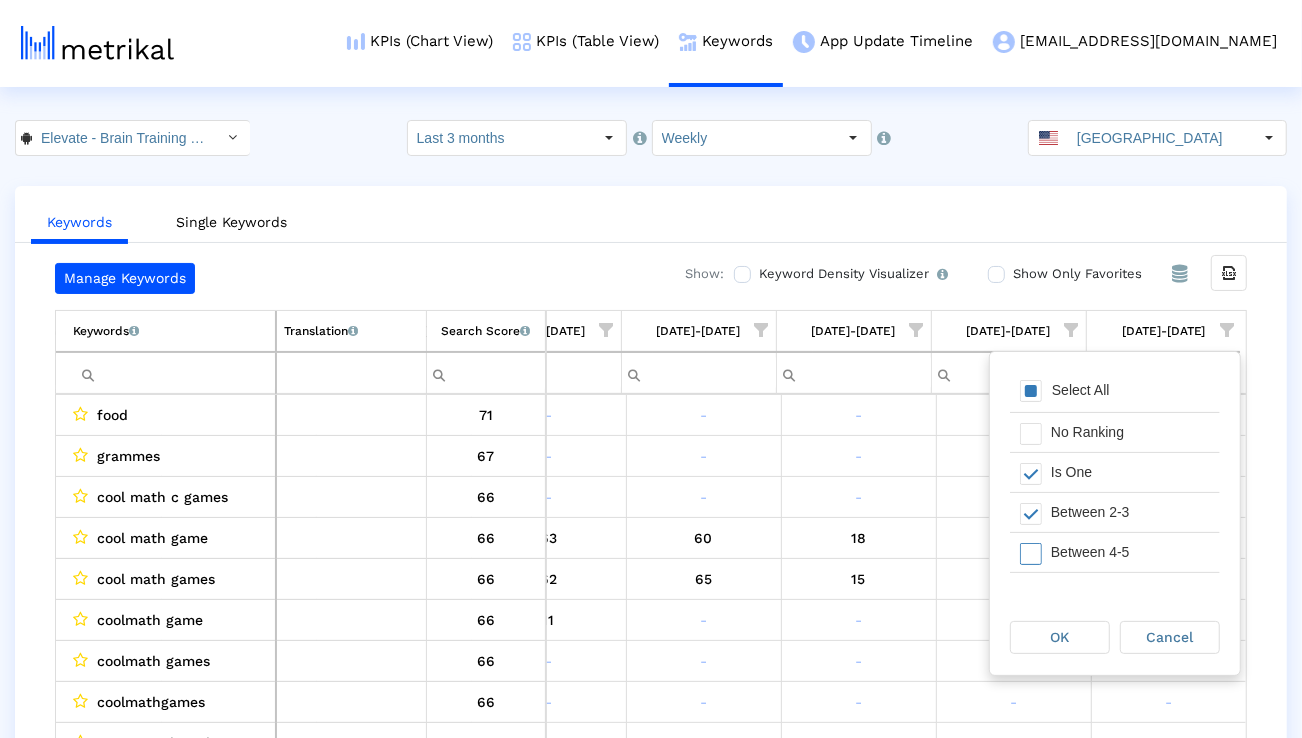 click on "Between 4-5" at bounding box center (1130, 552) 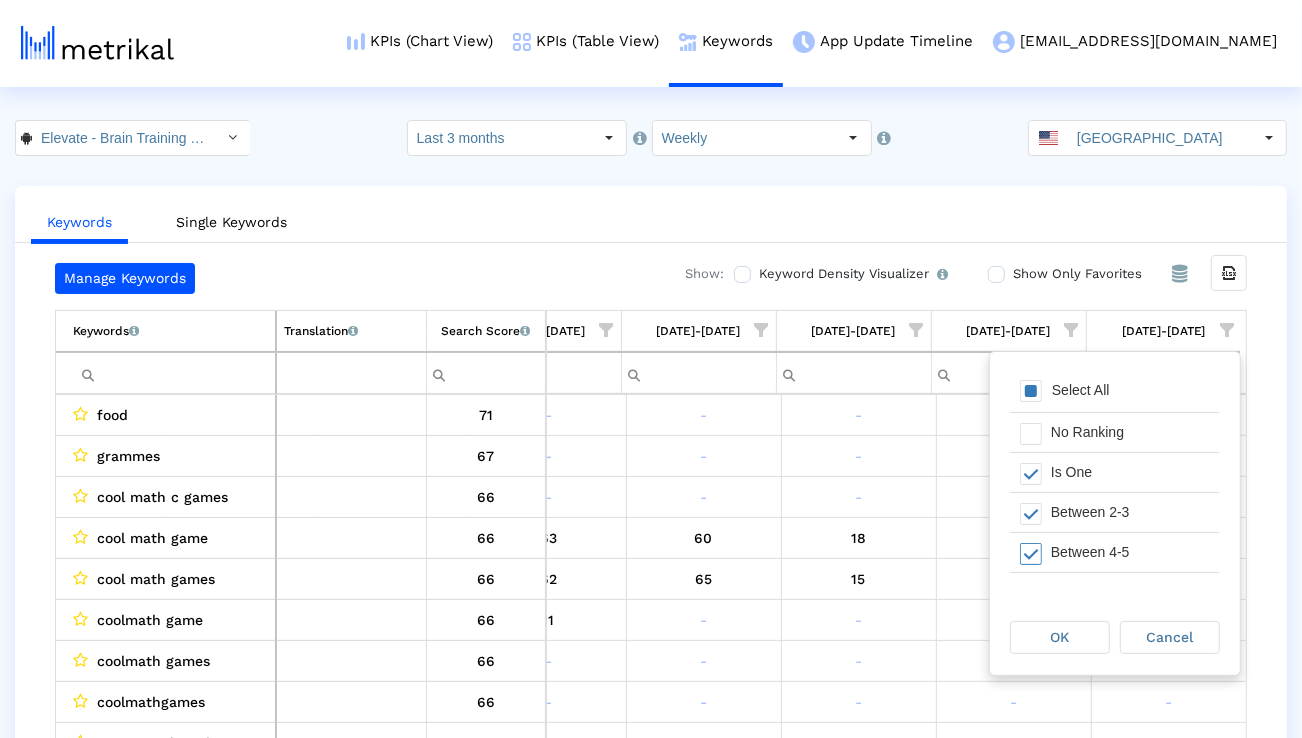 scroll, scrollTop: 25, scrollLeft: 0, axis: vertical 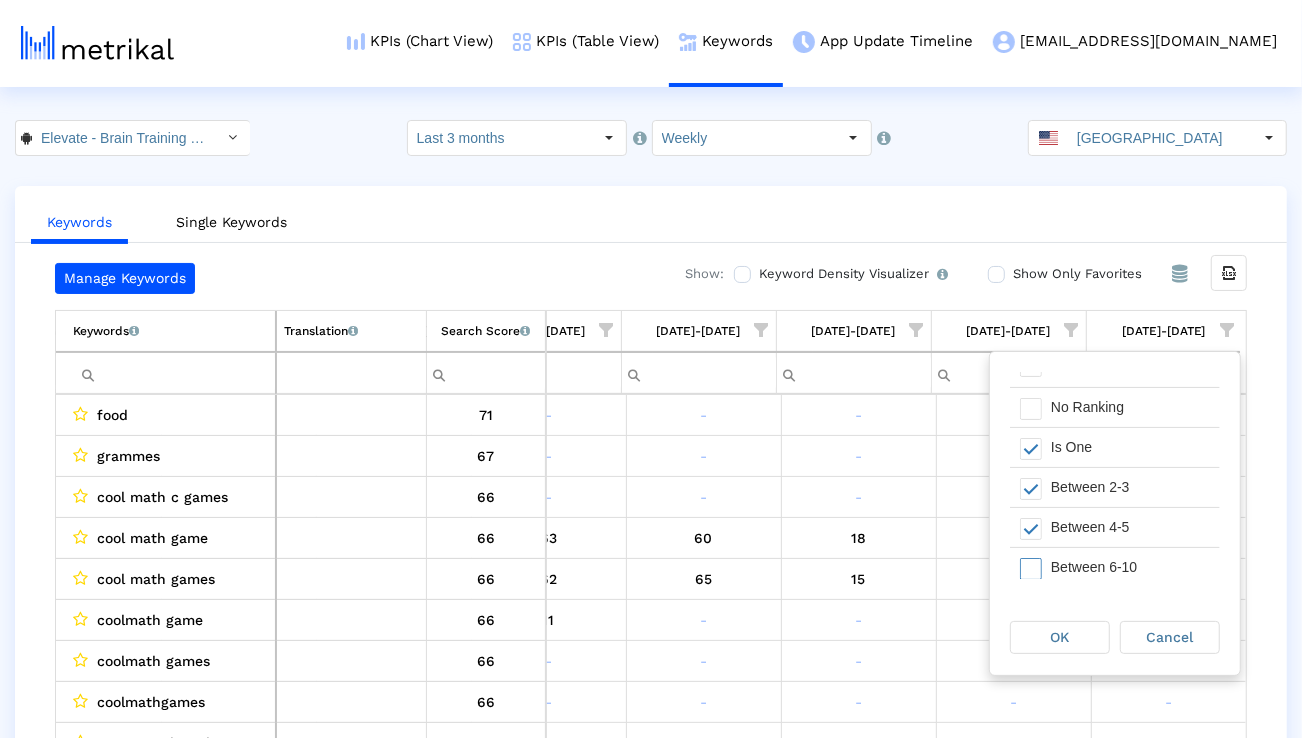 click on "Between 6-10" at bounding box center (1130, 567) 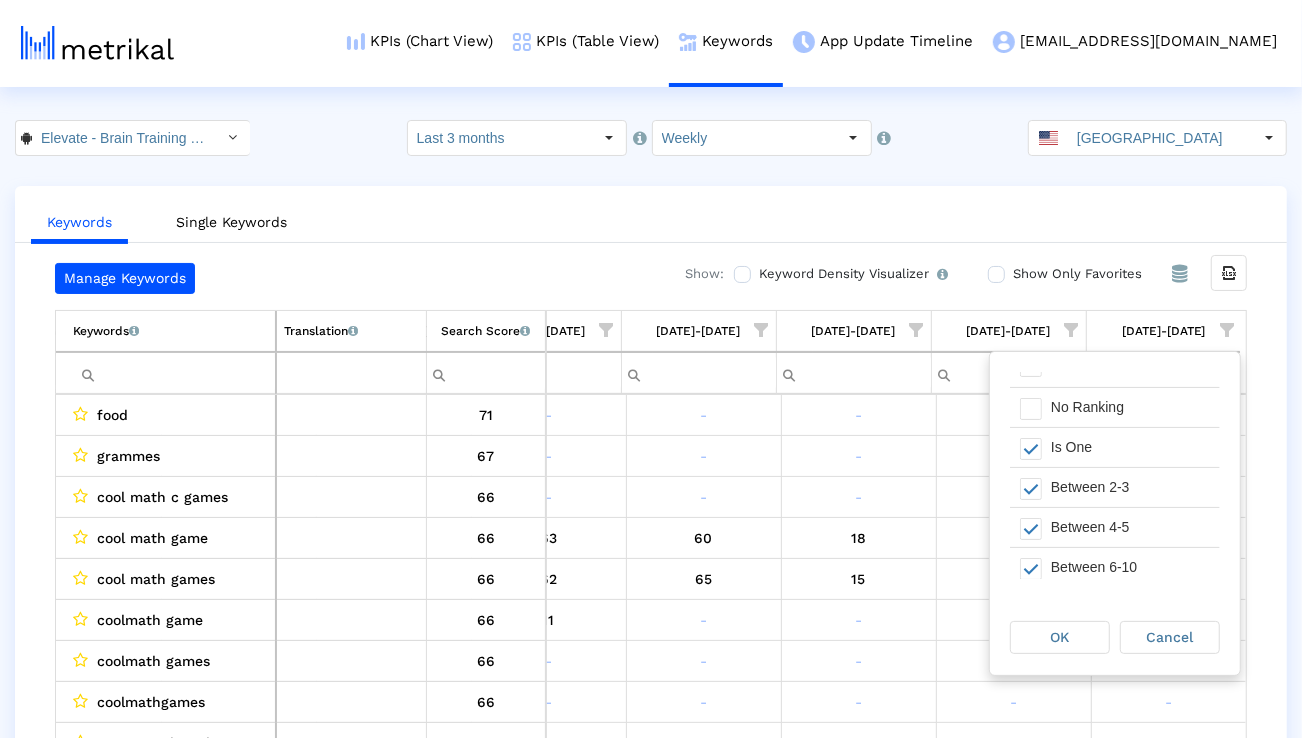 click on "OK" at bounding box center [1065, 637] 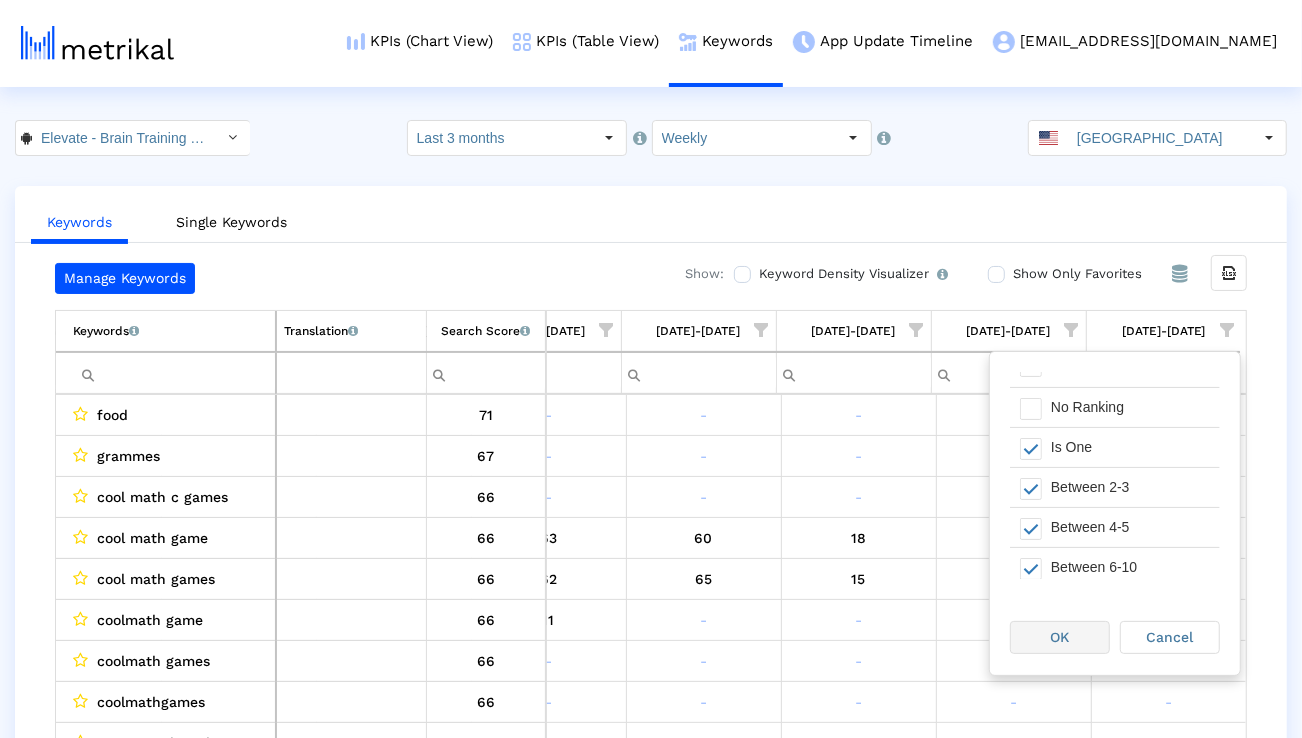 click on "OK" at bounding box center (1060, 637) 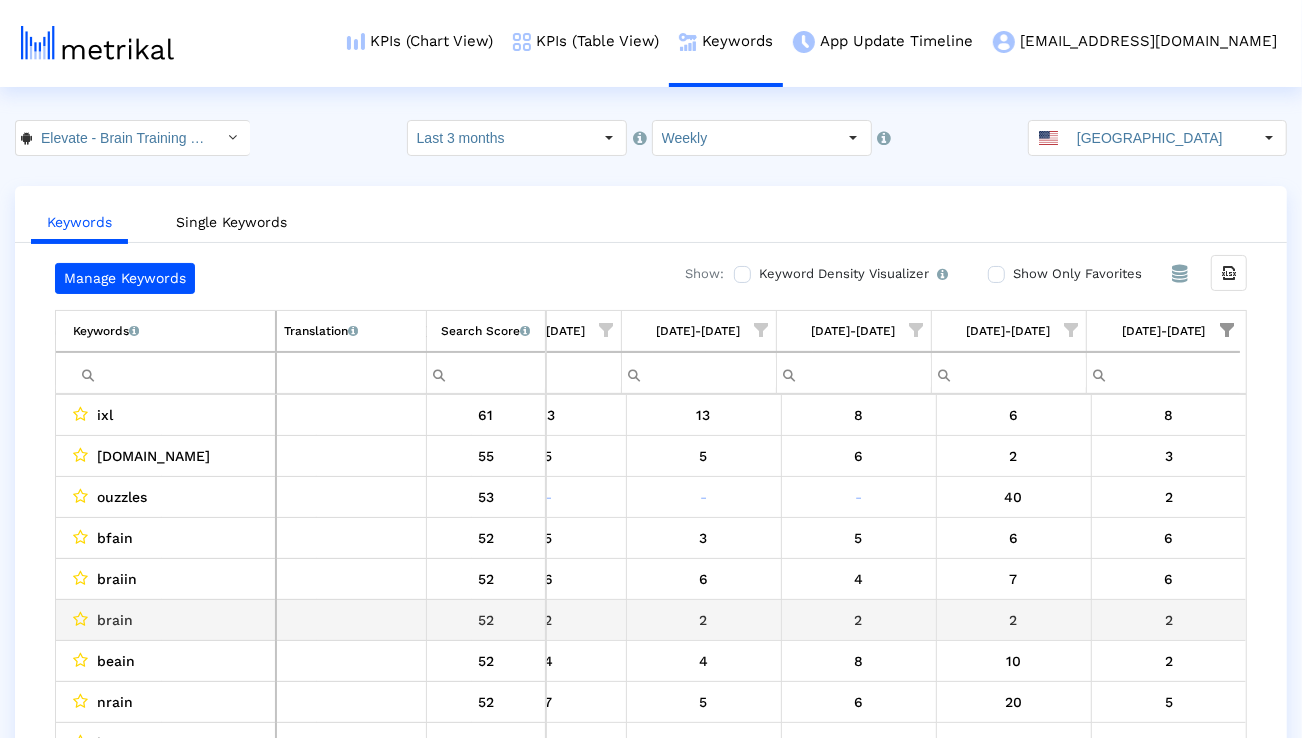 scroll, scrollTop: 76, scrollLeft: 1320, axis: both 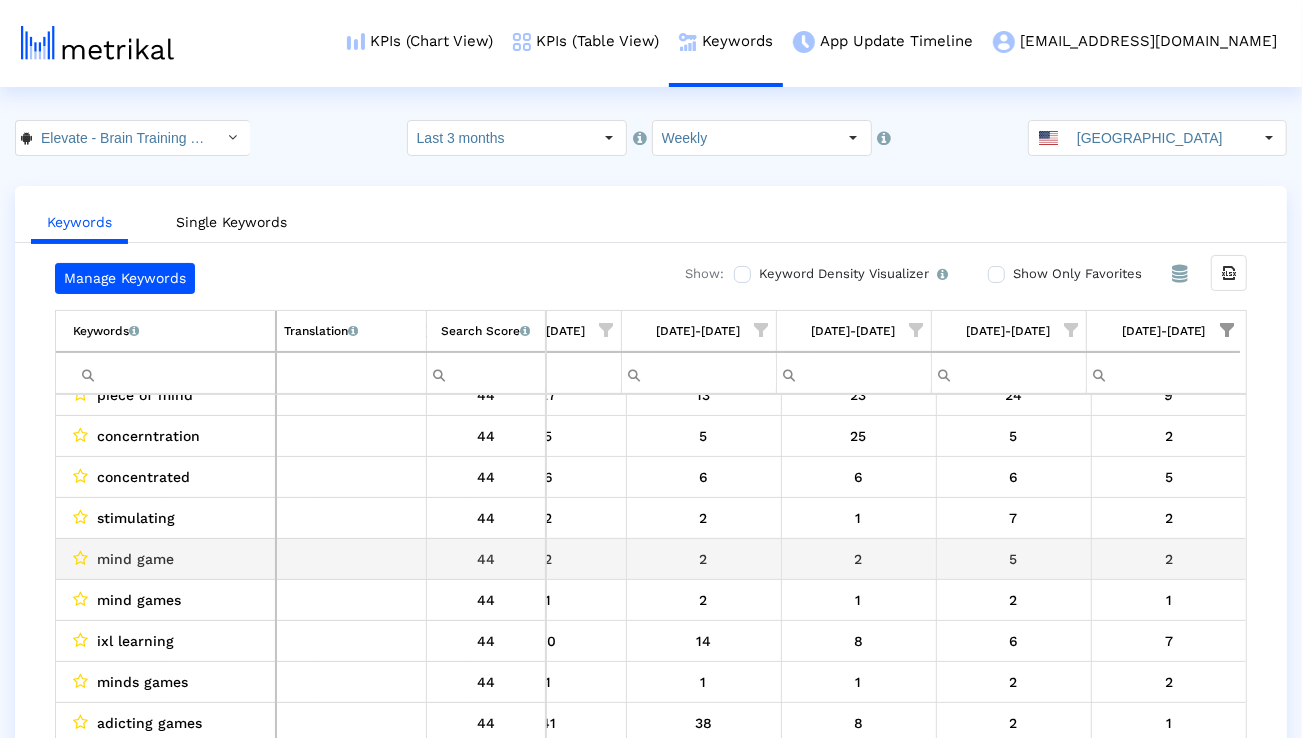 click on "mind game" at bounding box center (170, 559) 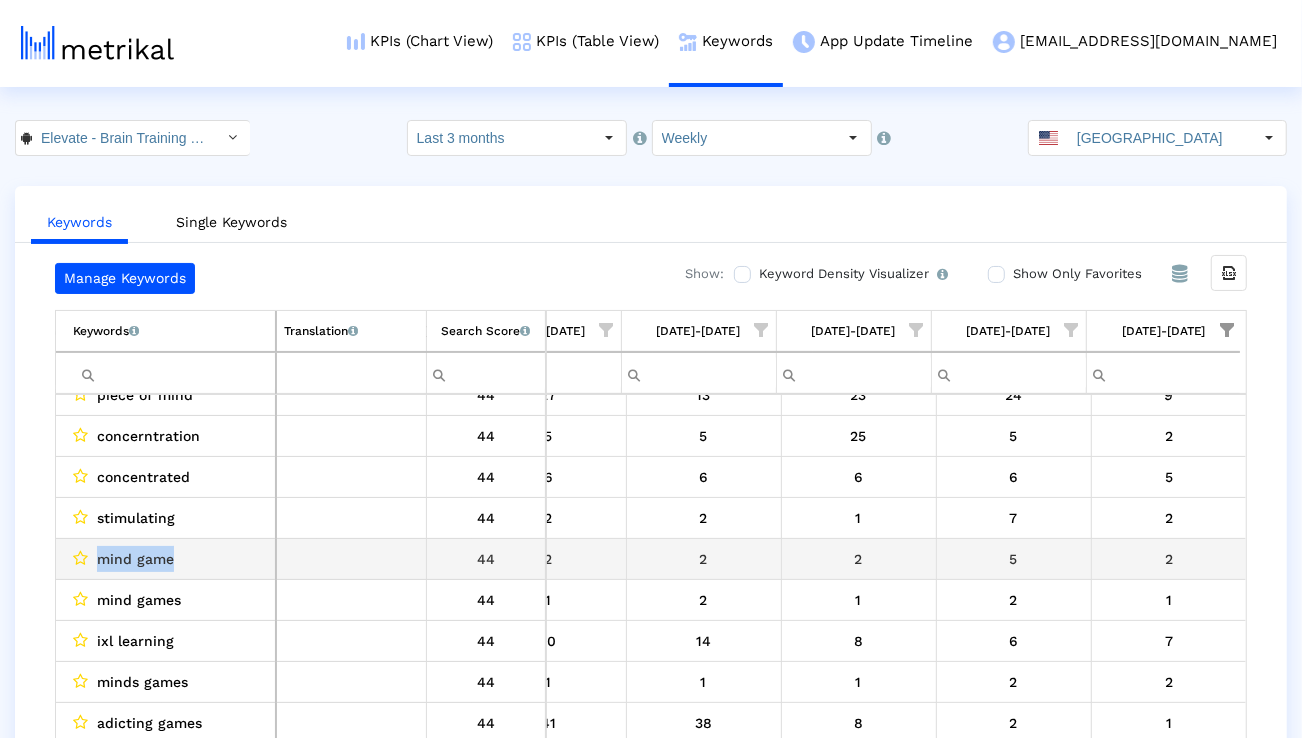 click on "mind game" at bounding box center (170, 559) 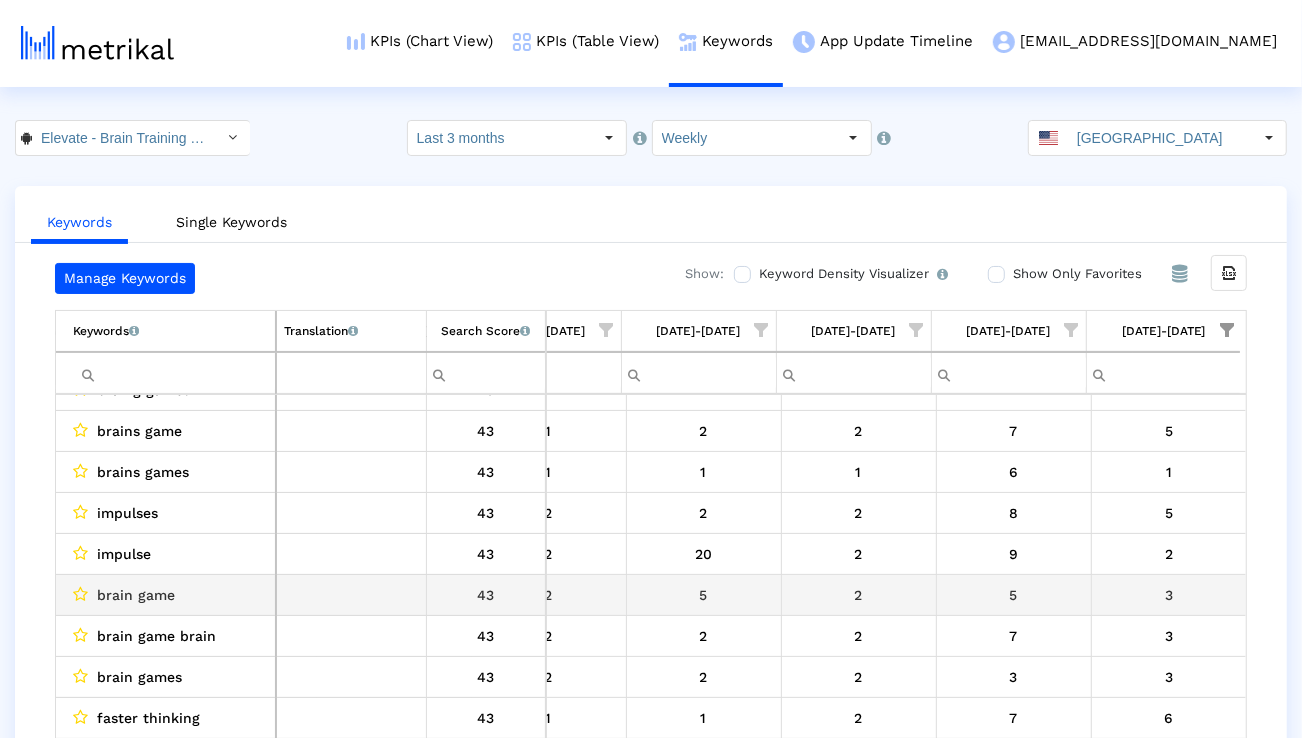 click on "brain game" at bounding box center [136, 595] 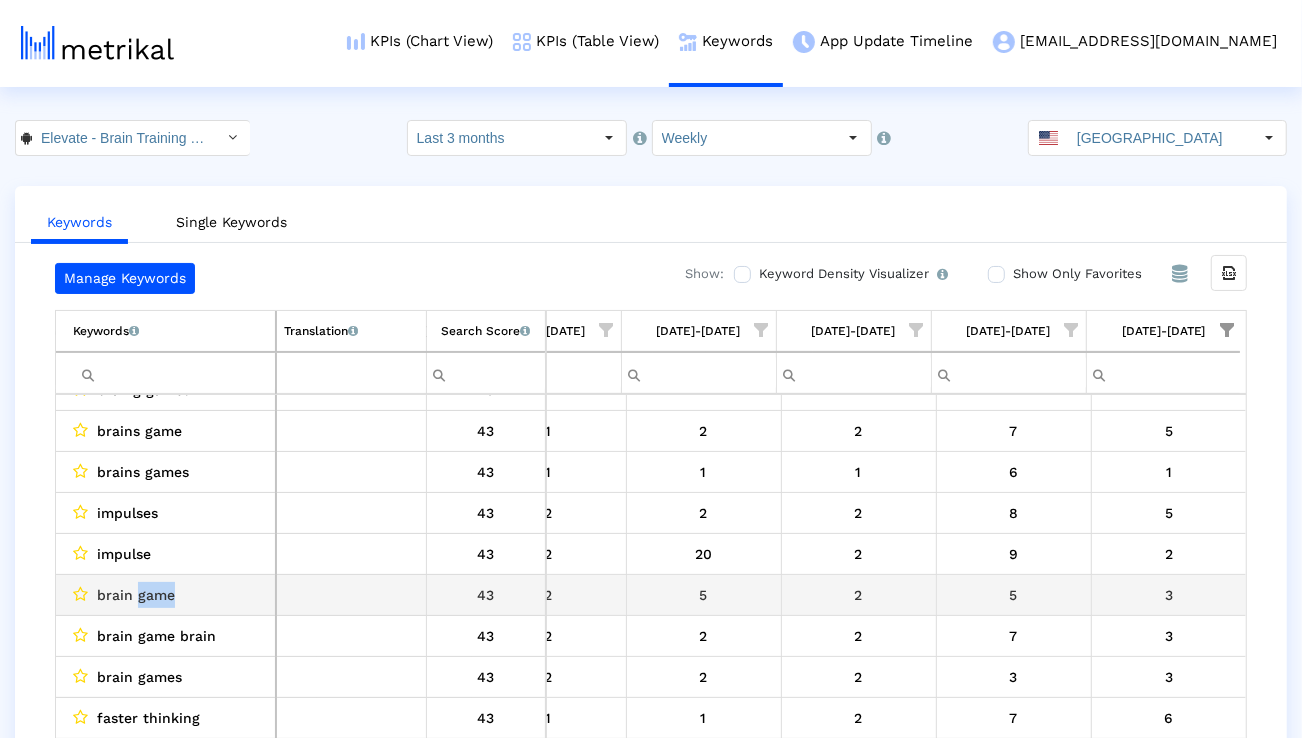 click on "brain game" at bounding box center [136, 595] 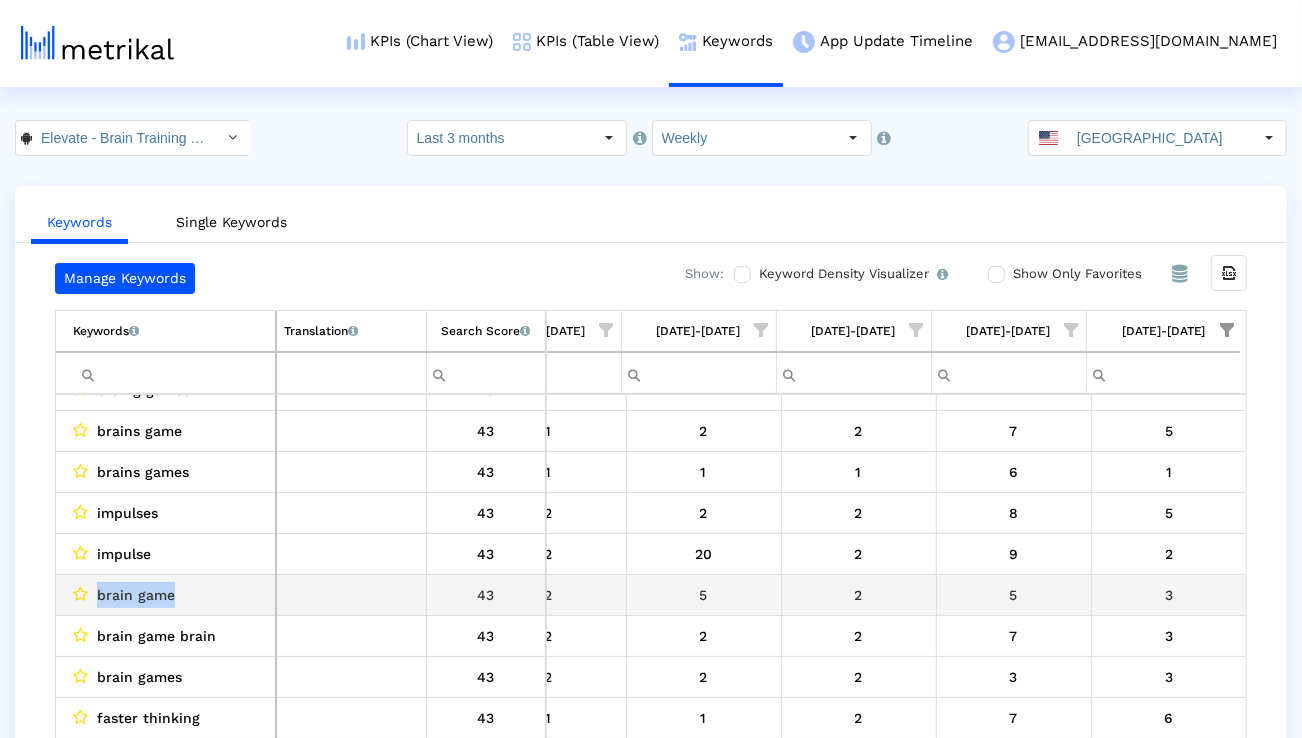 click on "brain game" at bounding box center [136, 595] 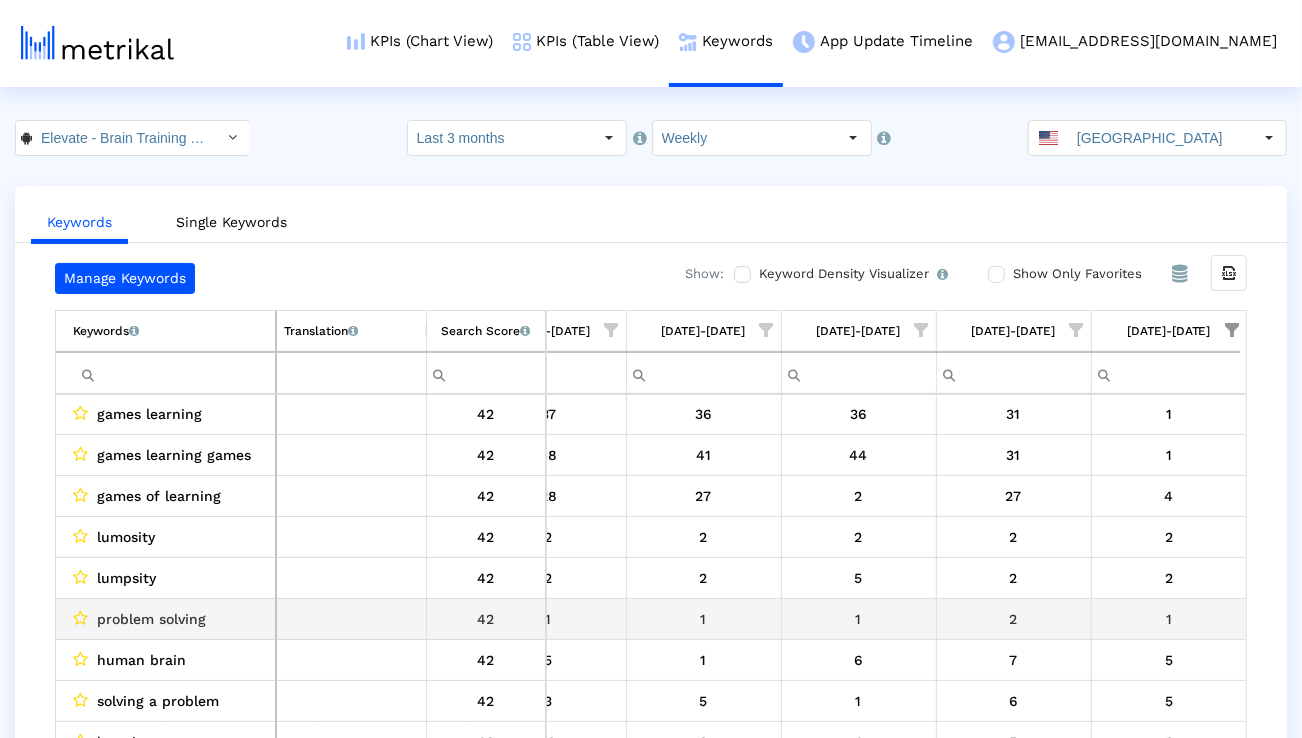 click on "problem solving" at bounding box center [151, 619] 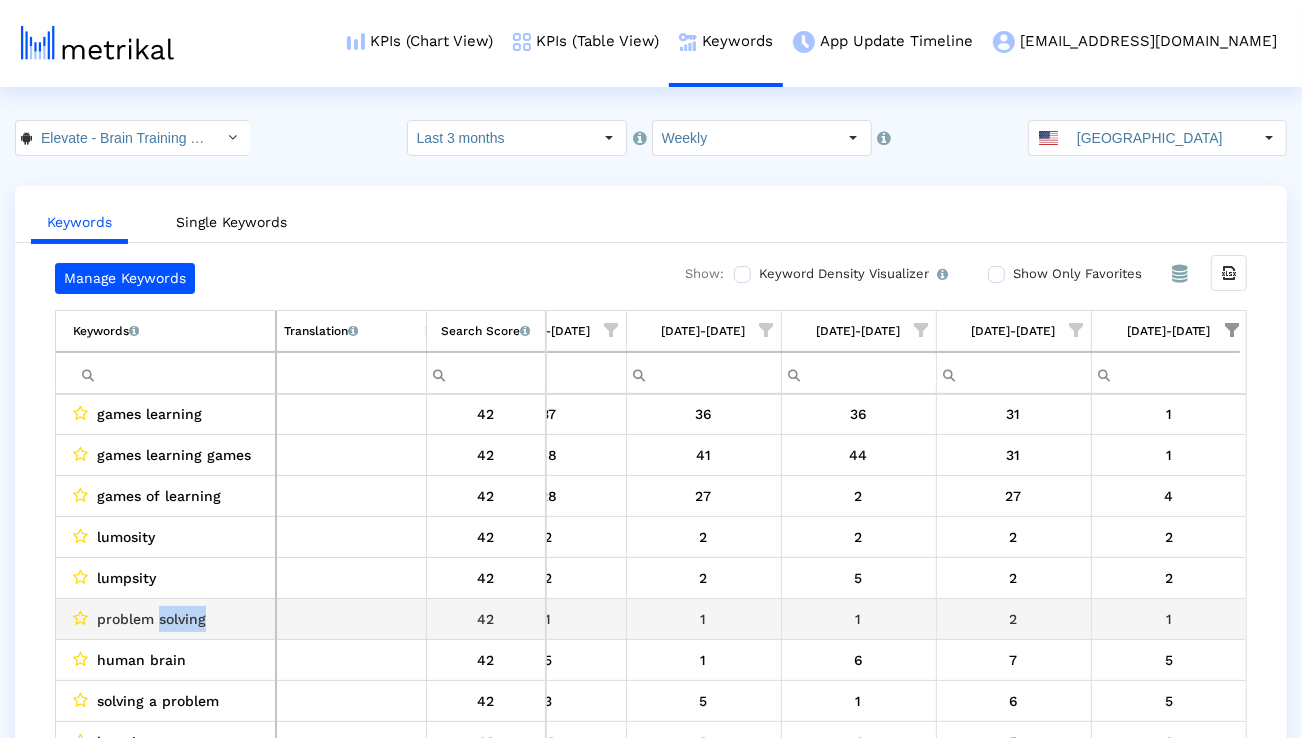 click on "problem solving" at bounding box center (151, 619) 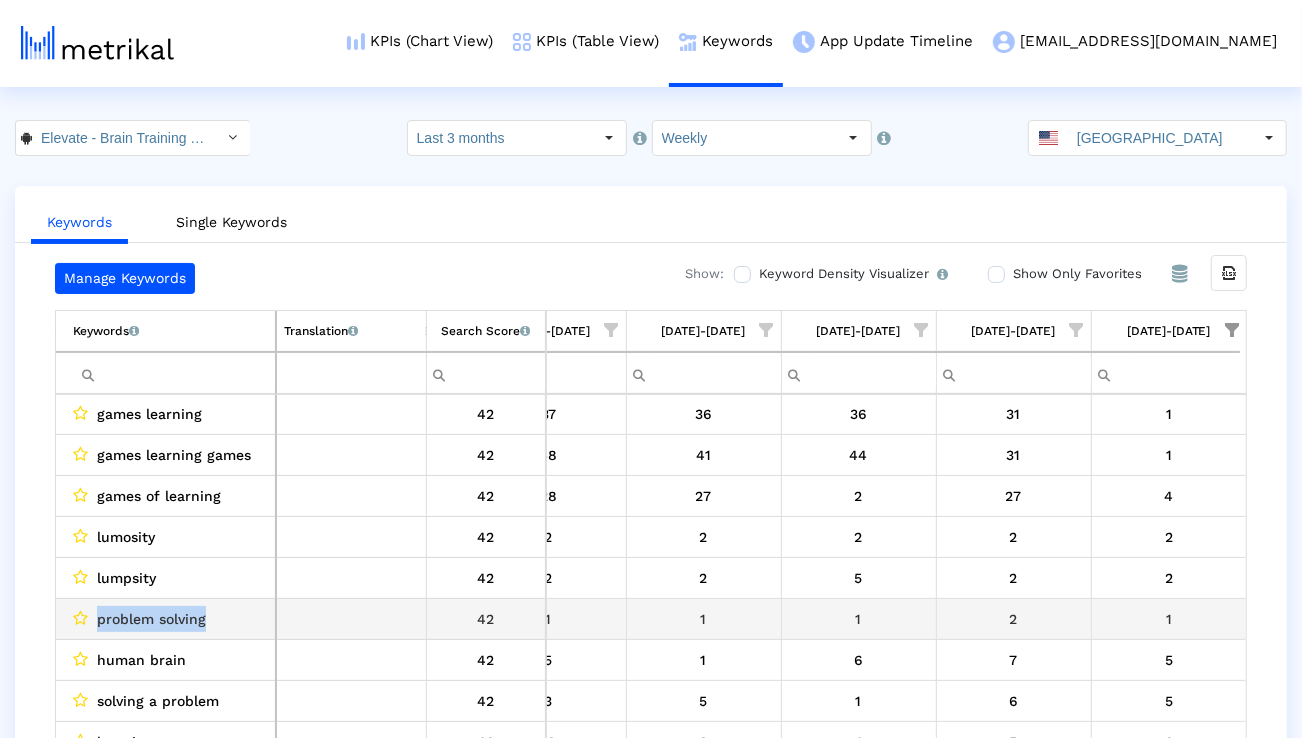 copy on "problem solving" 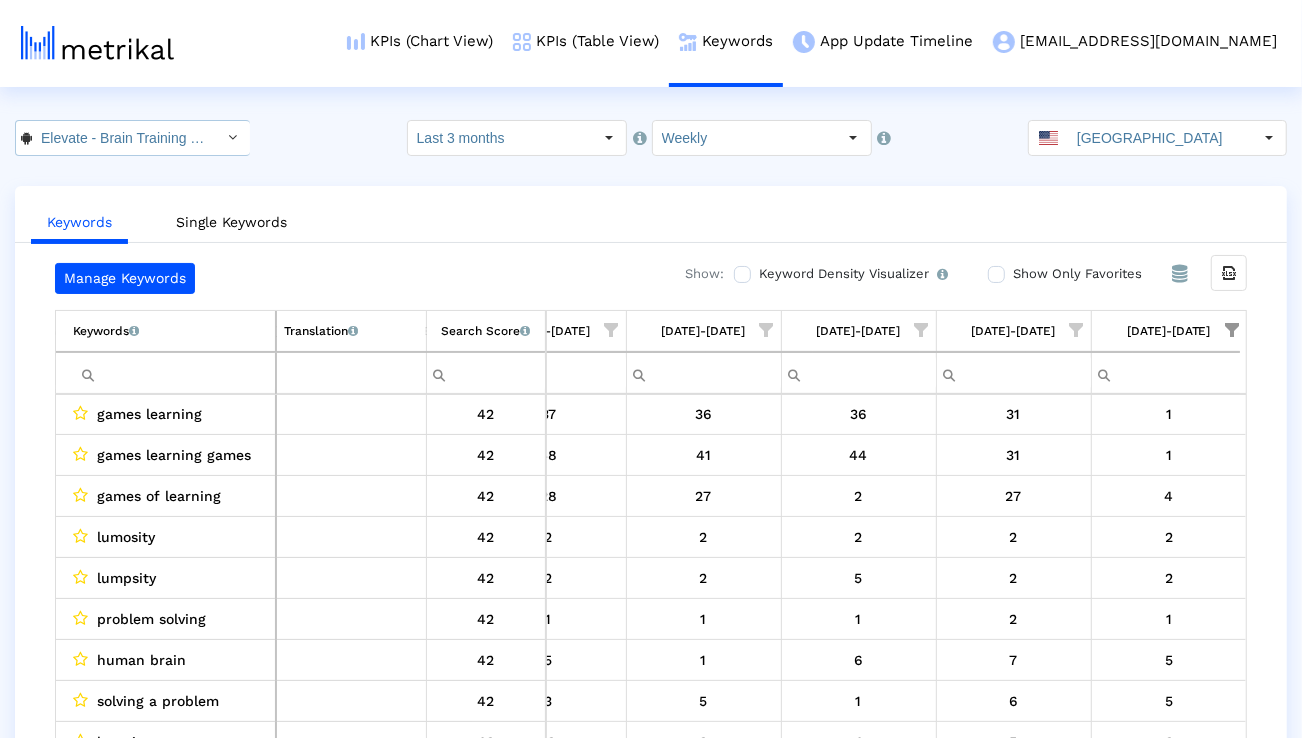 click 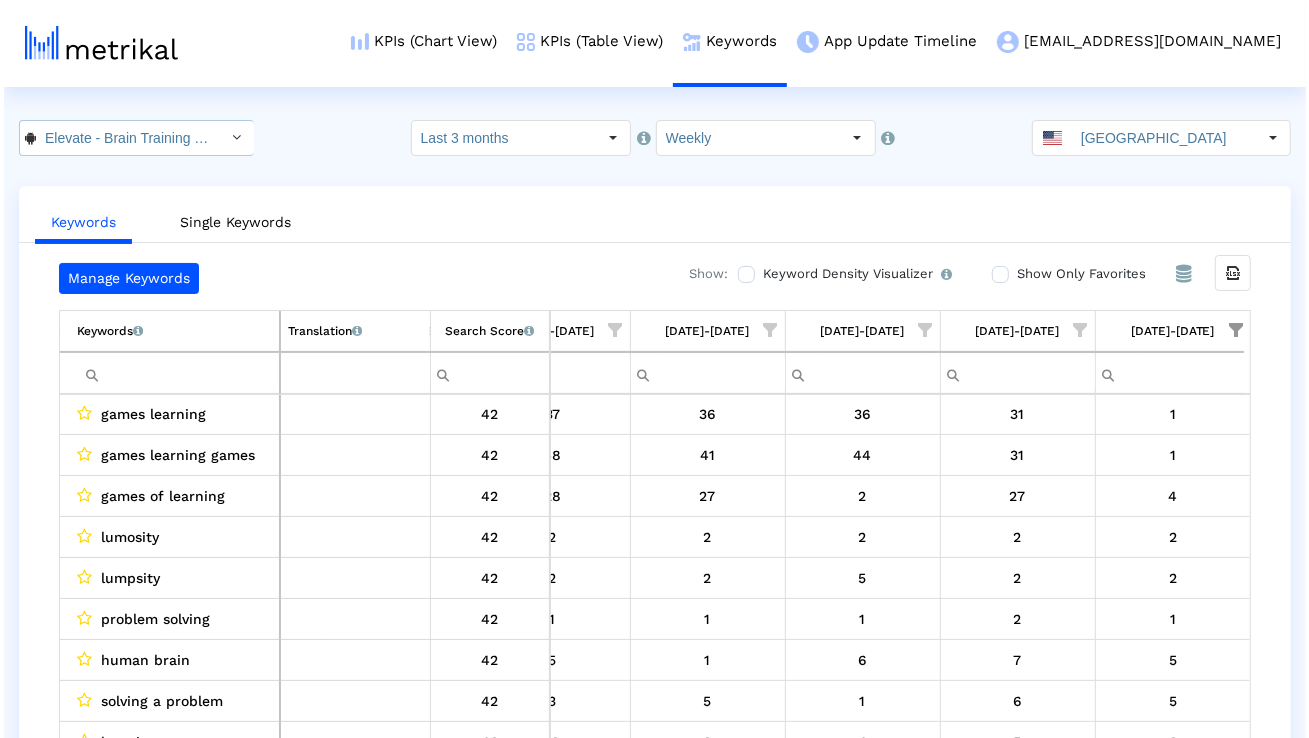 scroll, scrollTop: 0, scrollLeft: 153, axis: horizontal 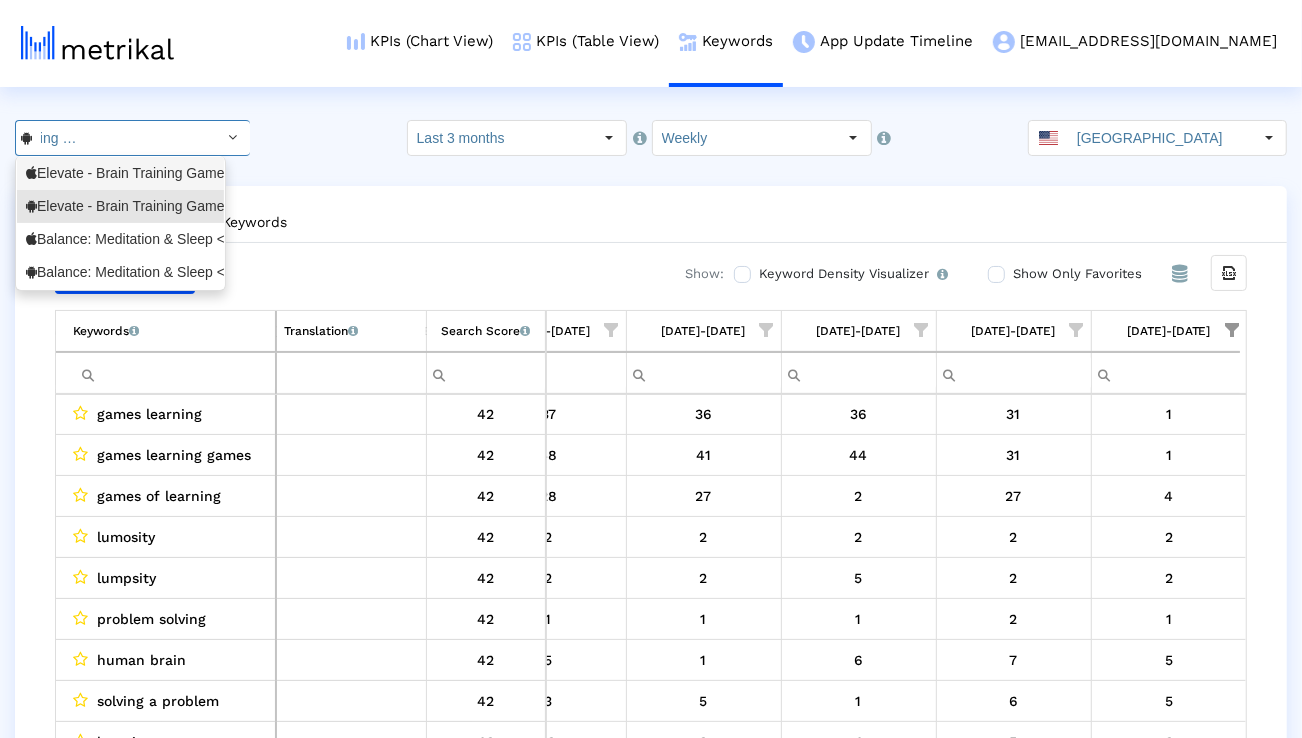 click on "Elevate - Brain Training Games <875063456>" at bounding box center (120, 173) 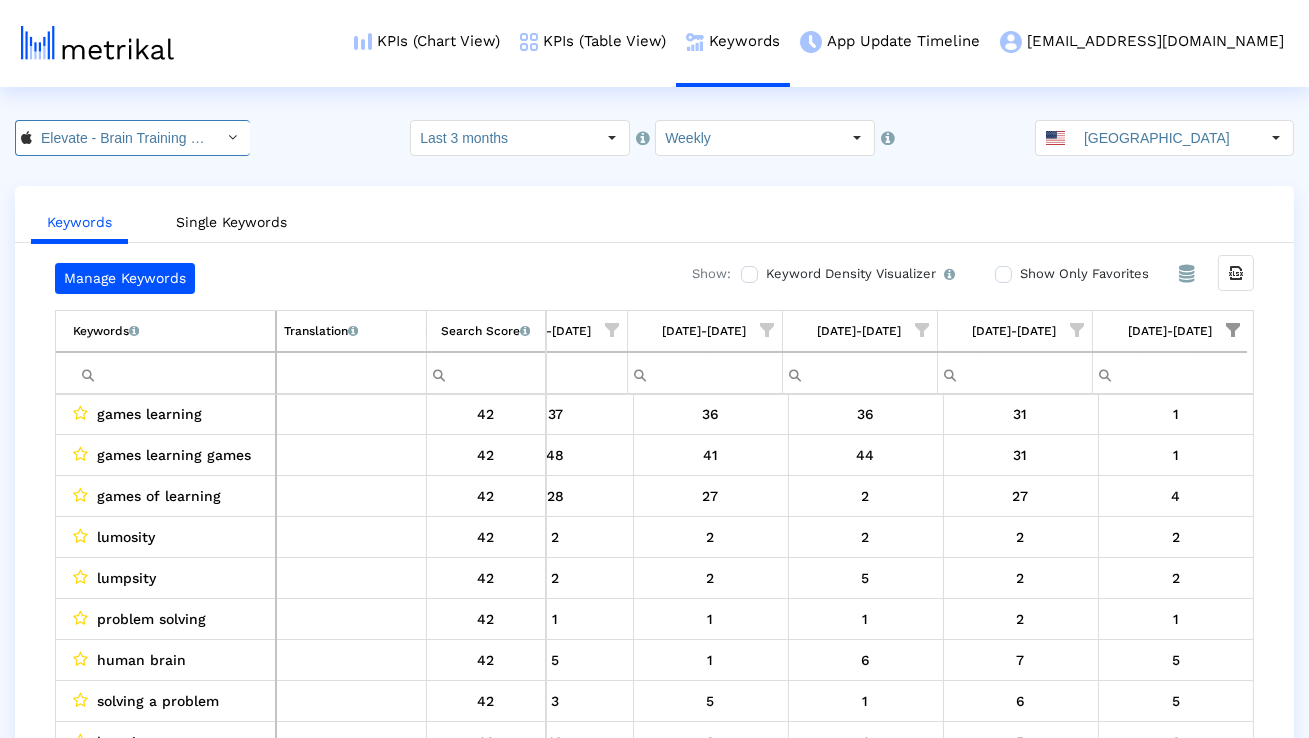 scroll, scrollTop: 0, scrollLeft: 145, axis: horizontal 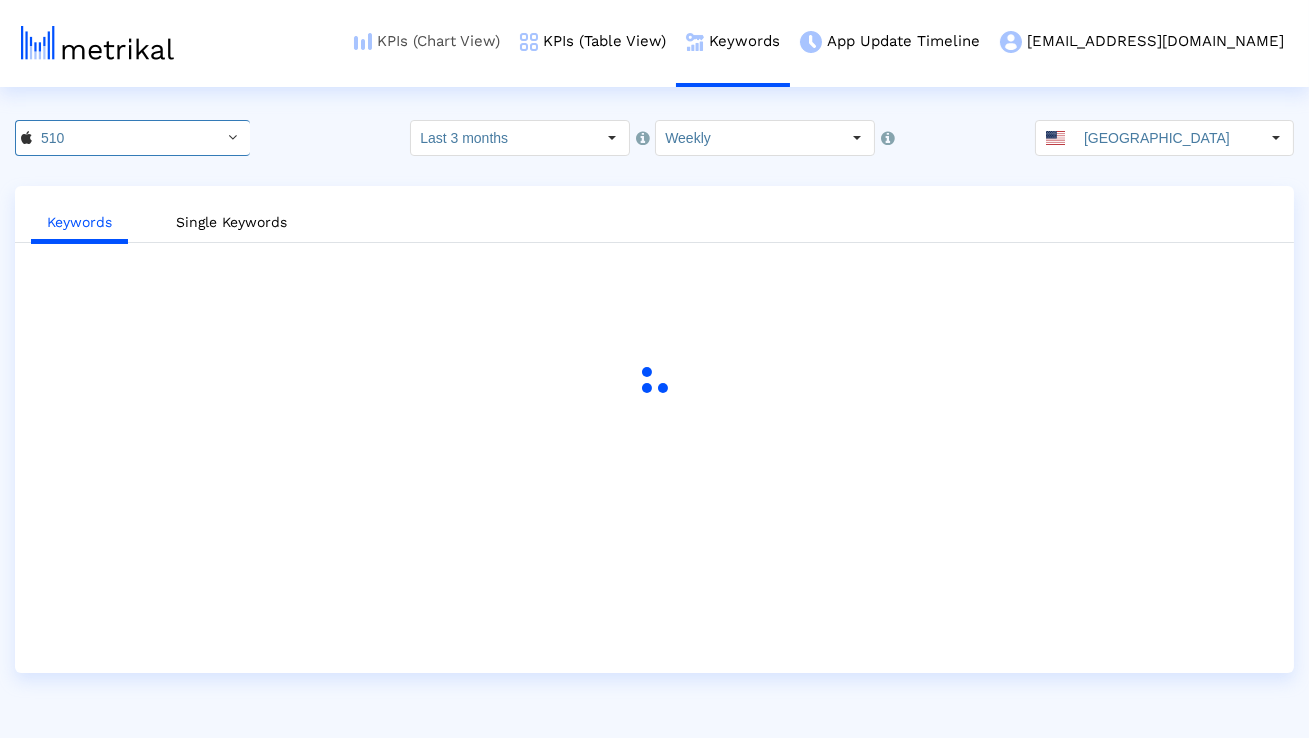click on "KPIs (Chart View)" at bounding box center (427, 41) 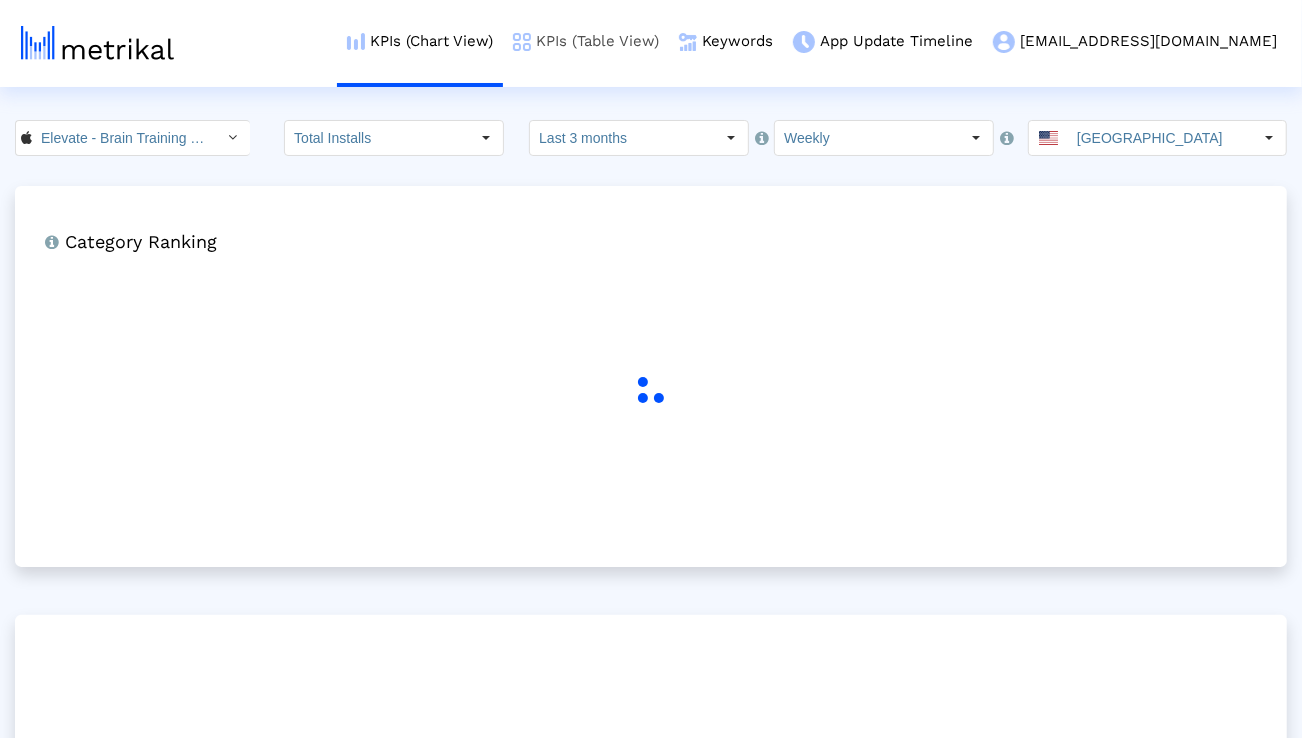 click on "KPIs (Table View)" at bounding box center [586, 41] 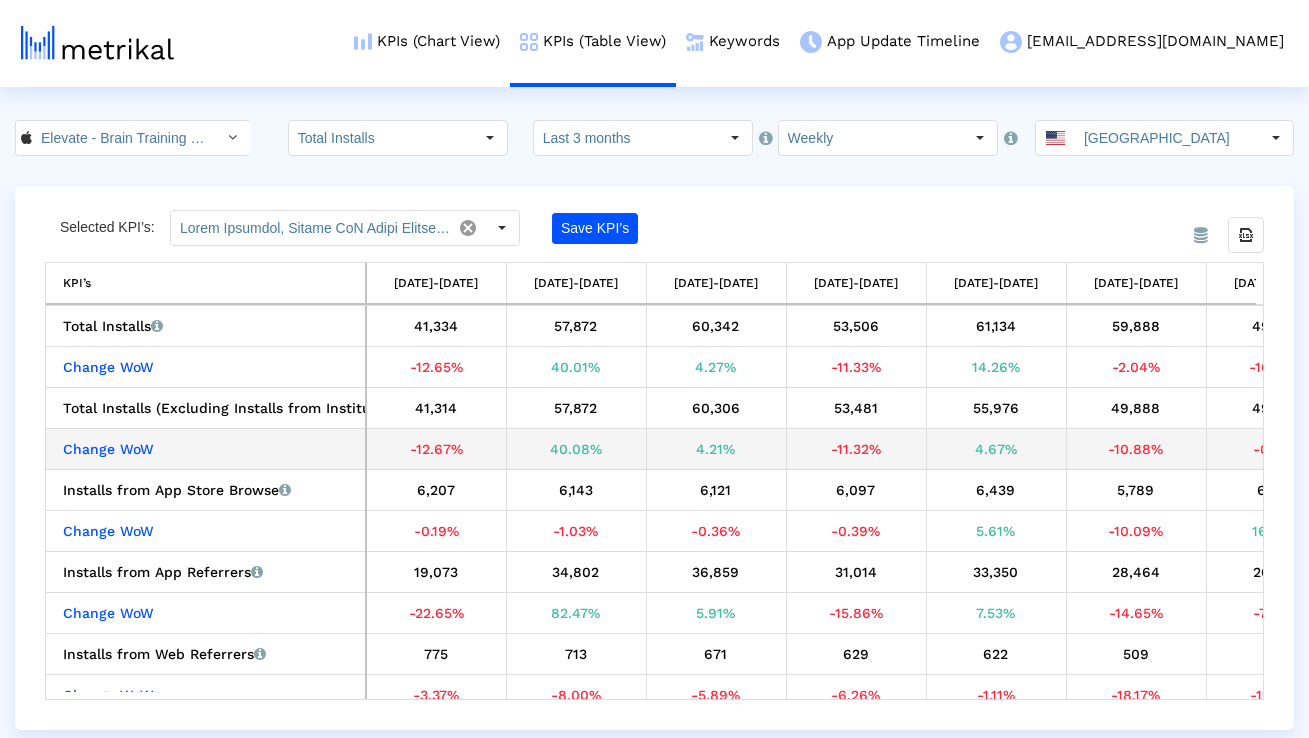 scroll, scrollTop: 0, scrollLeft: 198, axis: horizontal 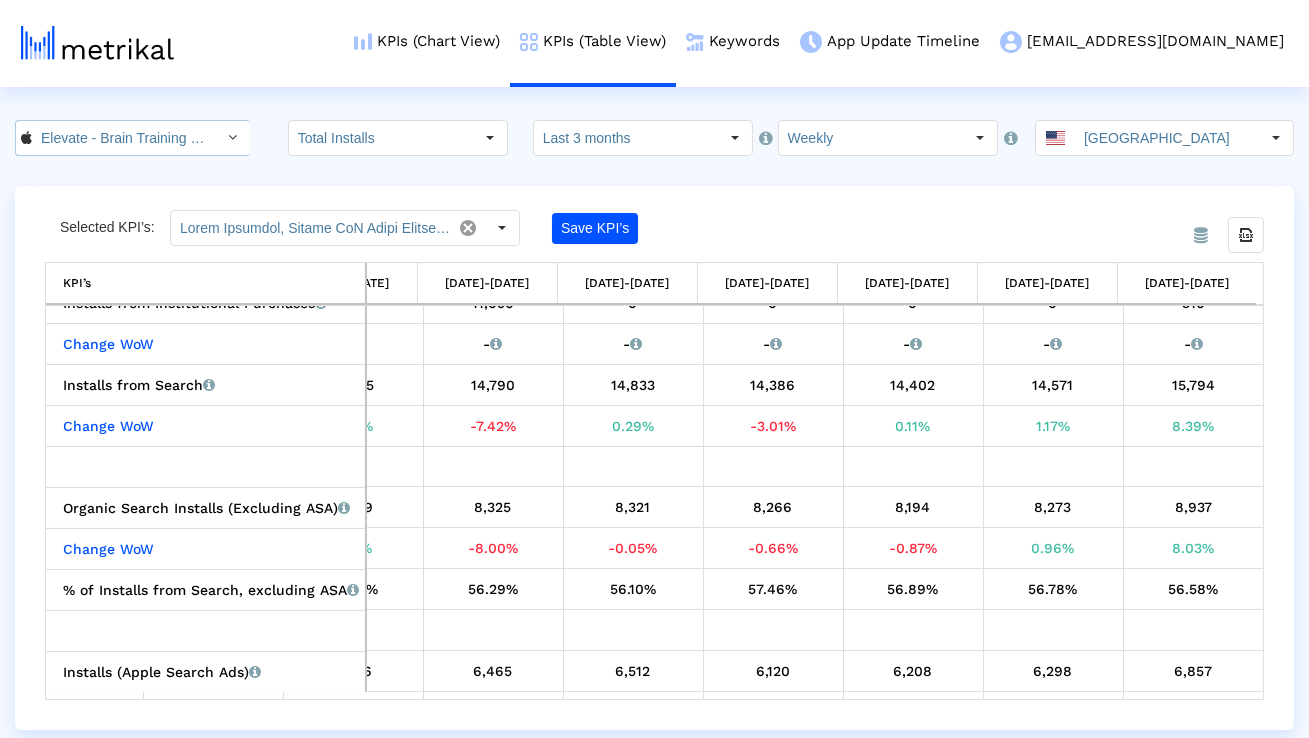 click on "Elevate - Brain Training Games < 875063456 >" 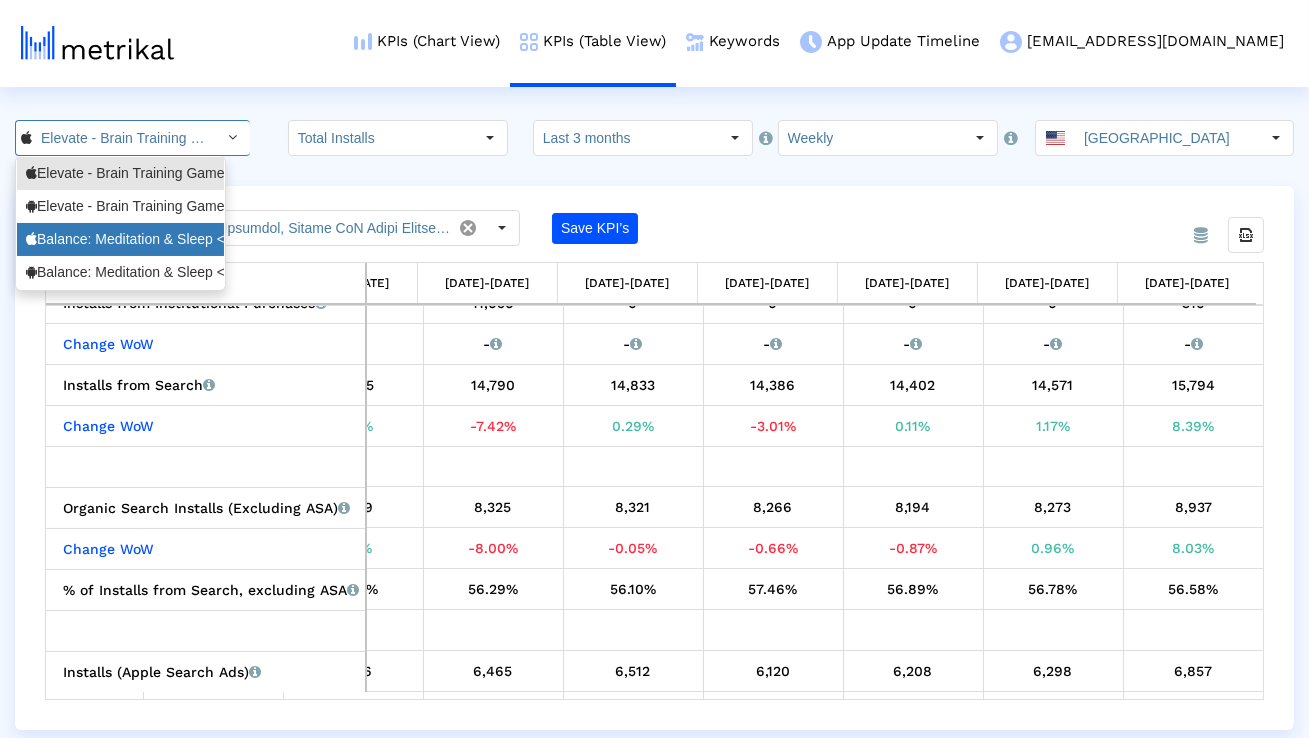 click on "Balance: Meditation & Sleep <1361356590>" at bounding box center (120, 239) 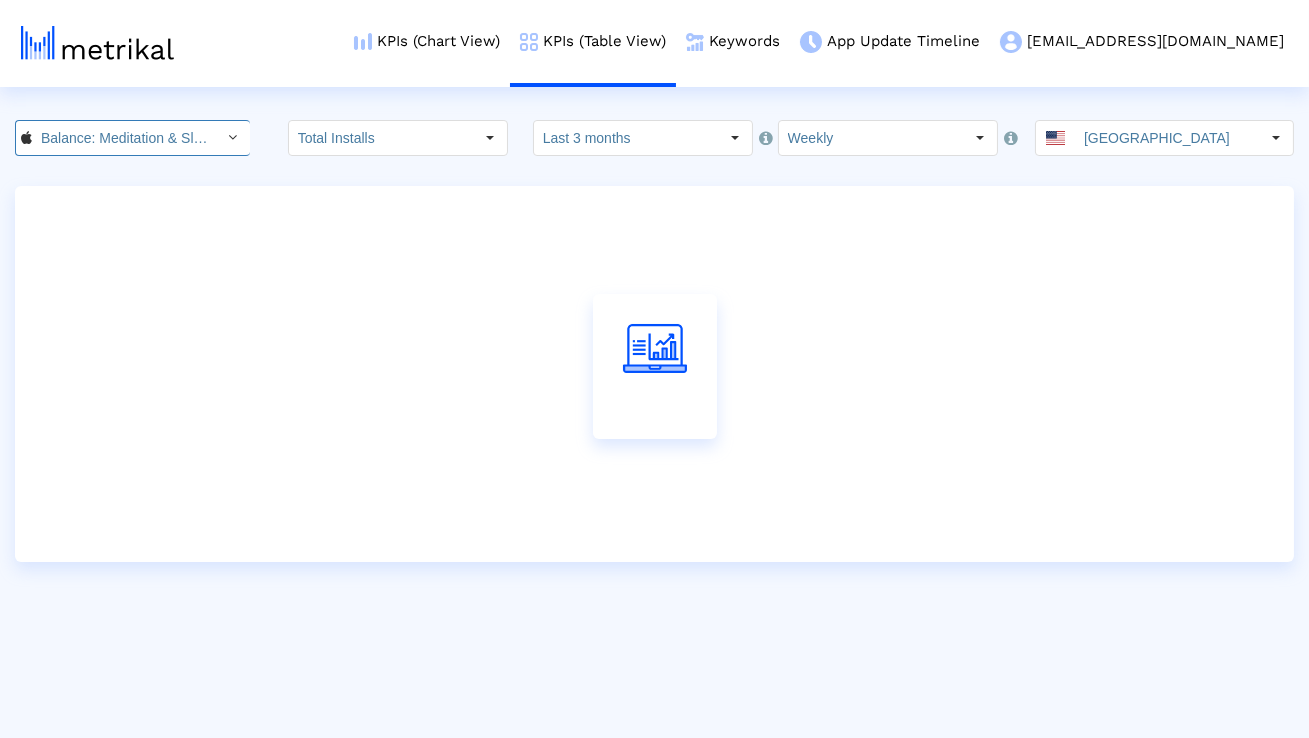 scroll, scrollTop: 0, scrollLeft: 137, axis: horizontal 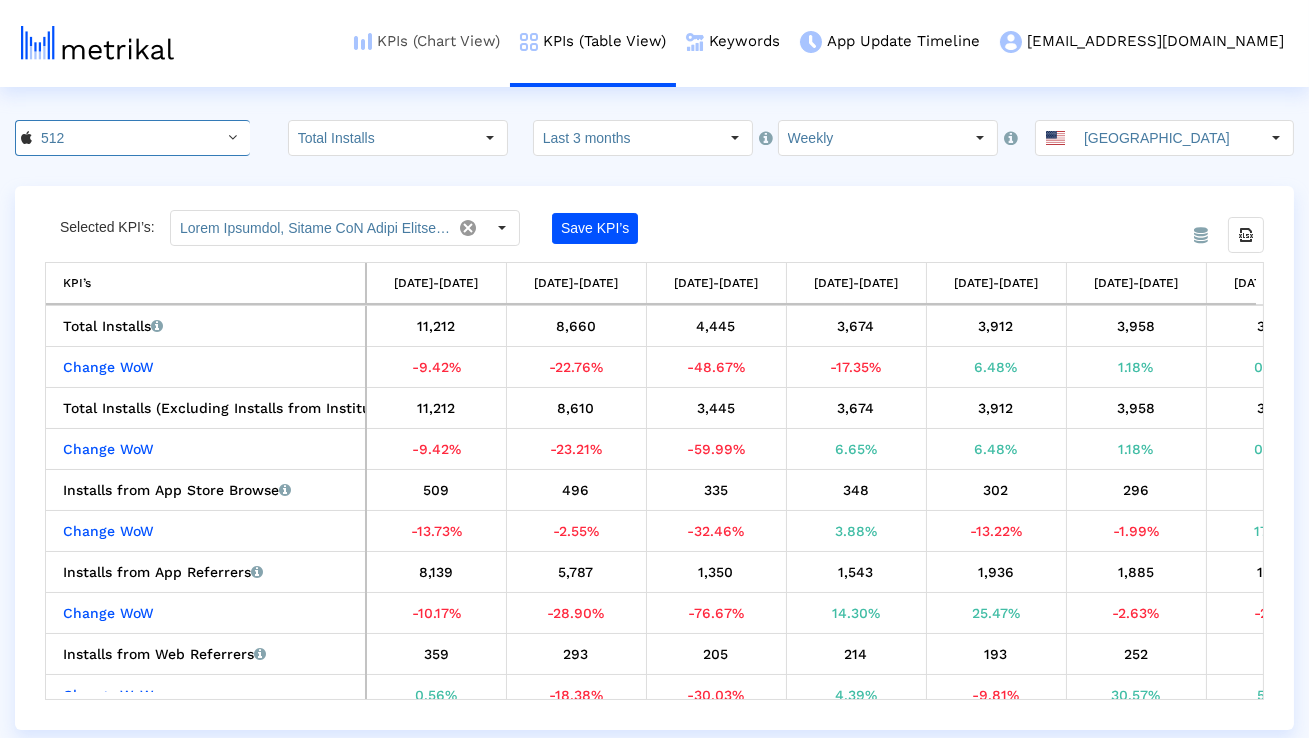 click on "KPIs (Chart View)" at bounding box center (427, 41) 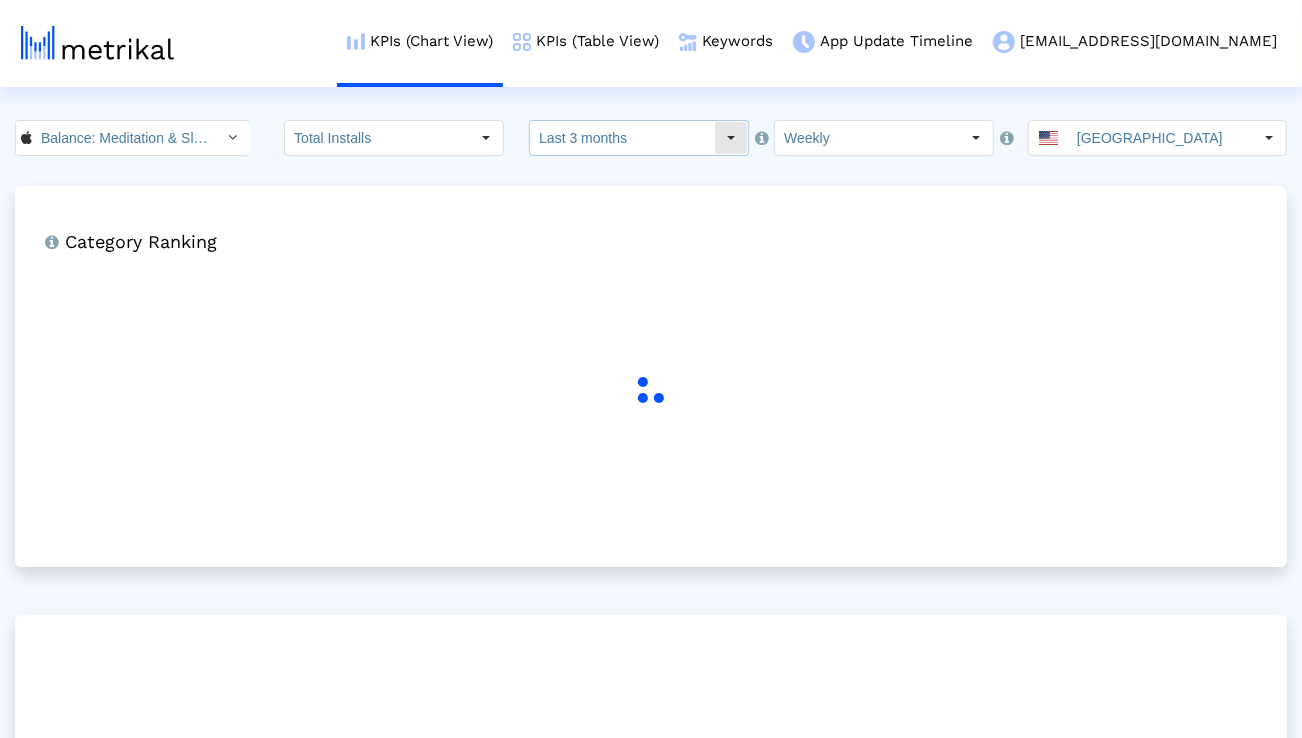 click on "Last 3 months" 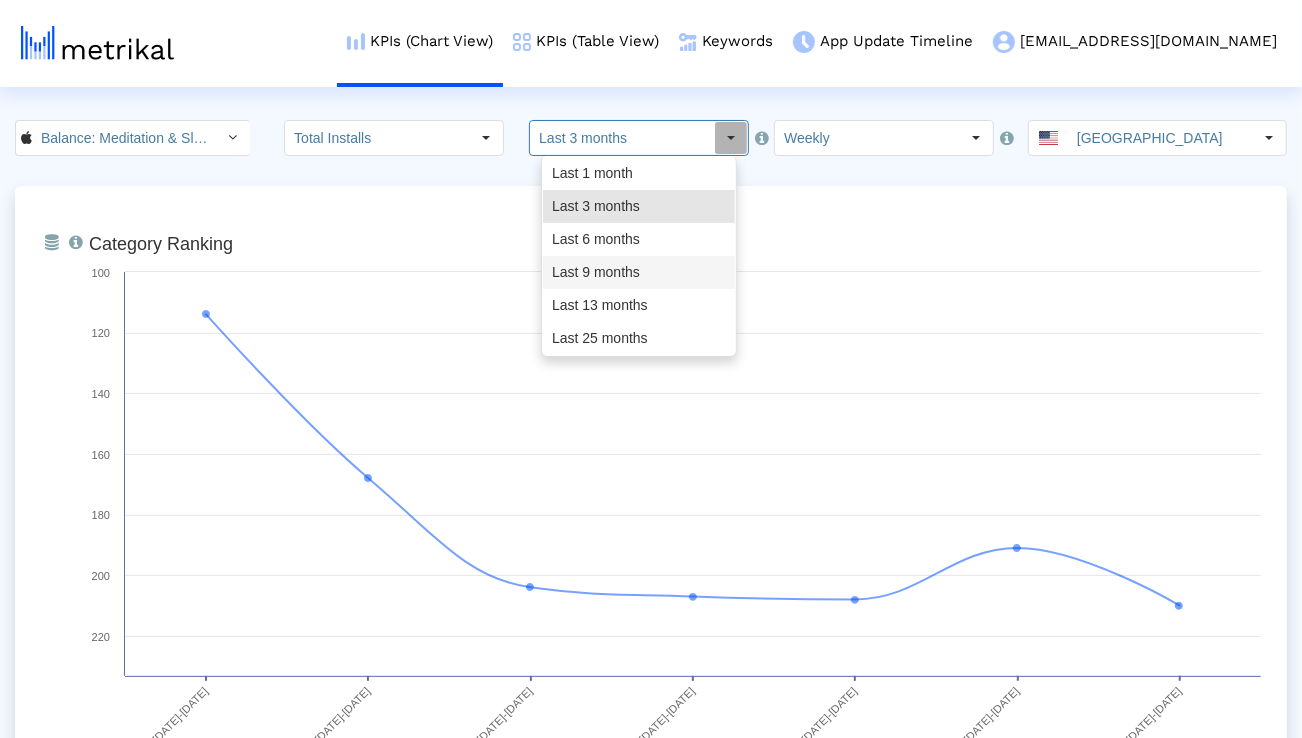 click on "Last 9 months" at bounding box center (639, 272) 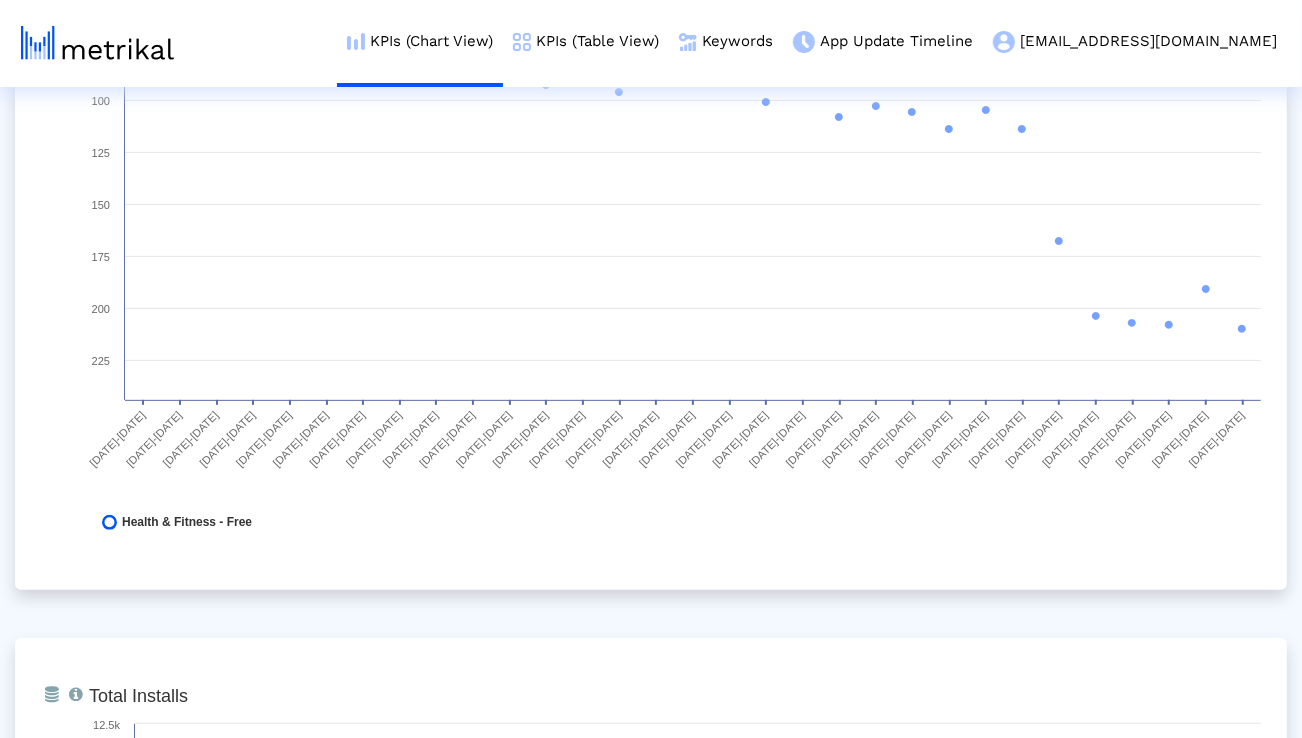 scroll, scrollTop: 0, scrollLeft: 0, axis: both 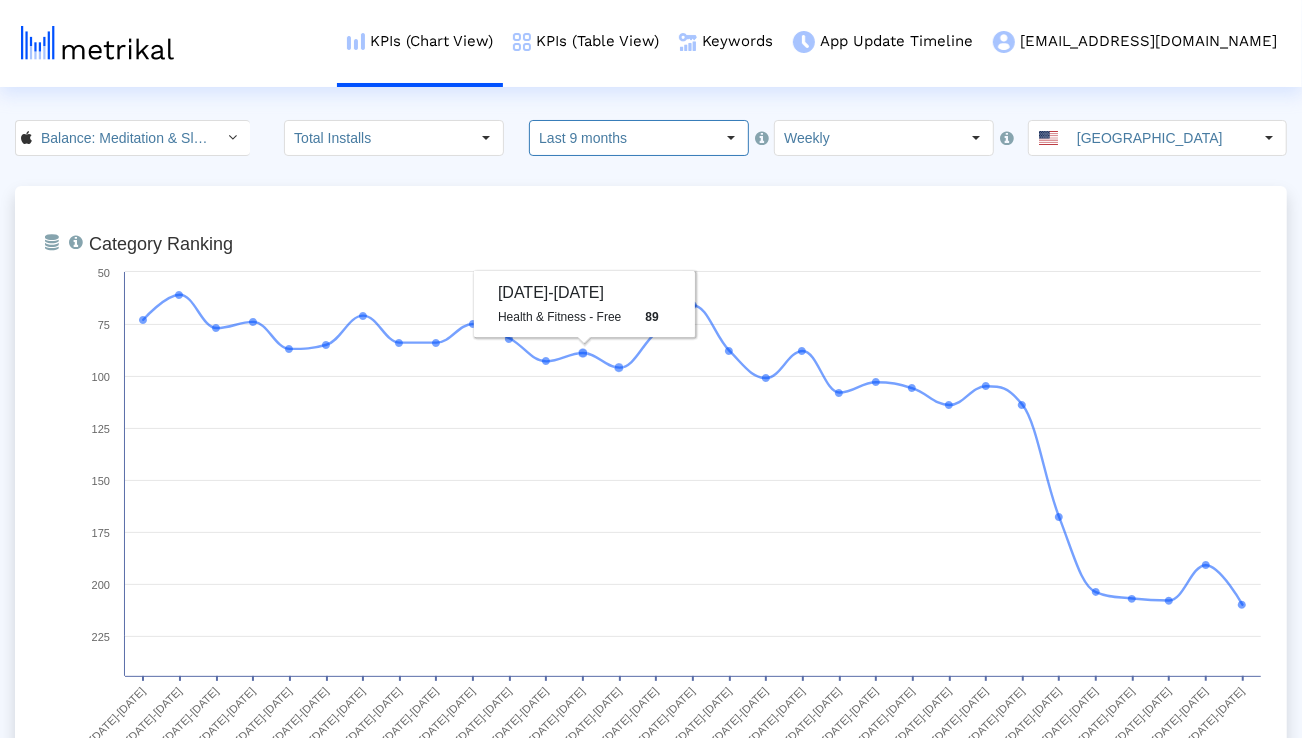 click on "Last 9 months" 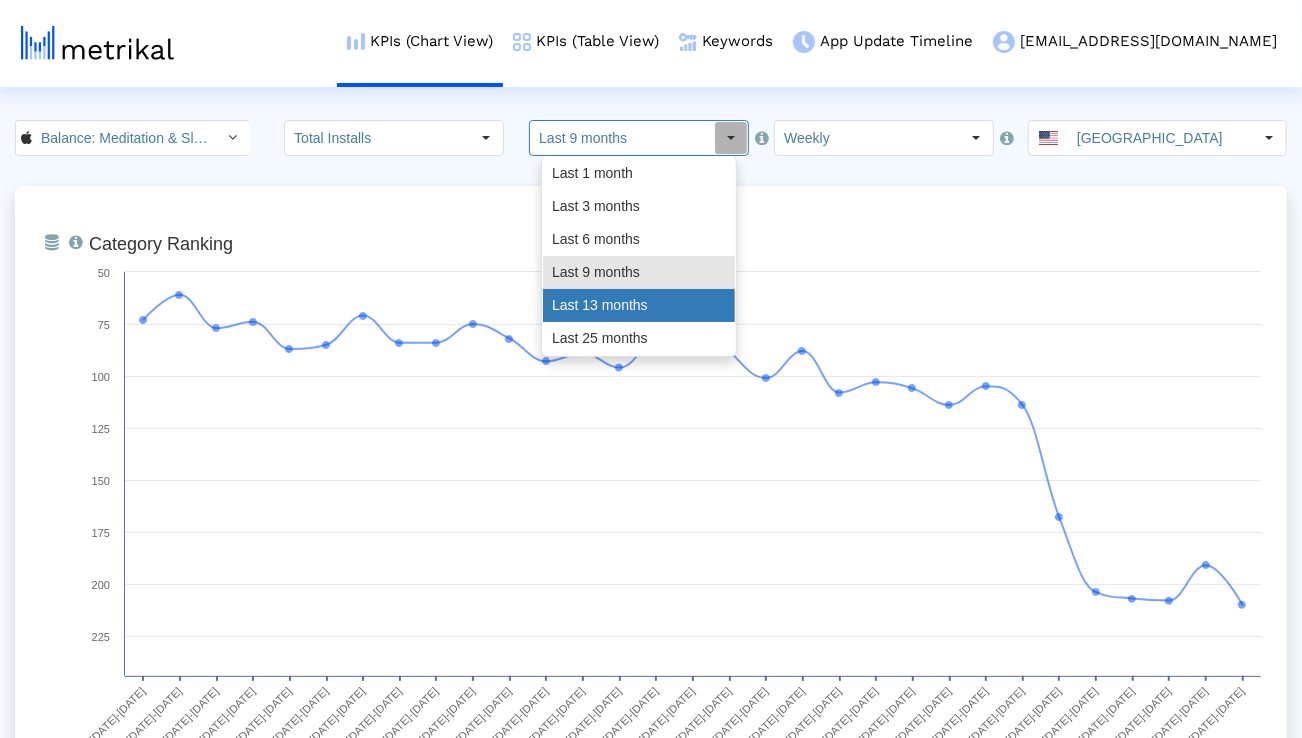 click on "Last 13 months" at bounding box center [639, 305] 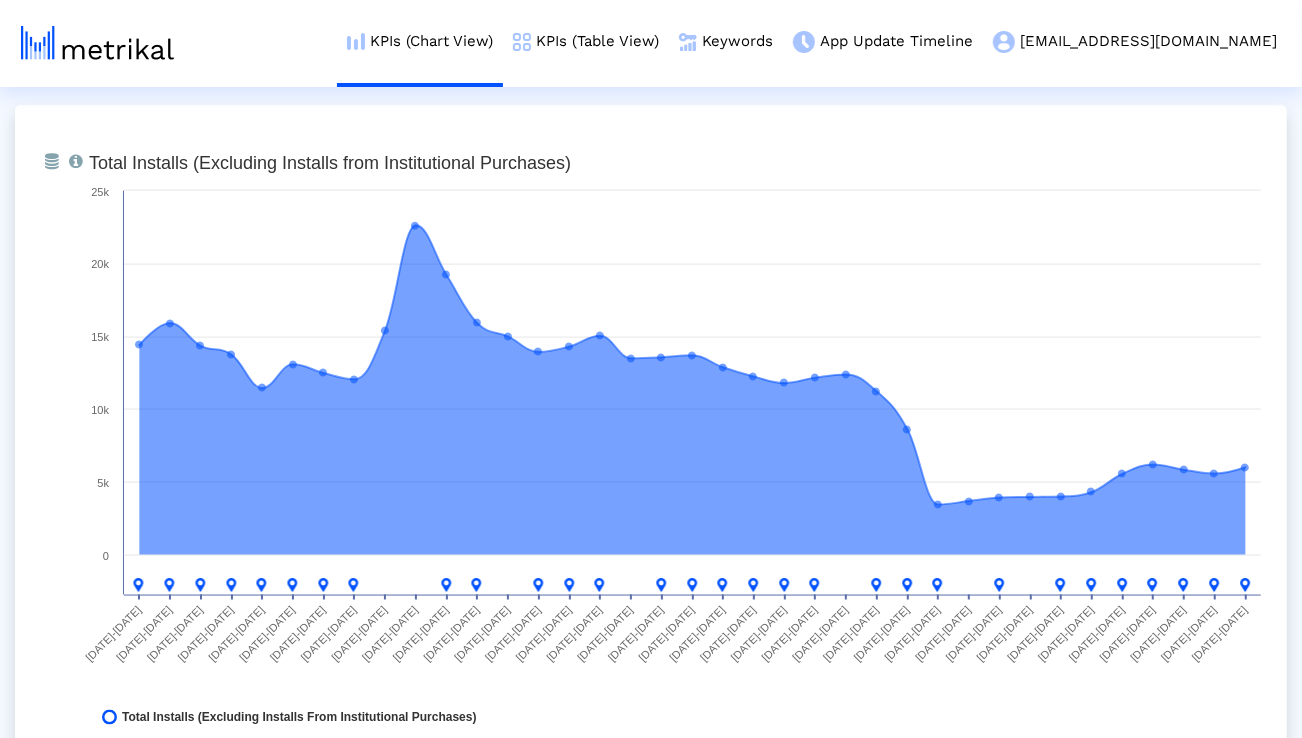 scroll, scrollTop: 1550, scrollLeft: 0, axis: vertical 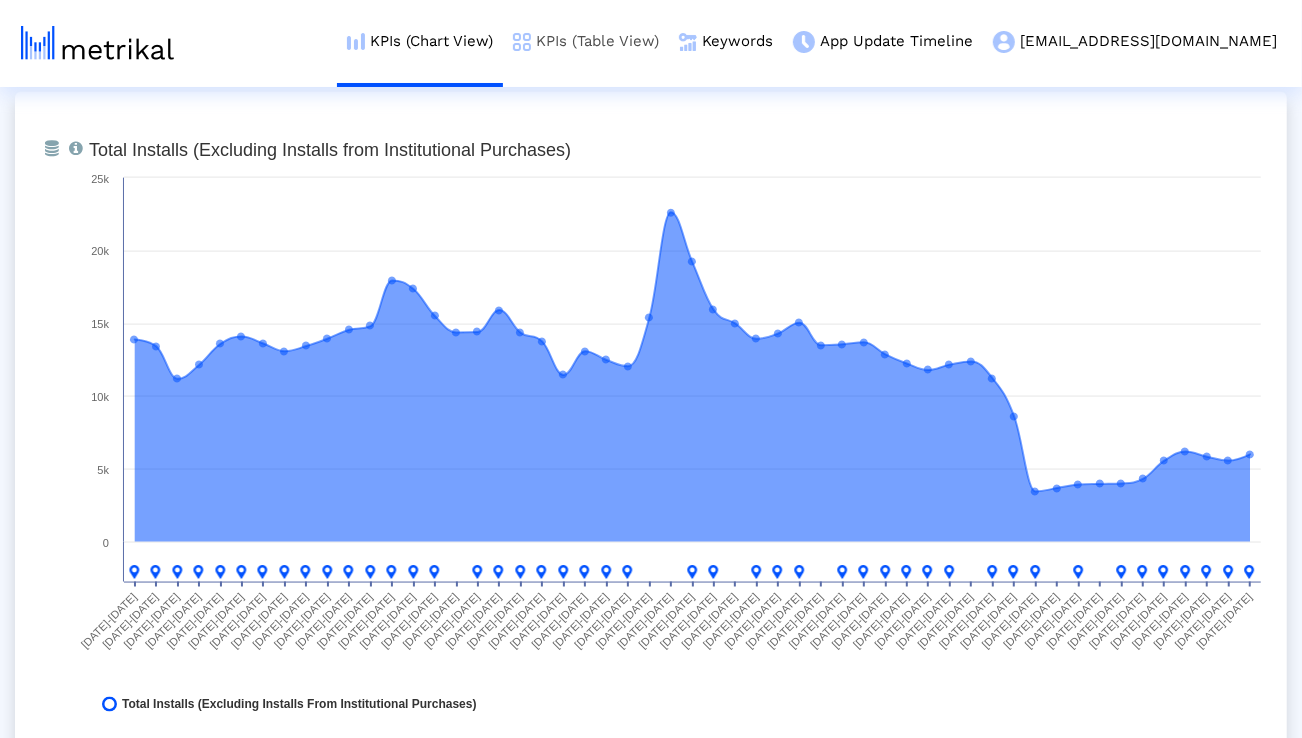 click on "KPIs (Table View)" at bounding box center (586, 41) 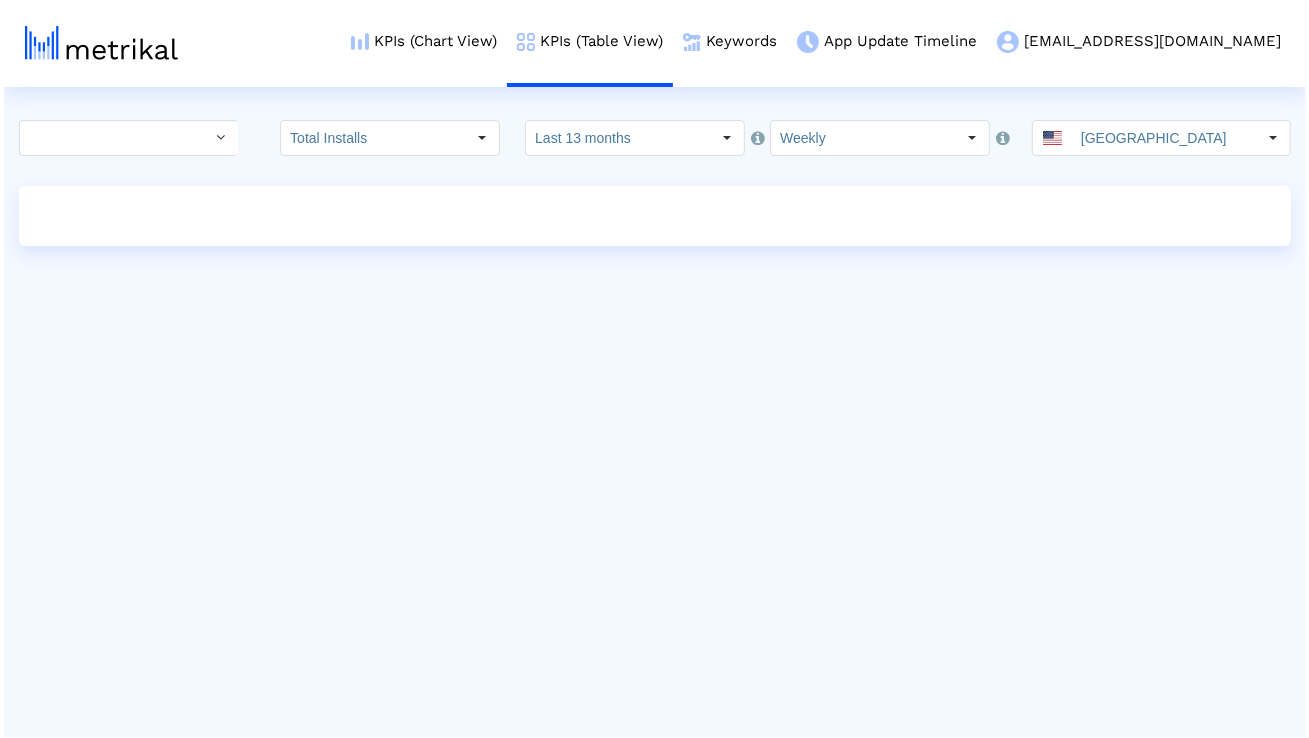 scroll, scrollTop: 0, scrollLeft: 0, axis: both 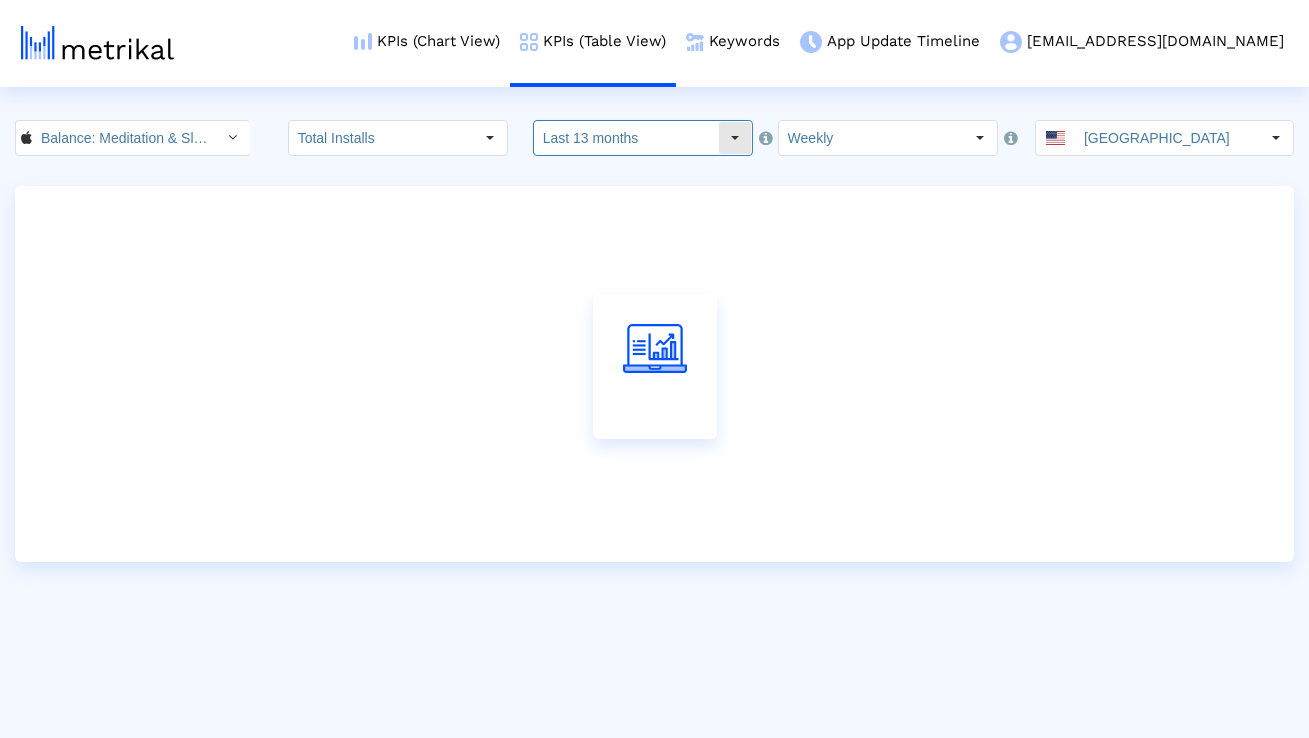 click on "Last 13 months" 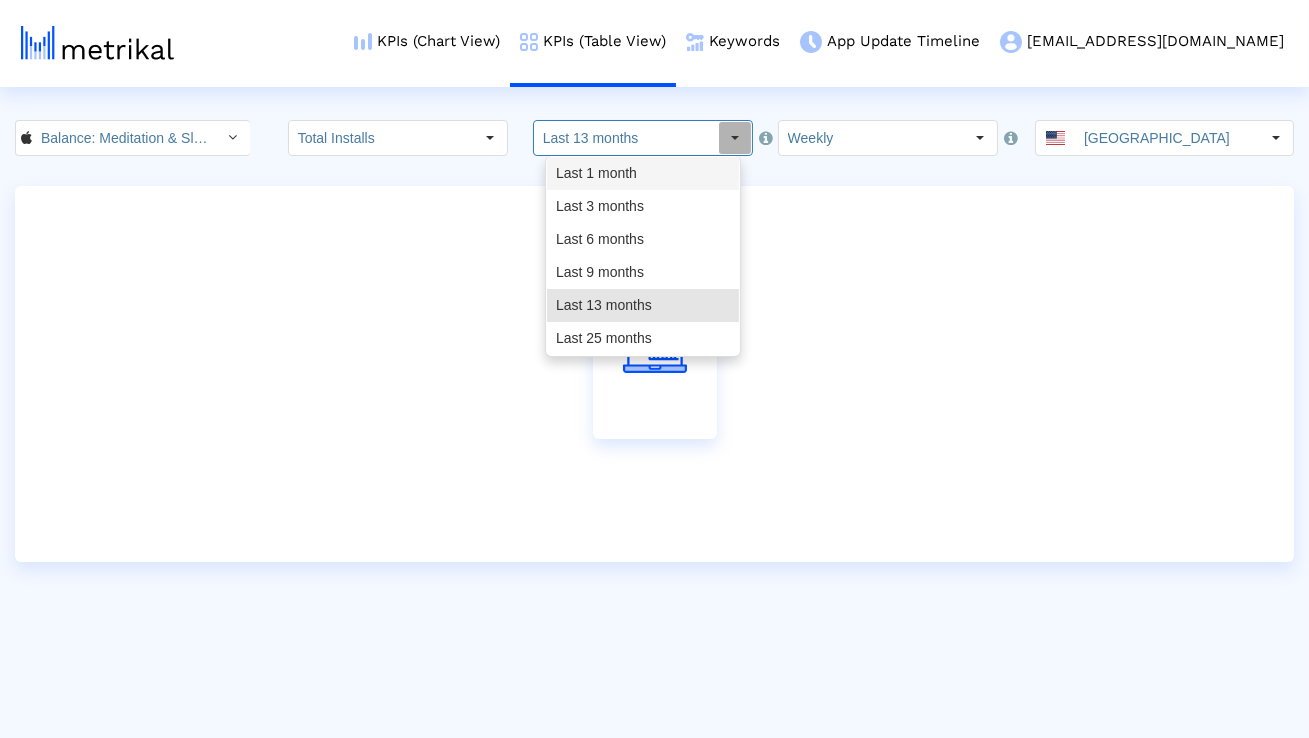 click on "Last 3 months" at bounding box center (643, 206) 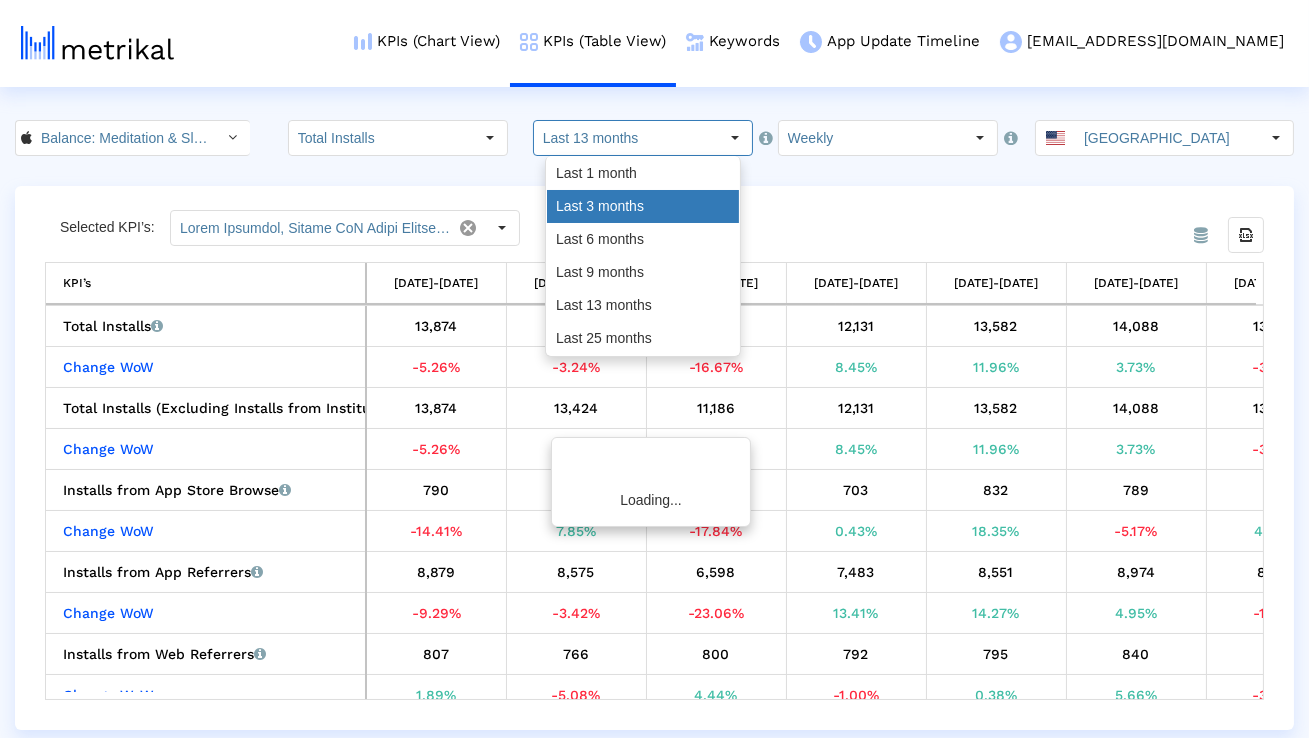 type on "Last 3 months" 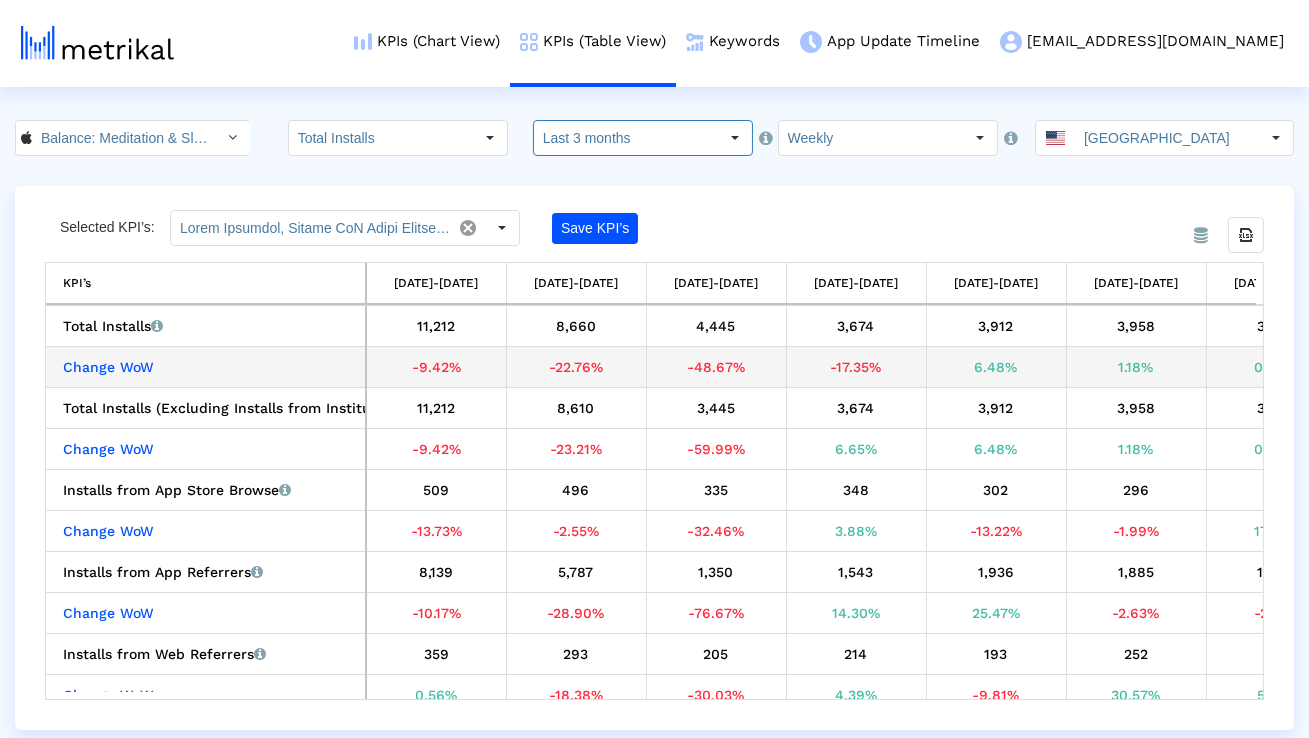 scroll, scrollTop: 0, scrollLeft: 56, axis: horizontal 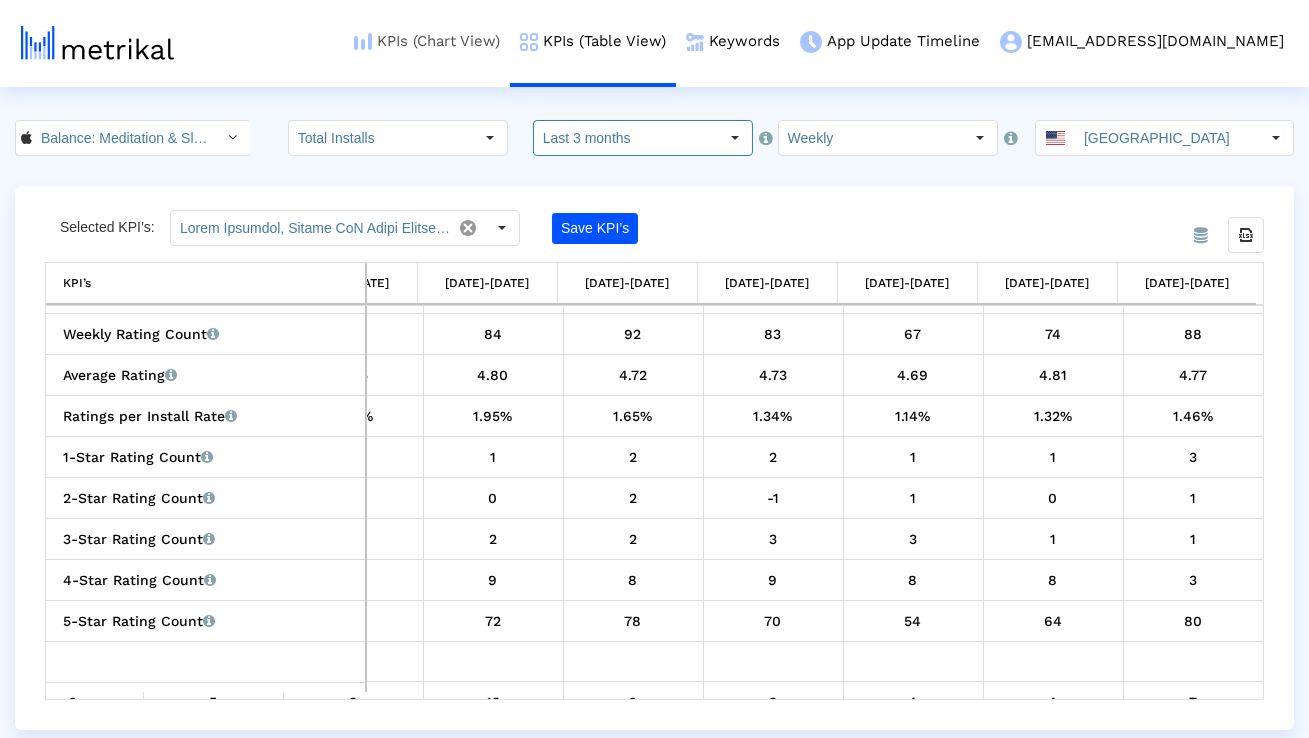 click on "KPIs (Chart View)" at bounding box center [427, 41] 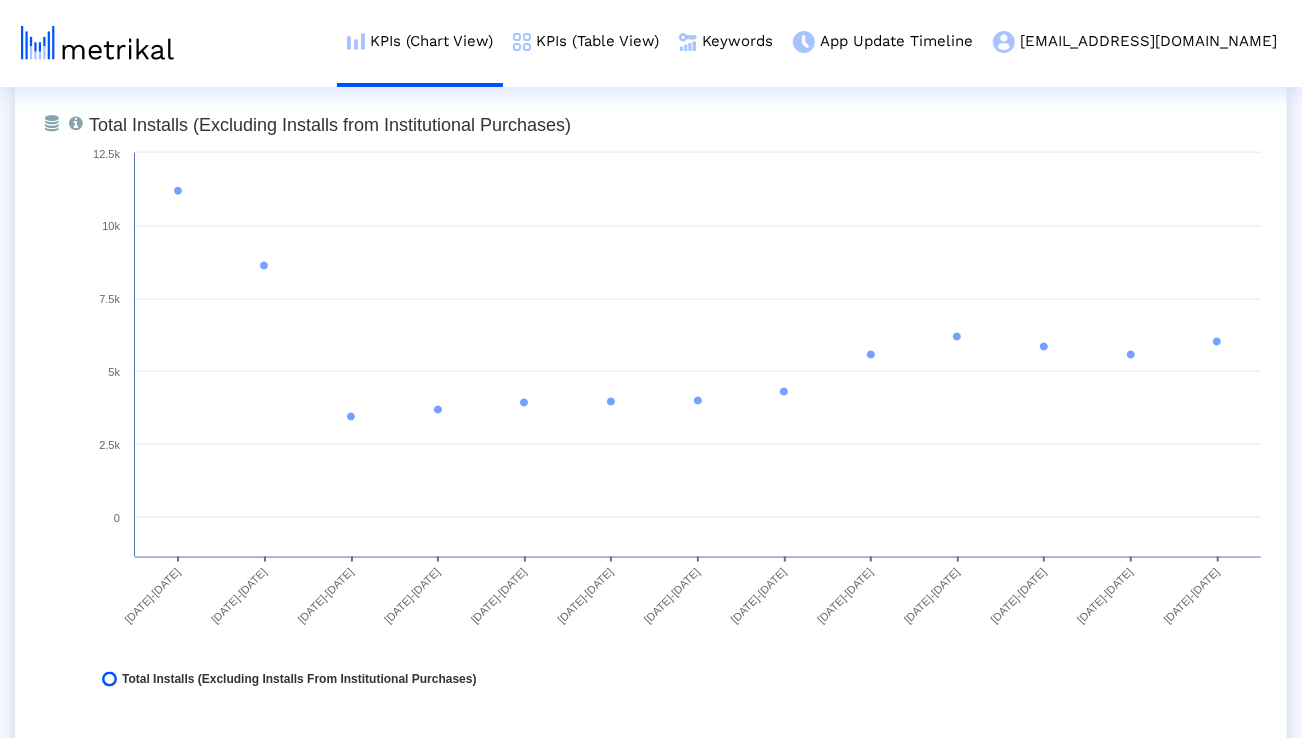 scroll, scrollTop: 1565, scrollLeft: 0, axis: vertical 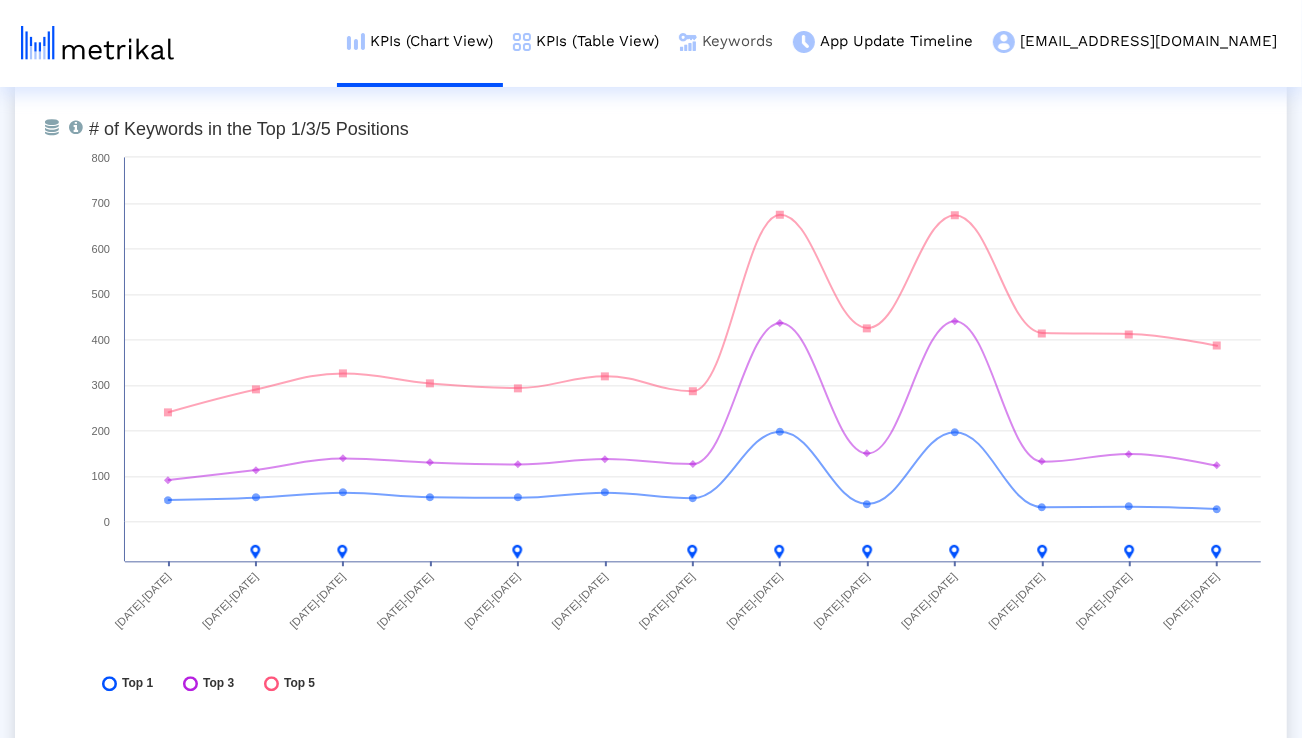 click on "Keywords" at bounding box center [726, 41] 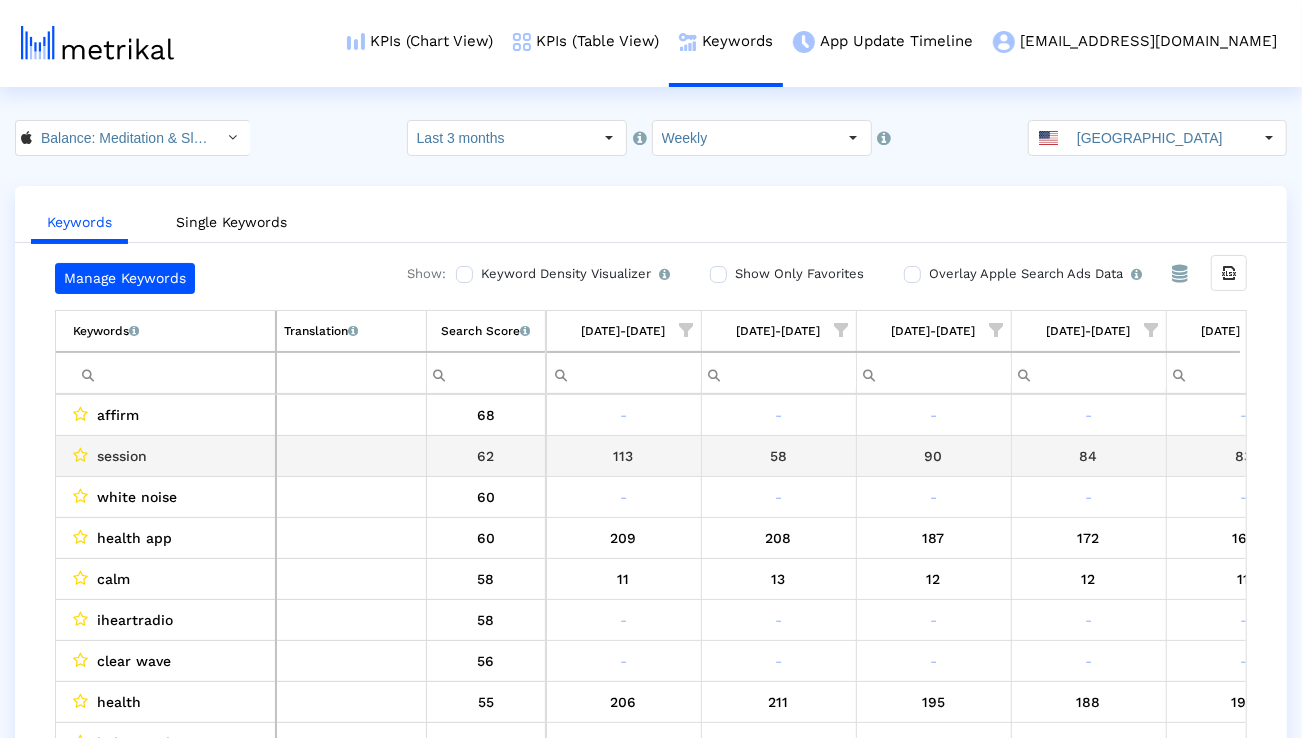 scroll, scrollTop: 0, scrollLeft: 1320, axis: horizontal 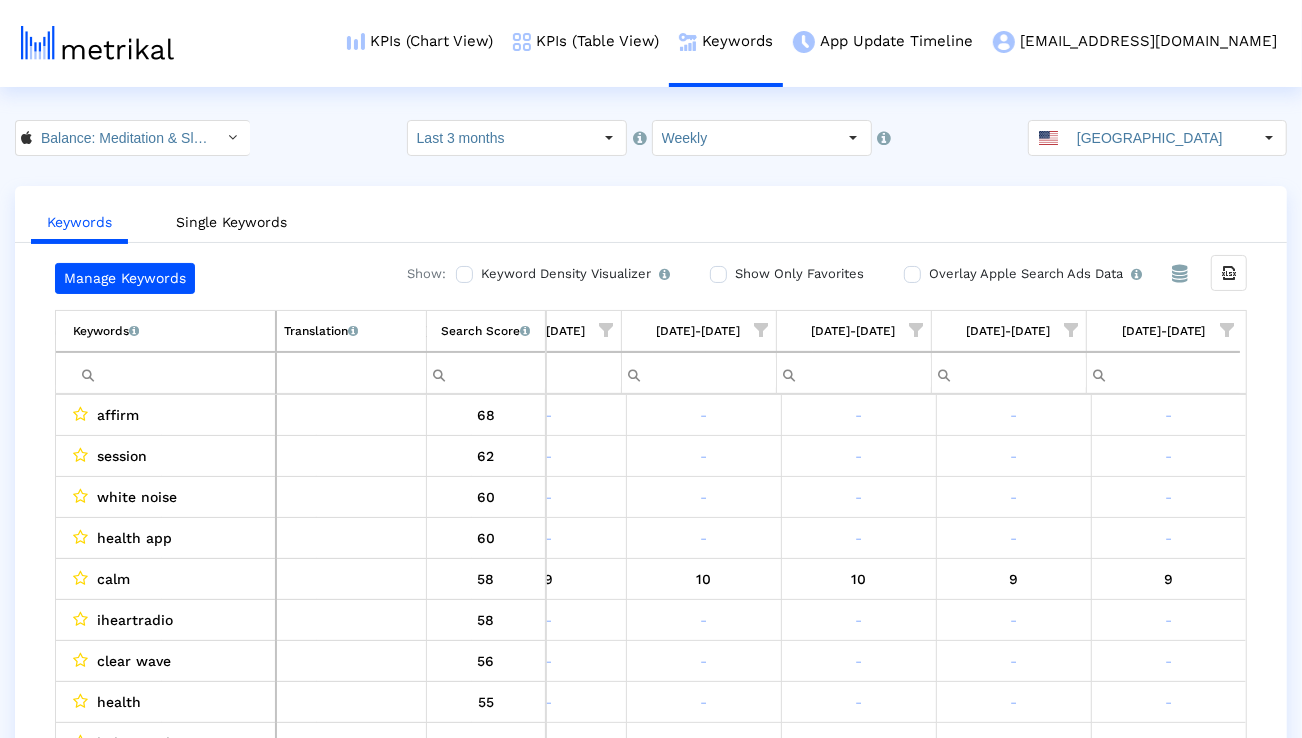 click at bounding box center [1227, 330] 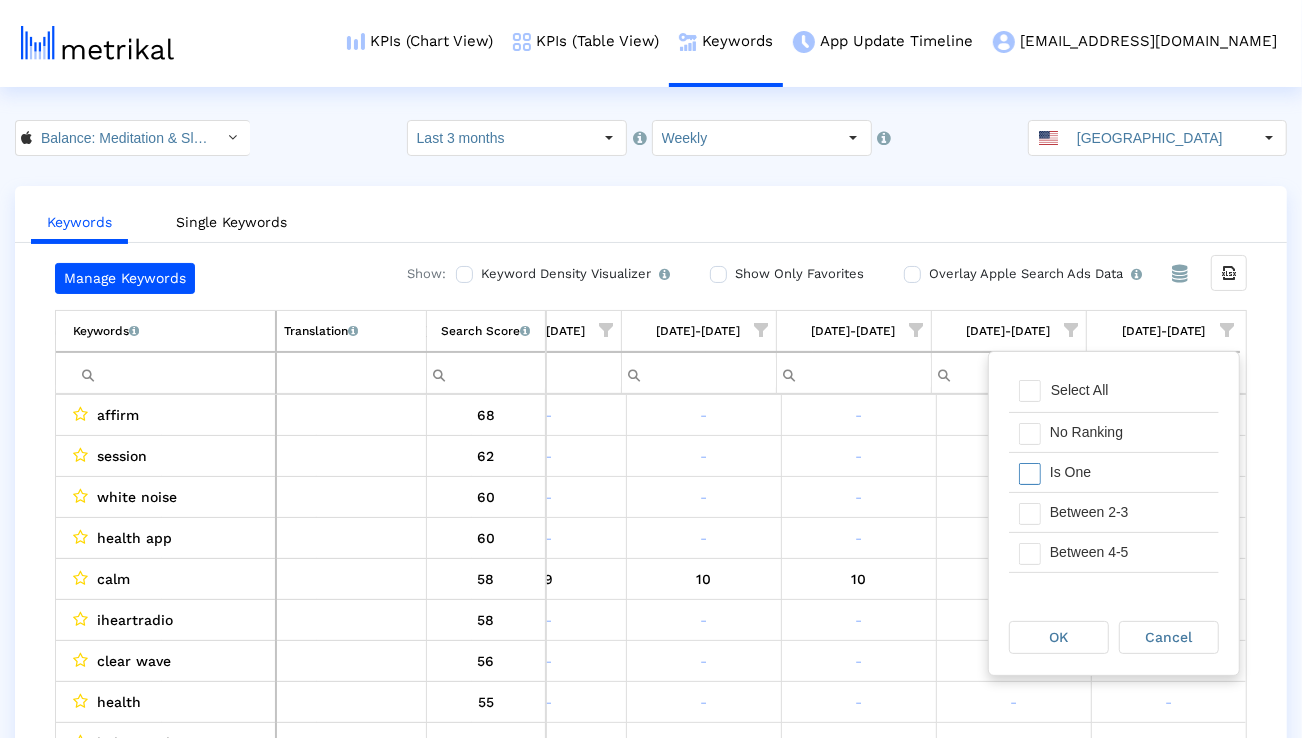 click on "Is One" at bounding box center [1129, 472] 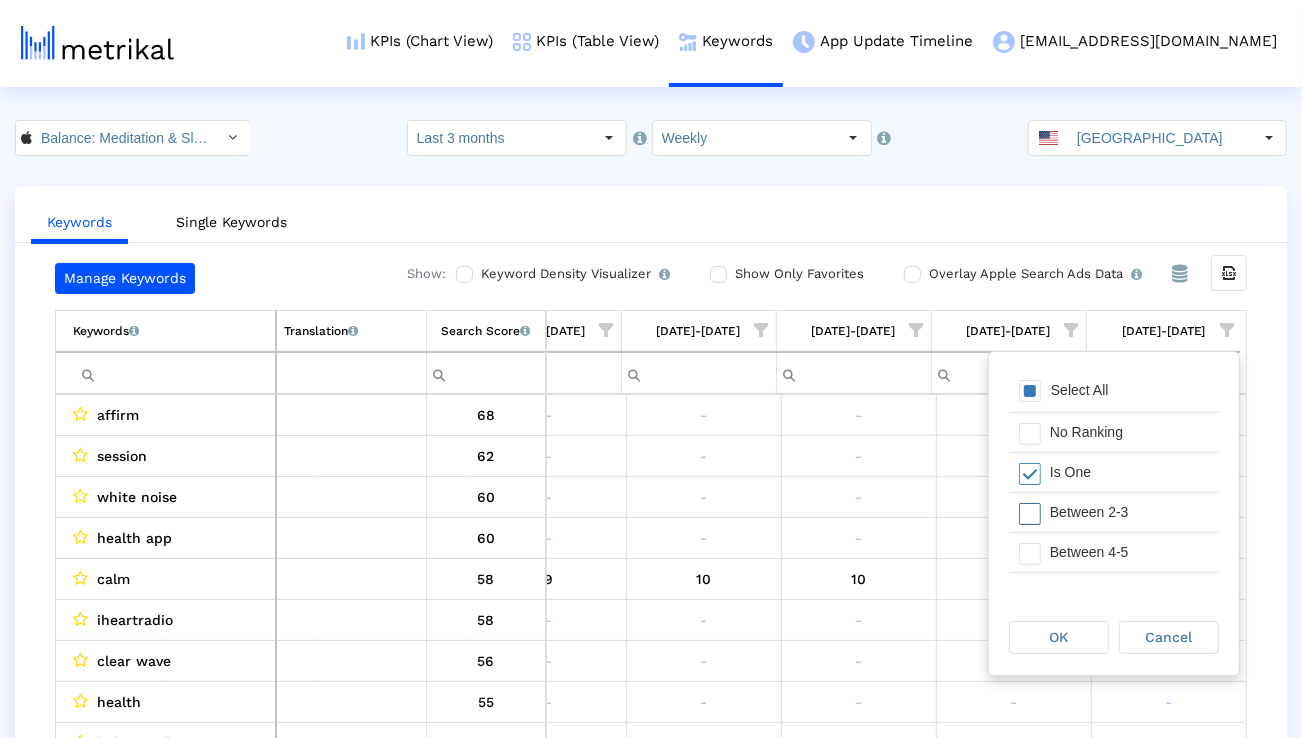 click on "Between 2-3" at bounding box center (1129, 512) 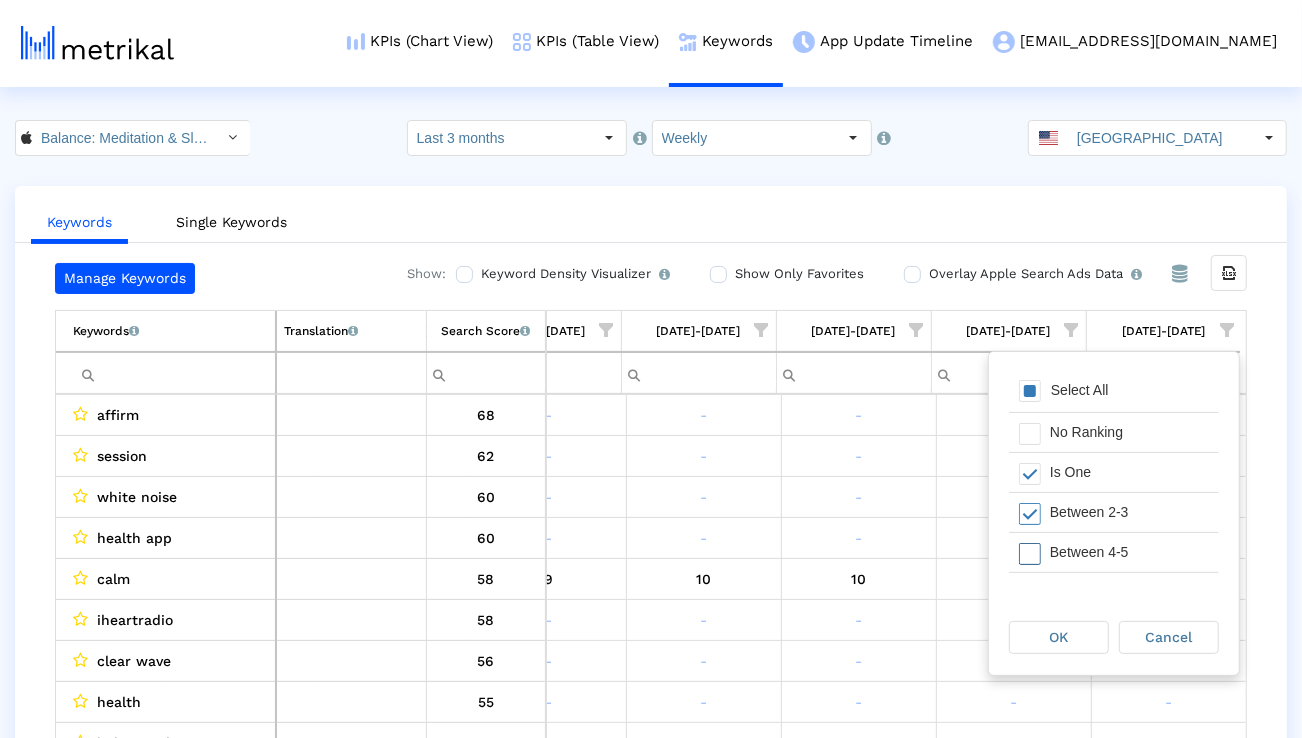 click on "Between 4-5" at bounding box center [1129, 552] 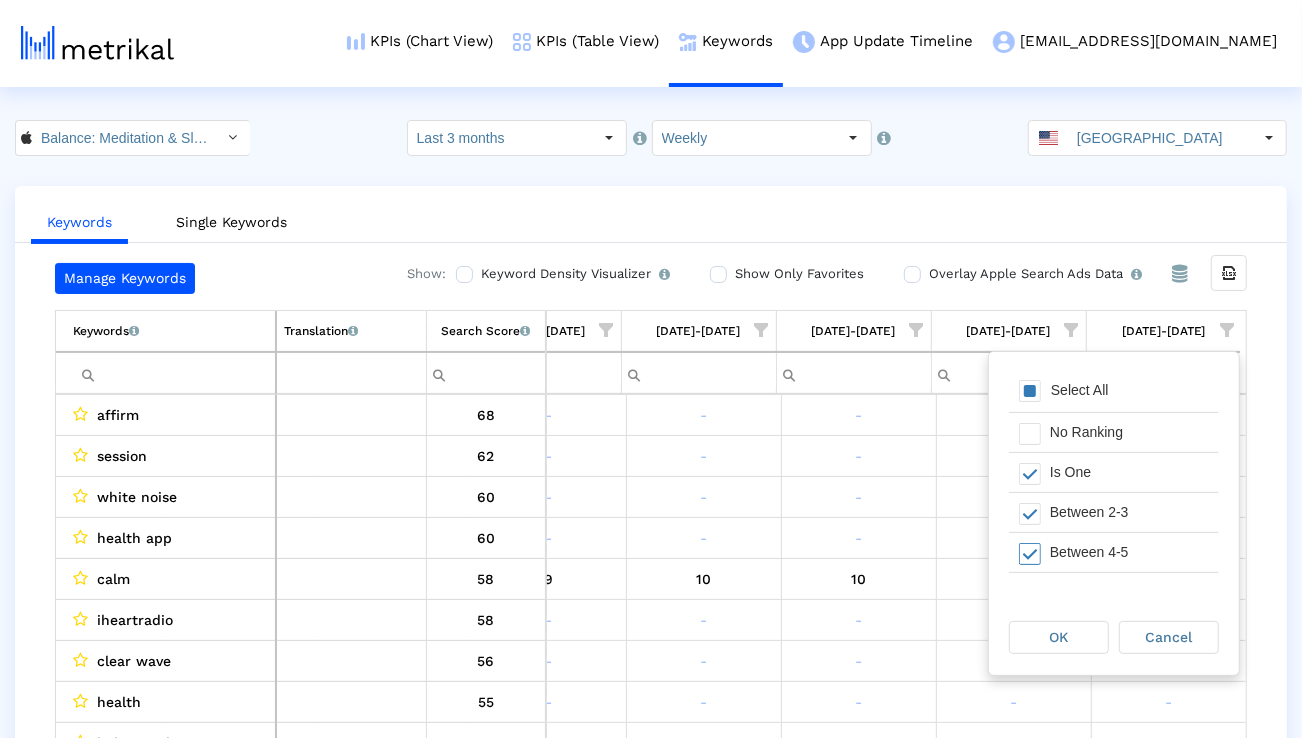 scroll, scrollTop: 42, scrollLeft: 0, axis: vertical 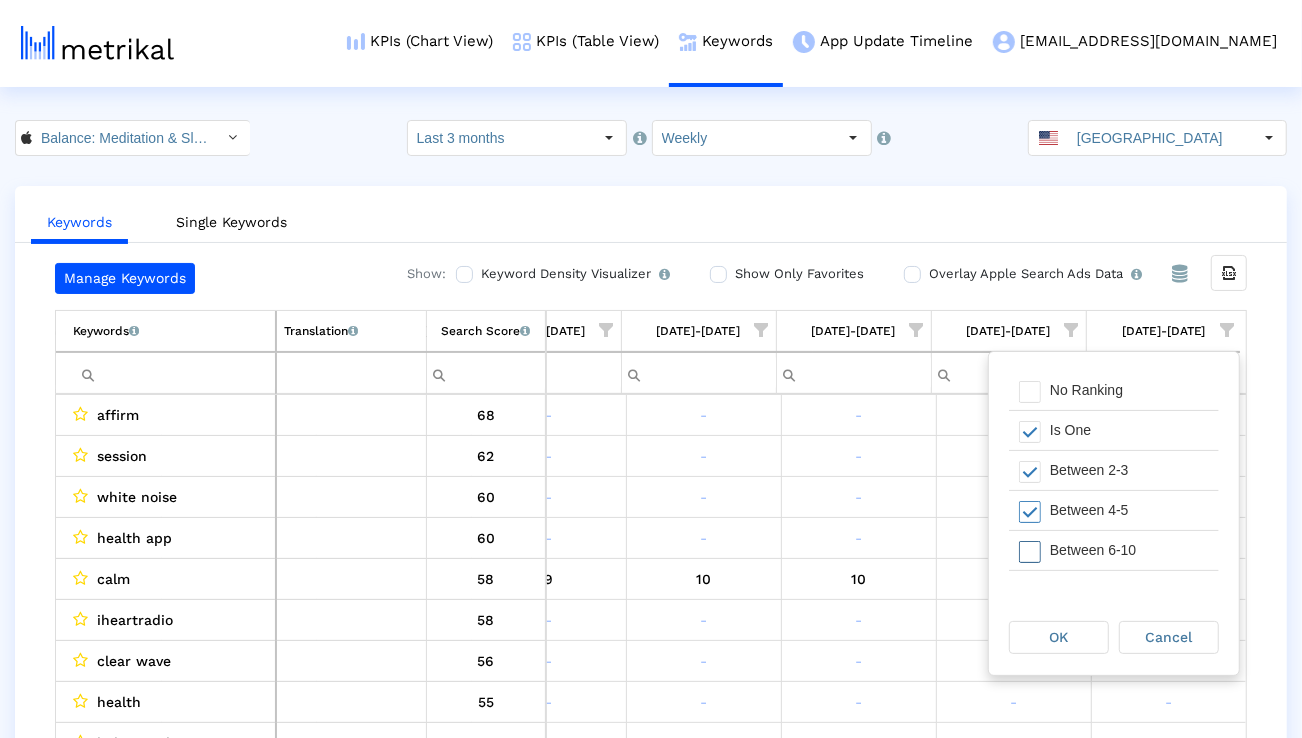 click on "Between 6-10" at bounding box center (1129, 550) 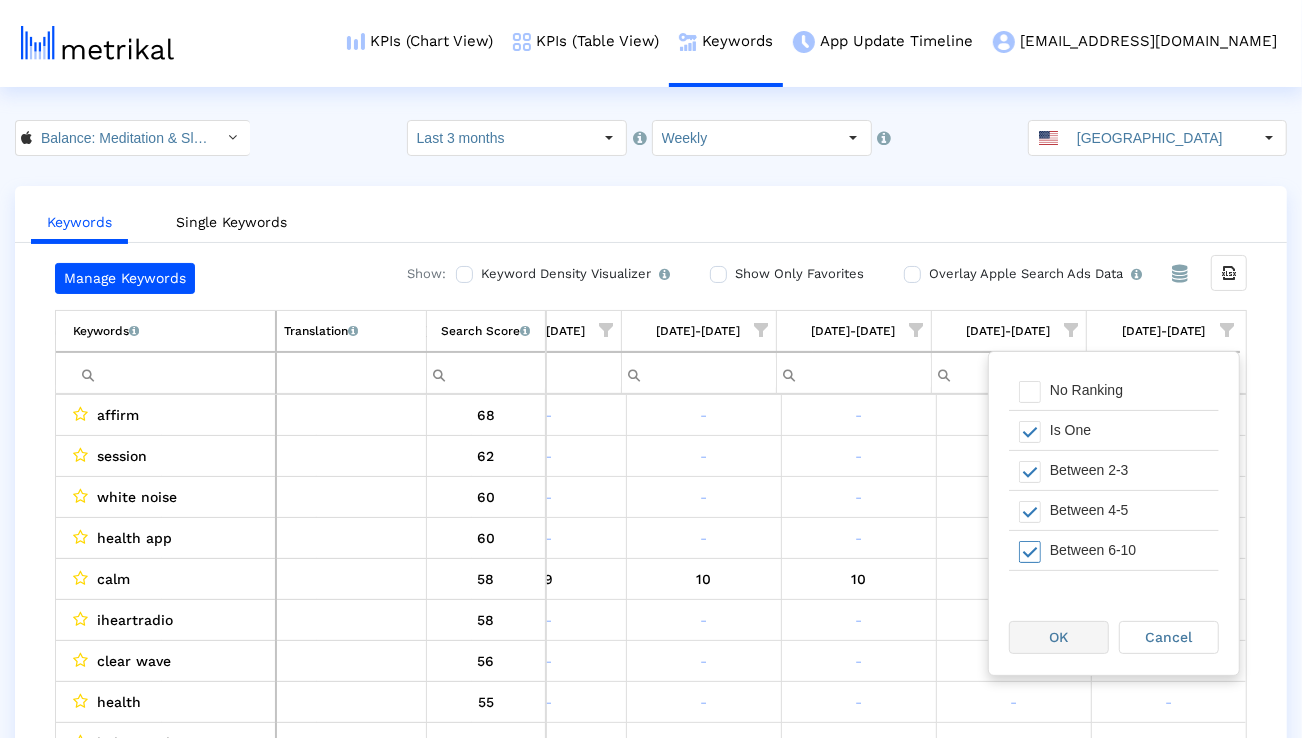 click on "OK" at bounding box center (1059, 637) 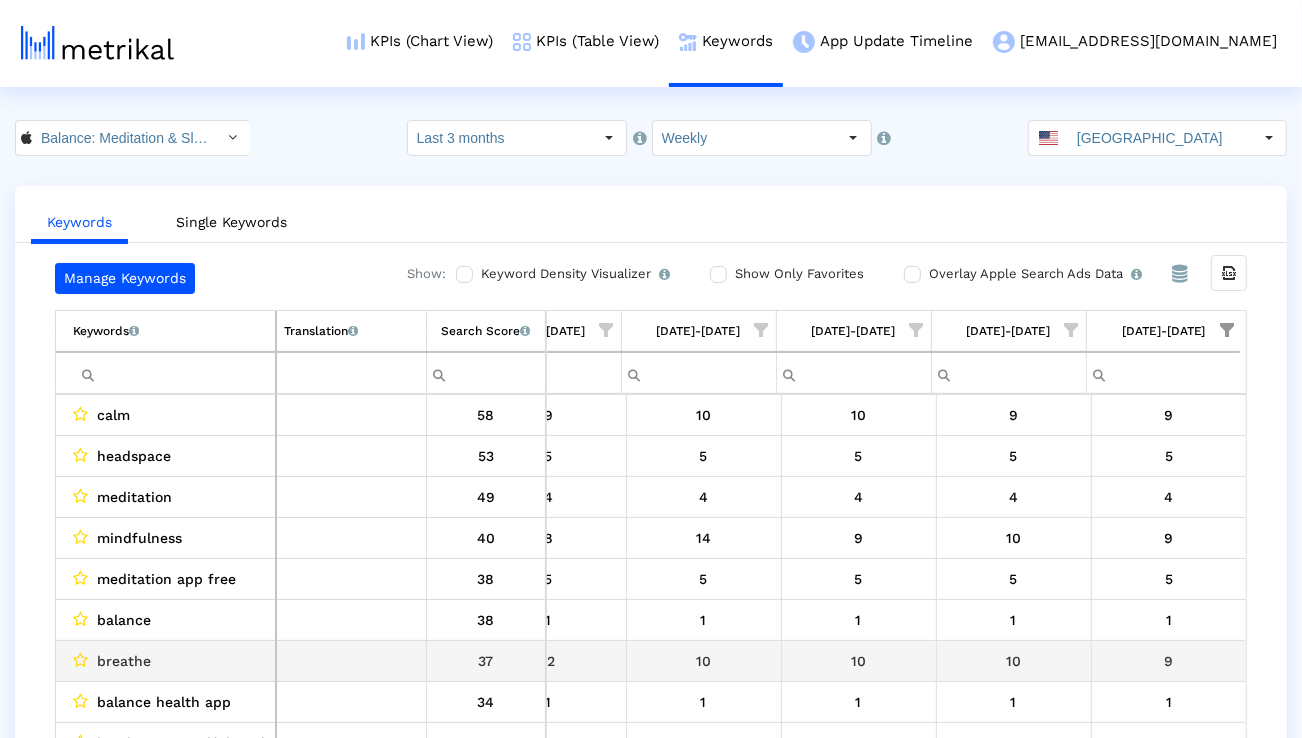 scroll, scrollTop: 50, scrollLeft: 1321, axis: both 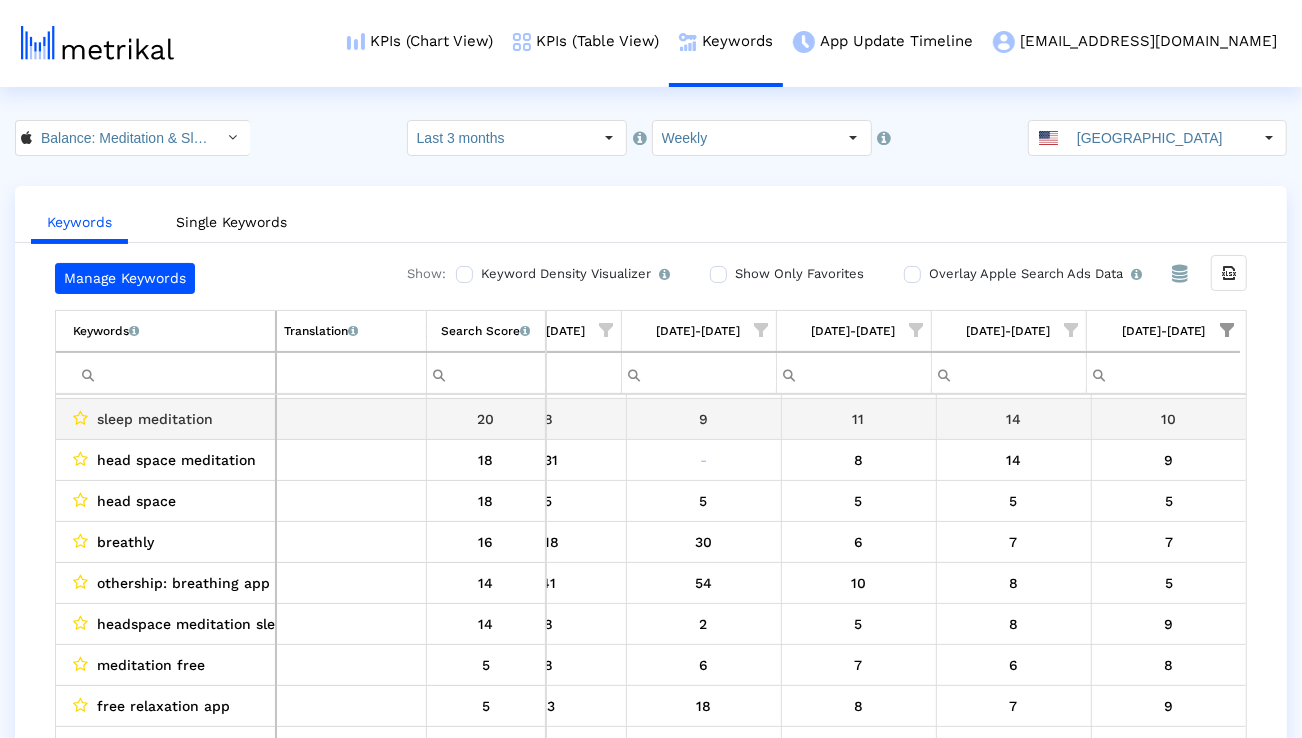 click on "sleep meditation" at bounding box center [155, 419] 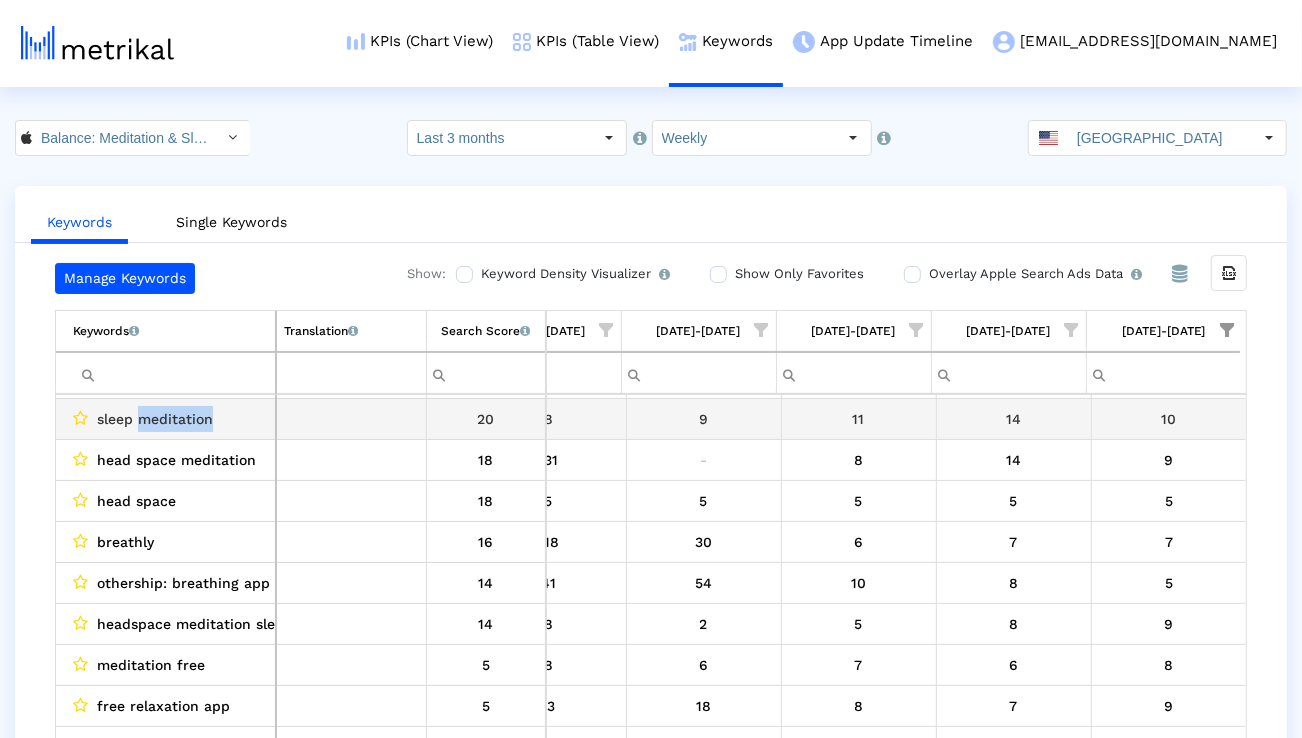 click on "sleep meditation" at bounding box center [155, 419] 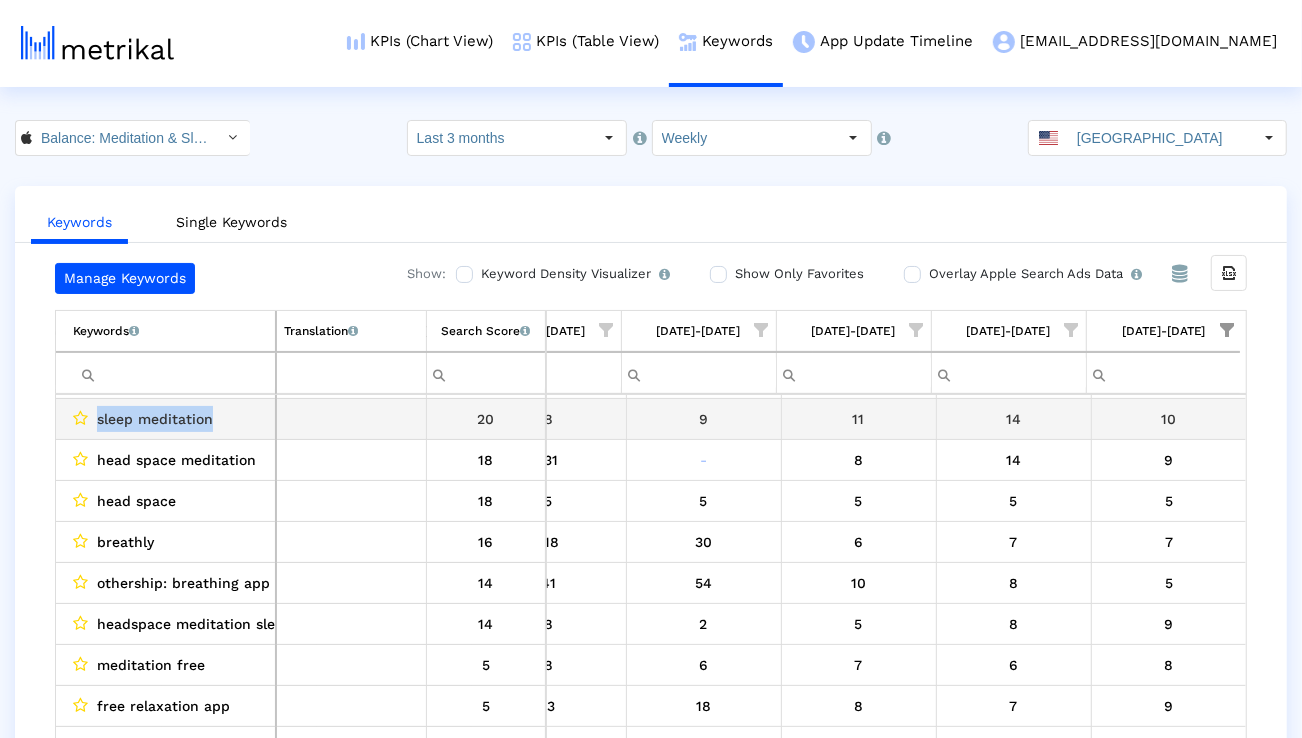 click on "sleep meditation" at bounding box center [155, 419] 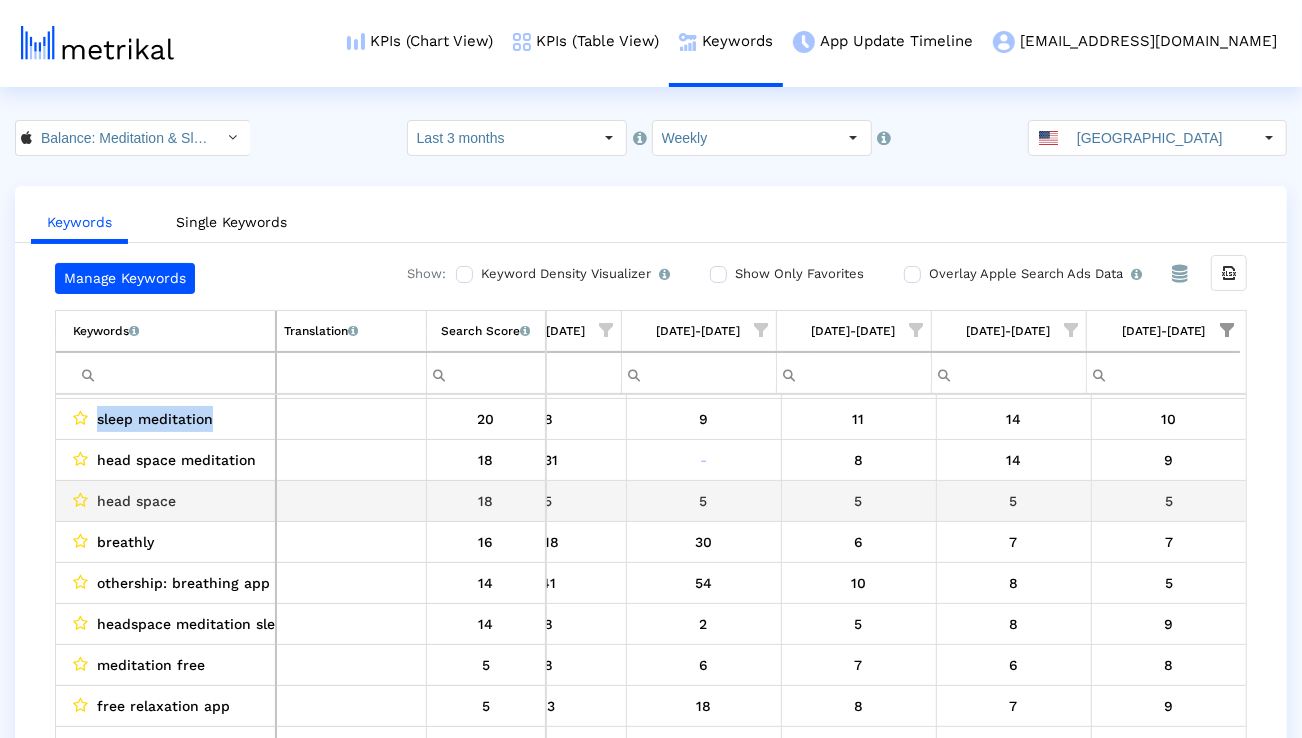 scroll, scrollTop: 795, scrollLeft: 1320, axis: both 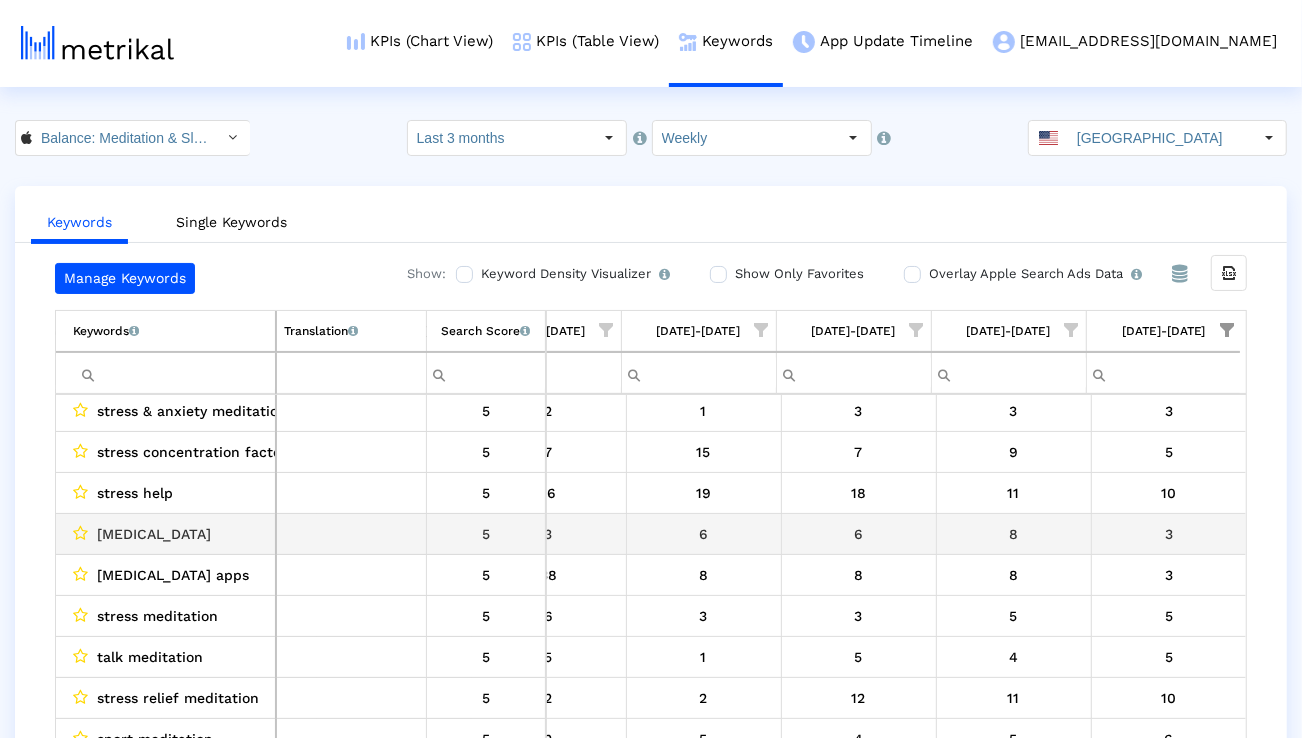 click on "stress management" at bounding box center [154, 534] 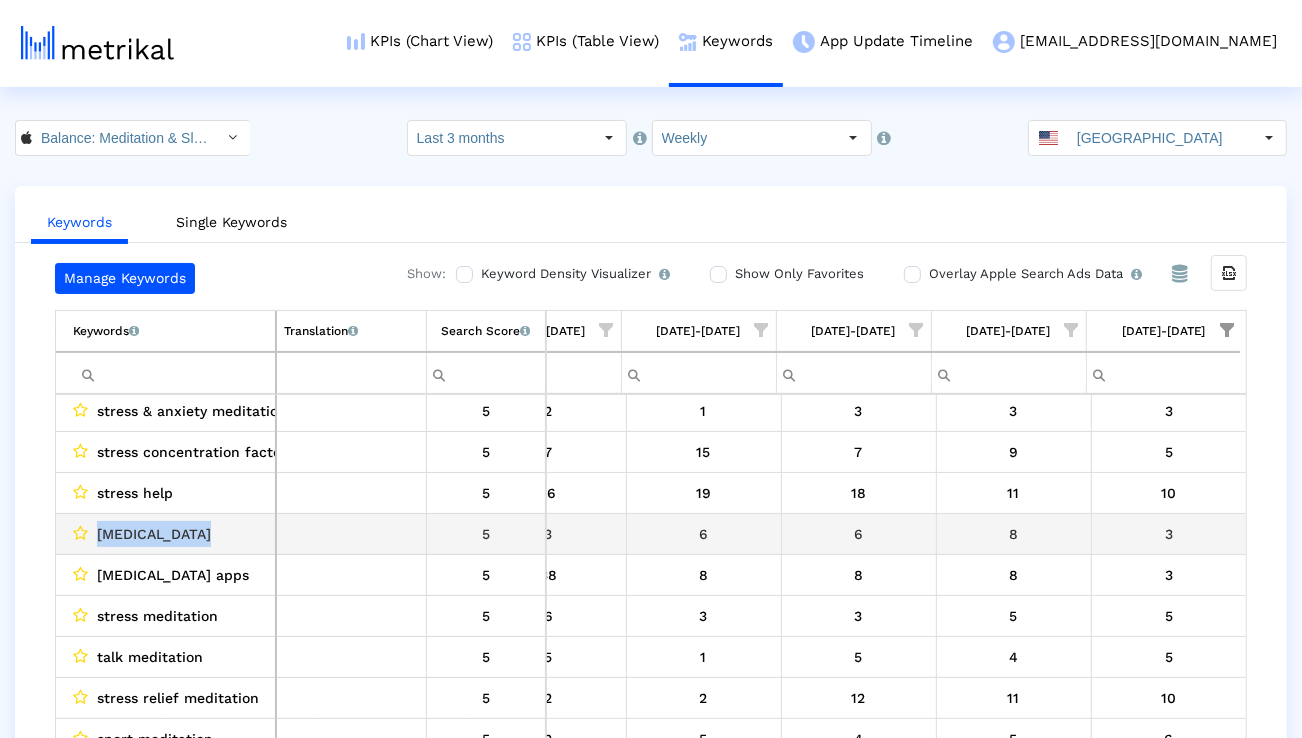 click on "stress management" at bounding box center [154, 534] 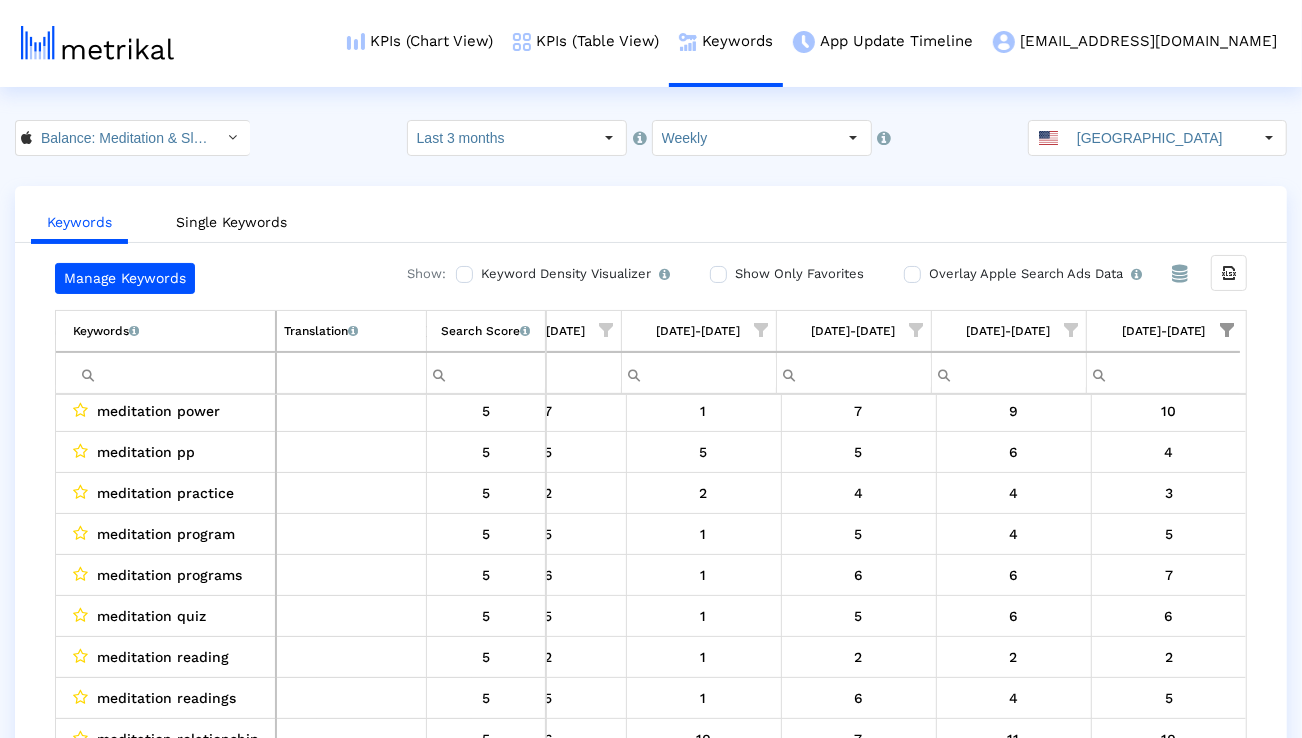 click at bounding box center [174, 373] 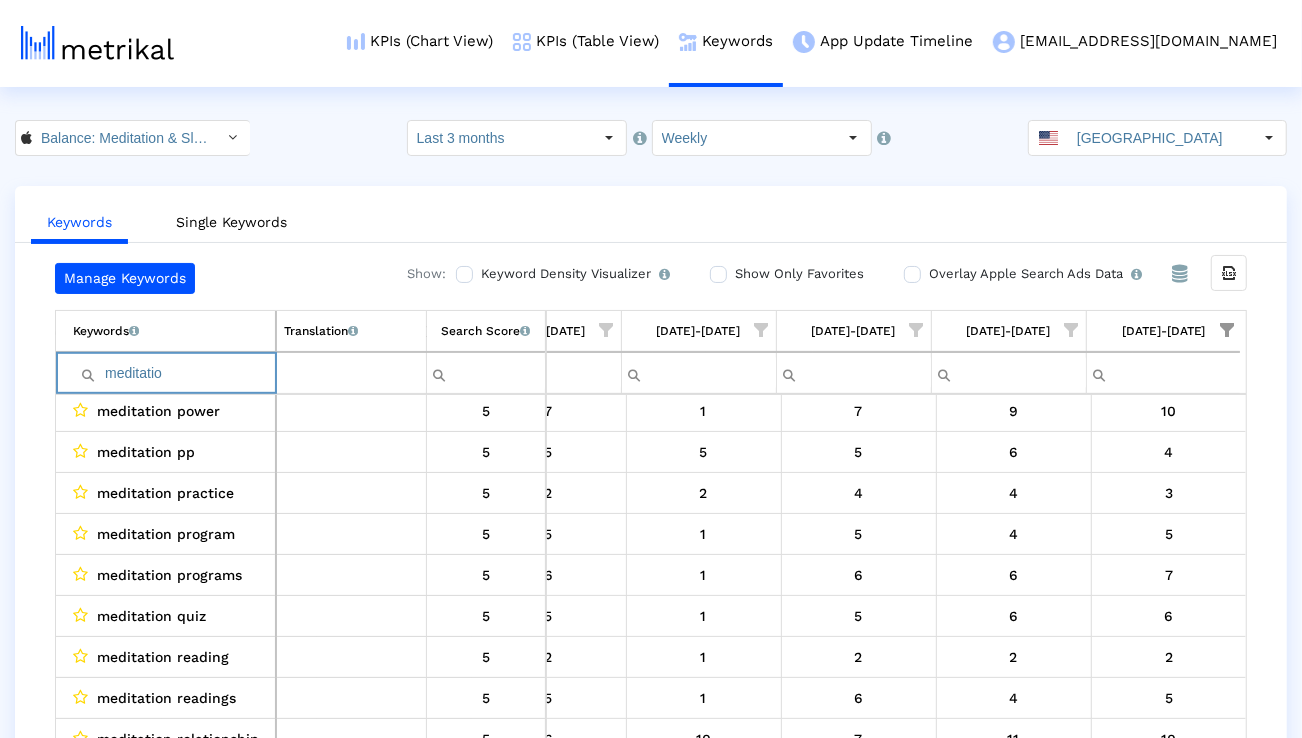 type on "meditation" 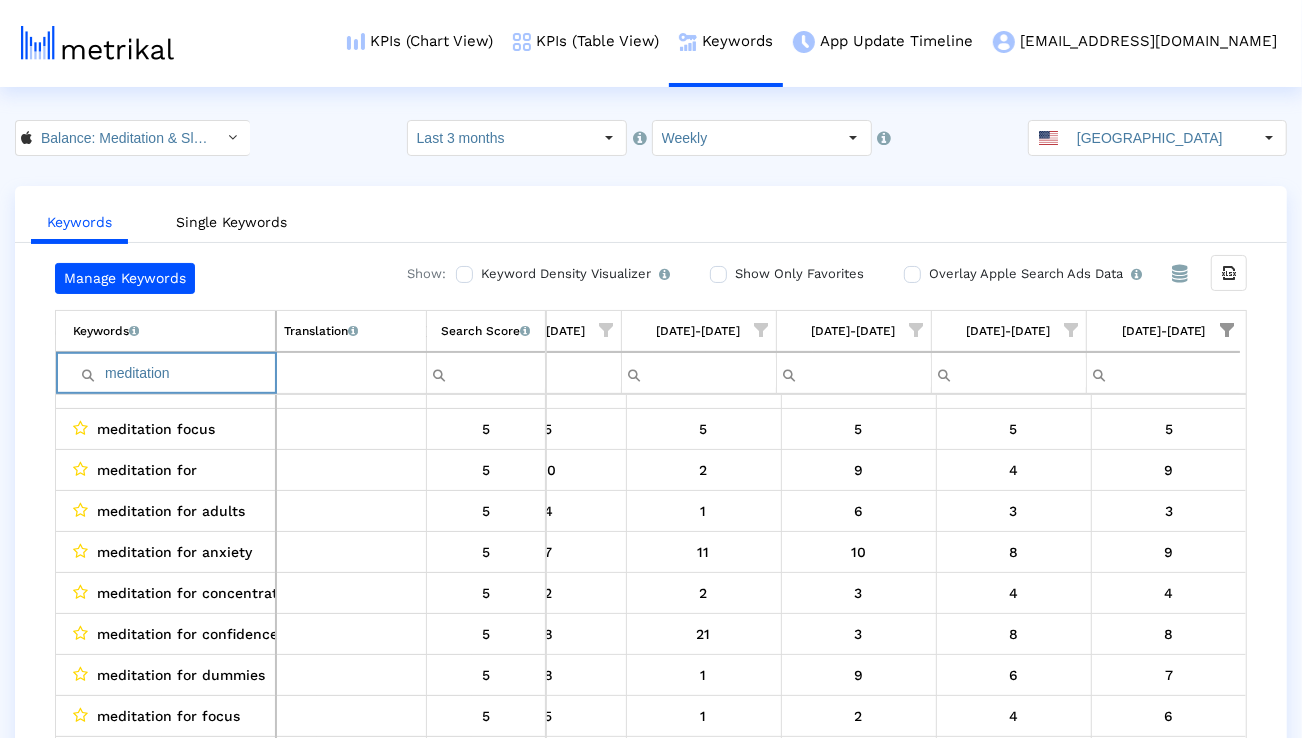 type 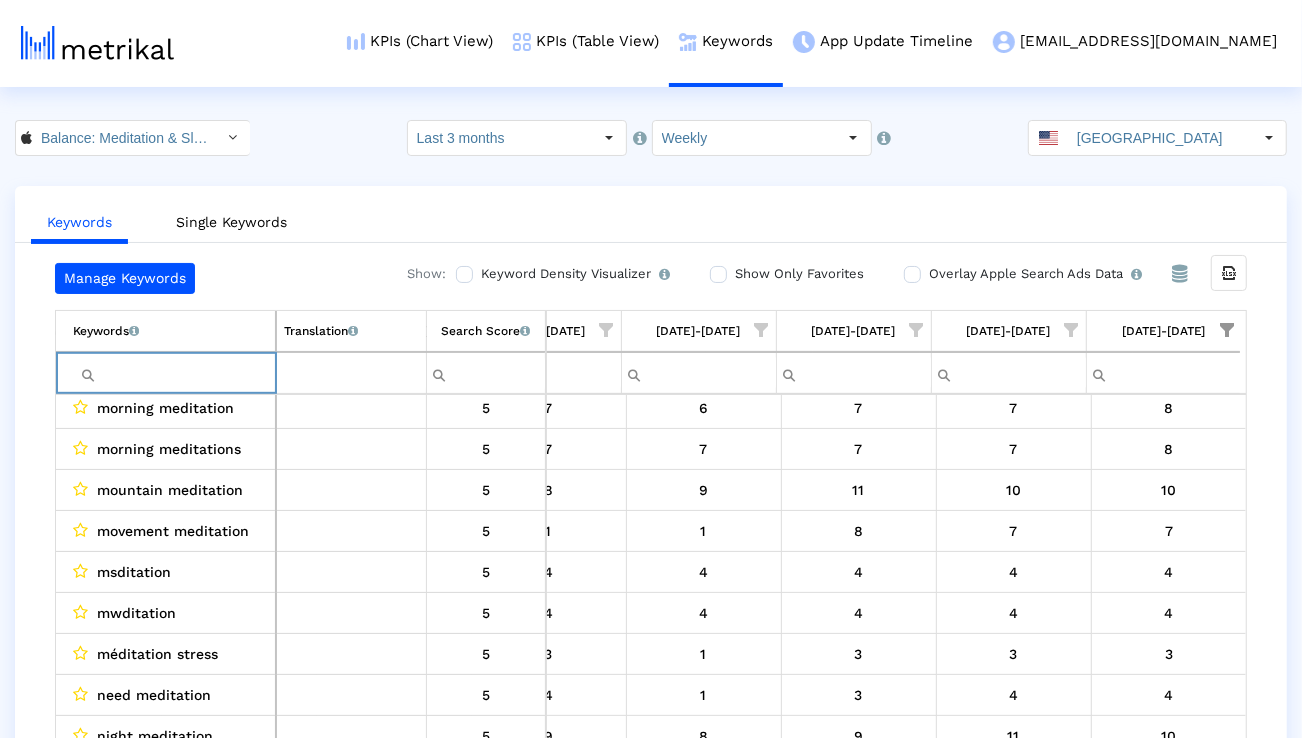 click at bounding box center (1072, 330) 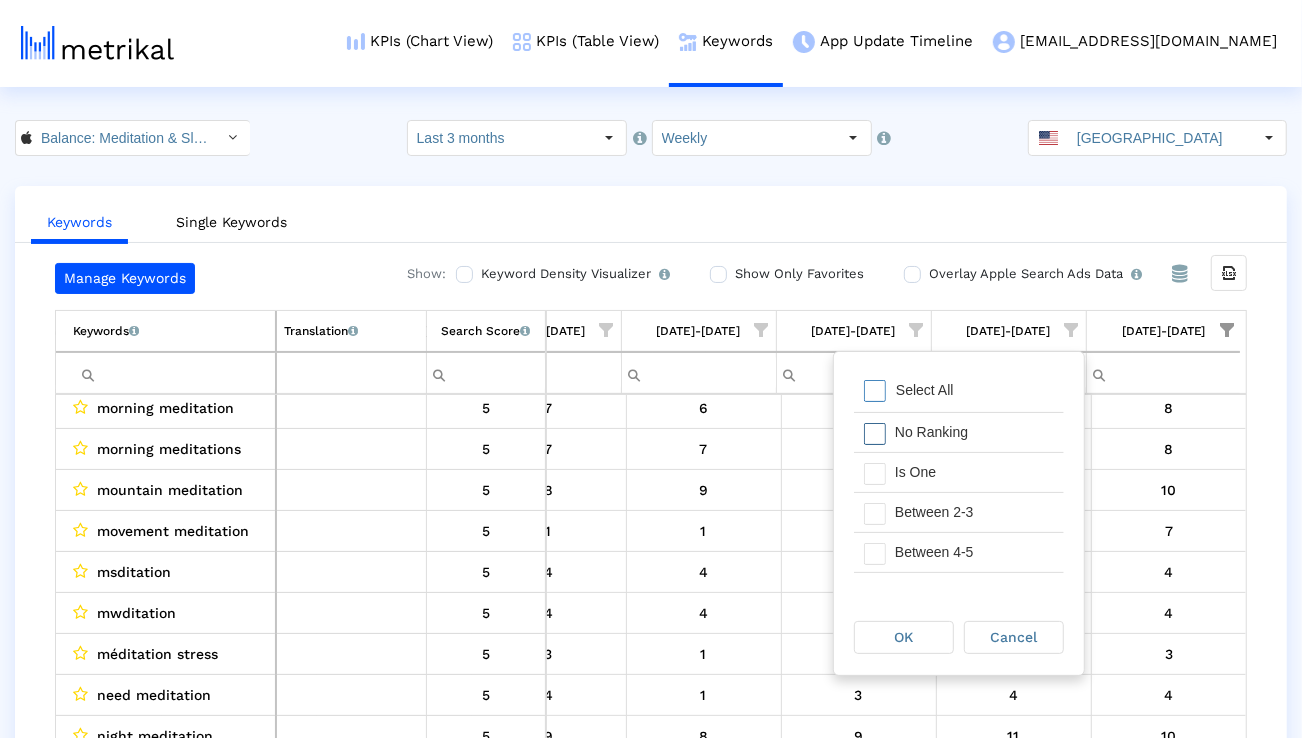 click on "No Ranking" at bounding box center [974, 432] 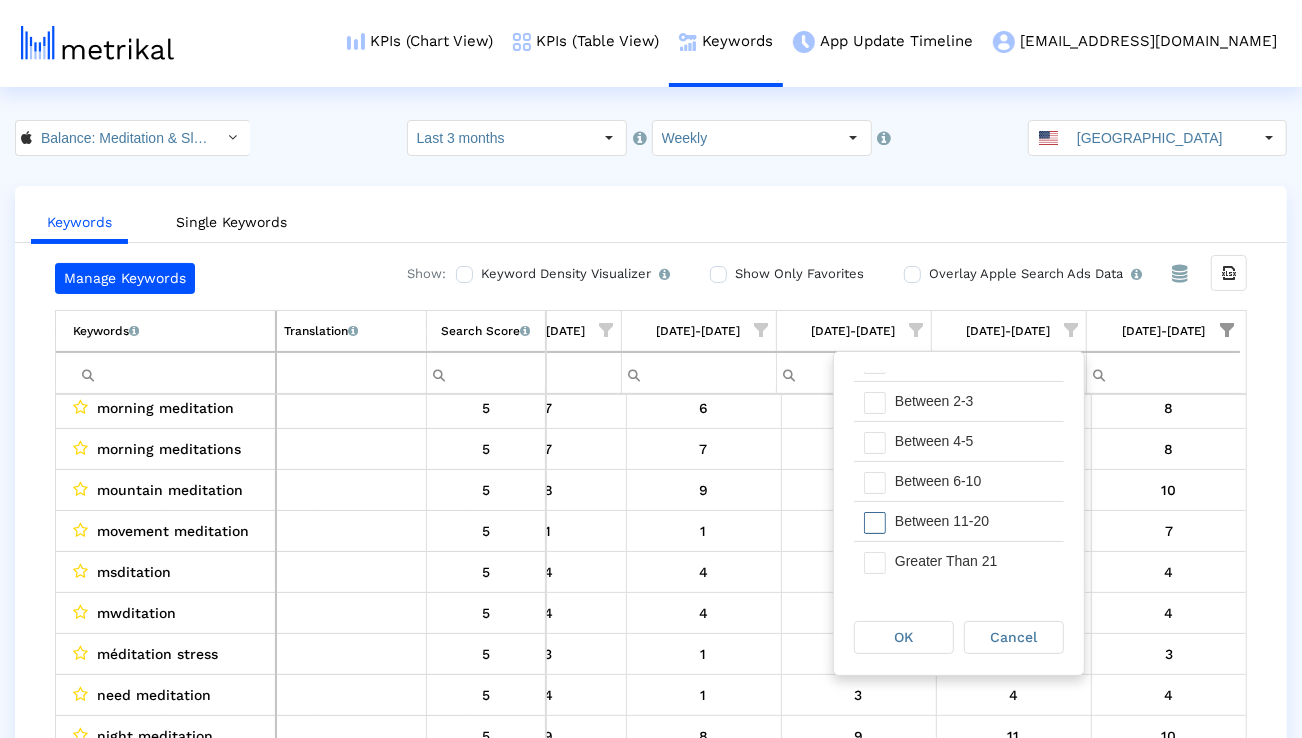 click on "Between 11-20" at bounding box center [974, 521] 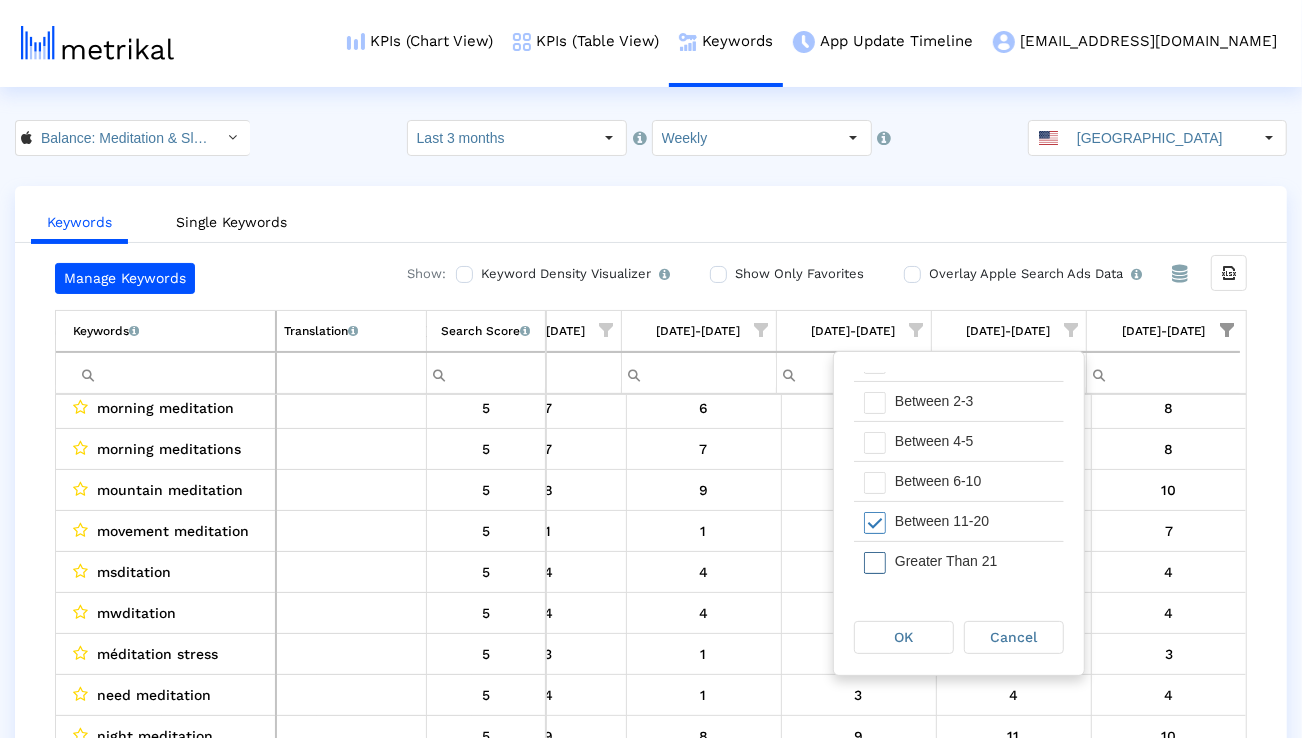 click on "Greater Than 21" at bounding box center [974, 561] 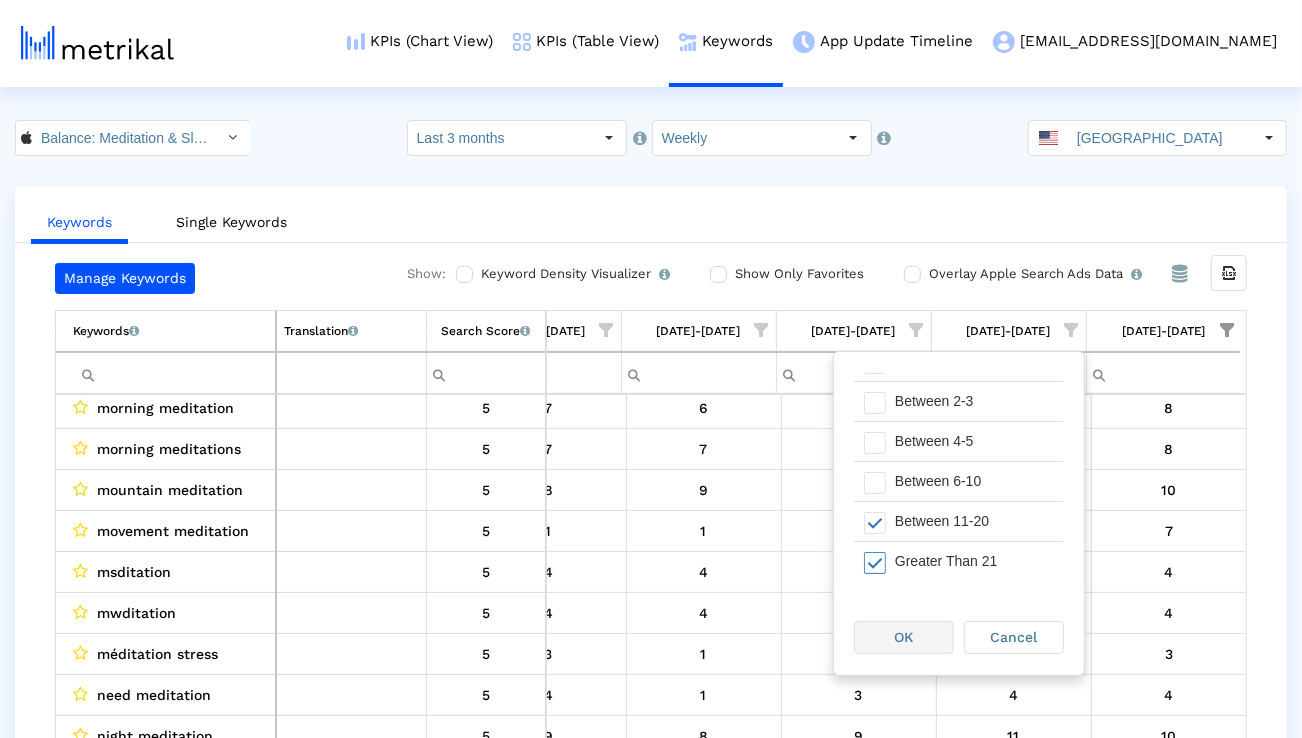 click on "OK" at bounding box center (904, 637) 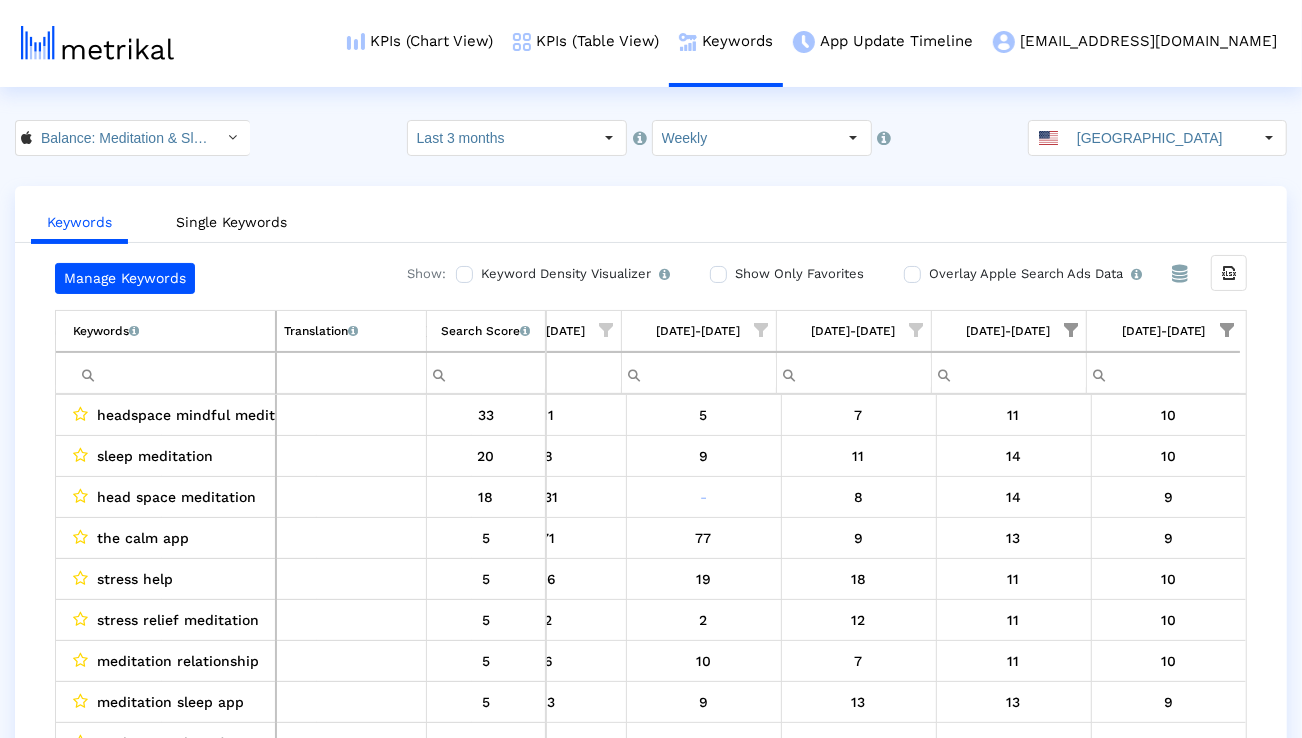 click at bounding box center [1227, 330] 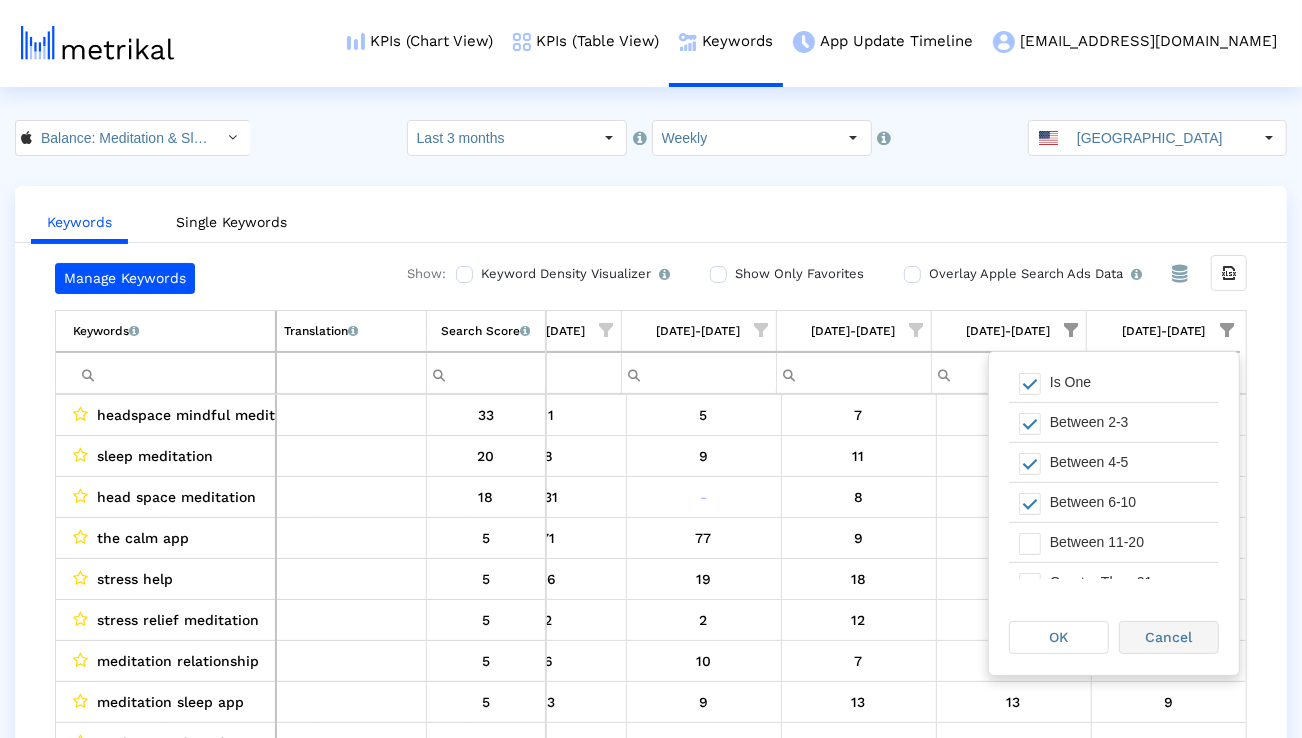 click on "Cancel" at bounding box center (1169, 637) 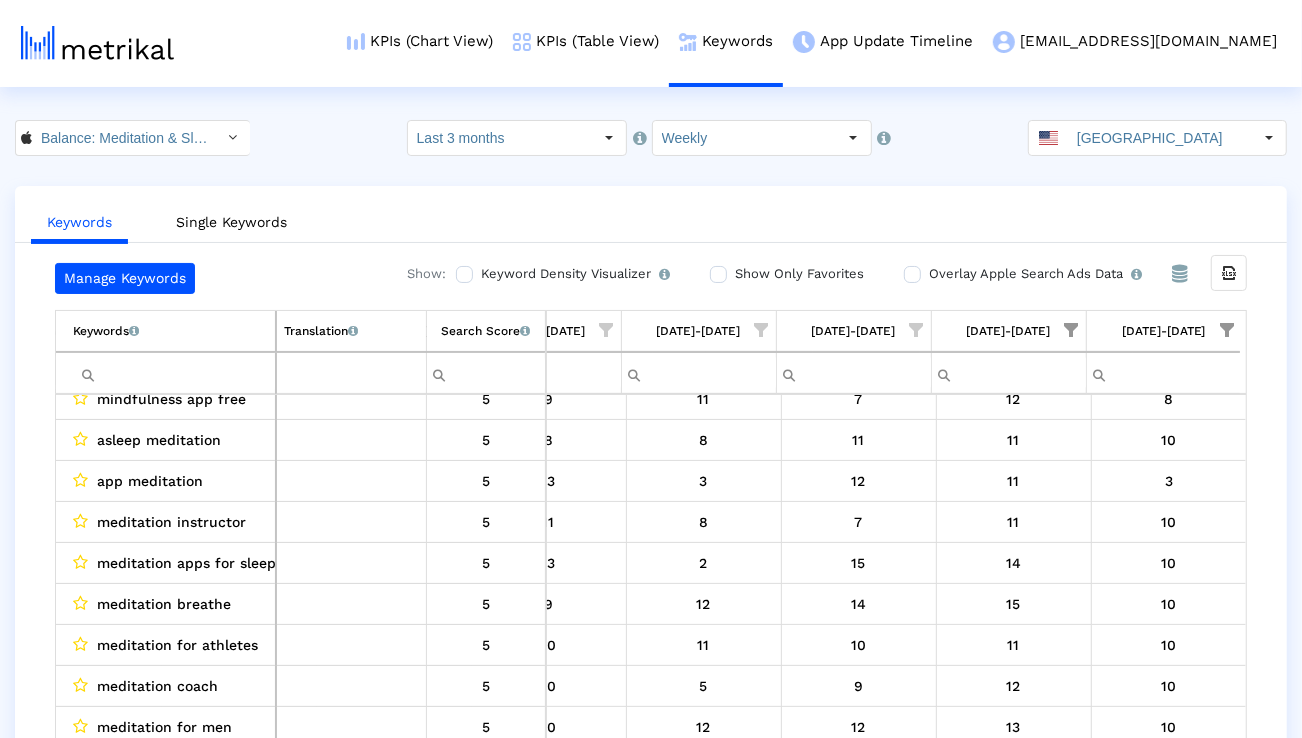 click at bounding box center [1227, 330] 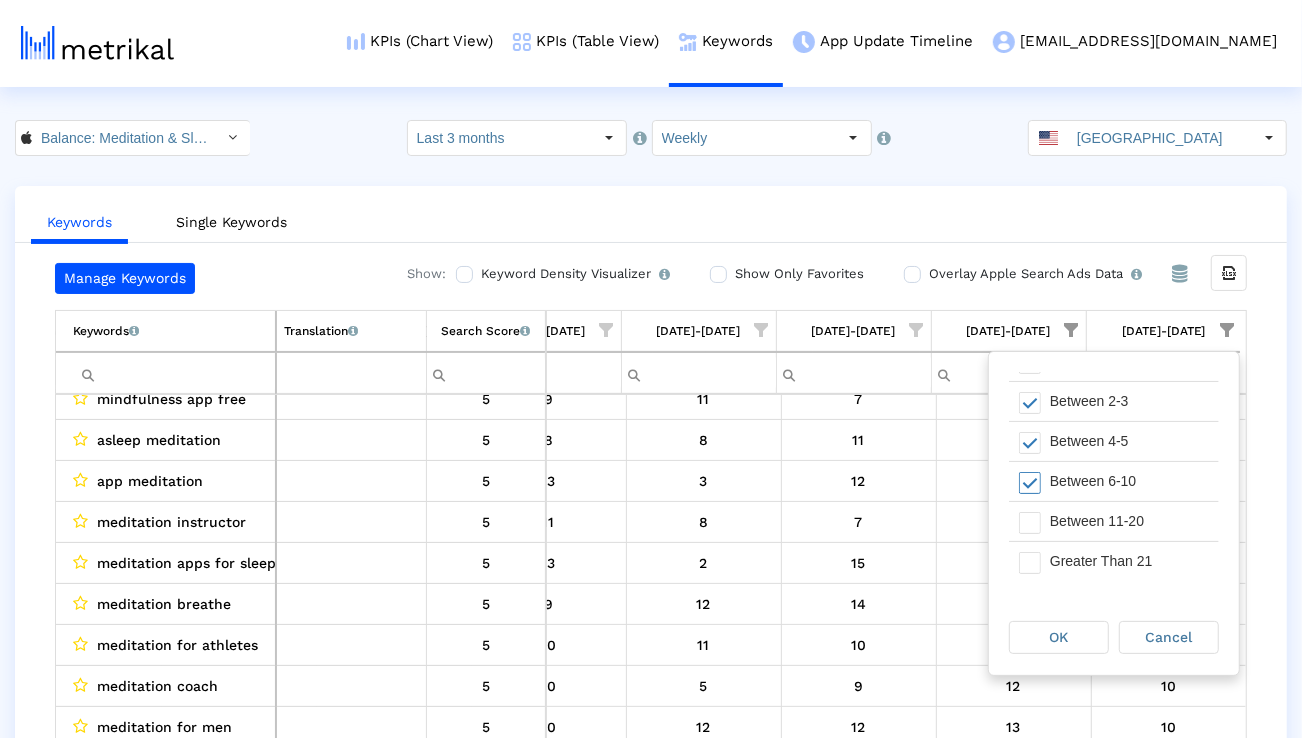 click on "Between 6-10" at bounding box center (1129, 481) 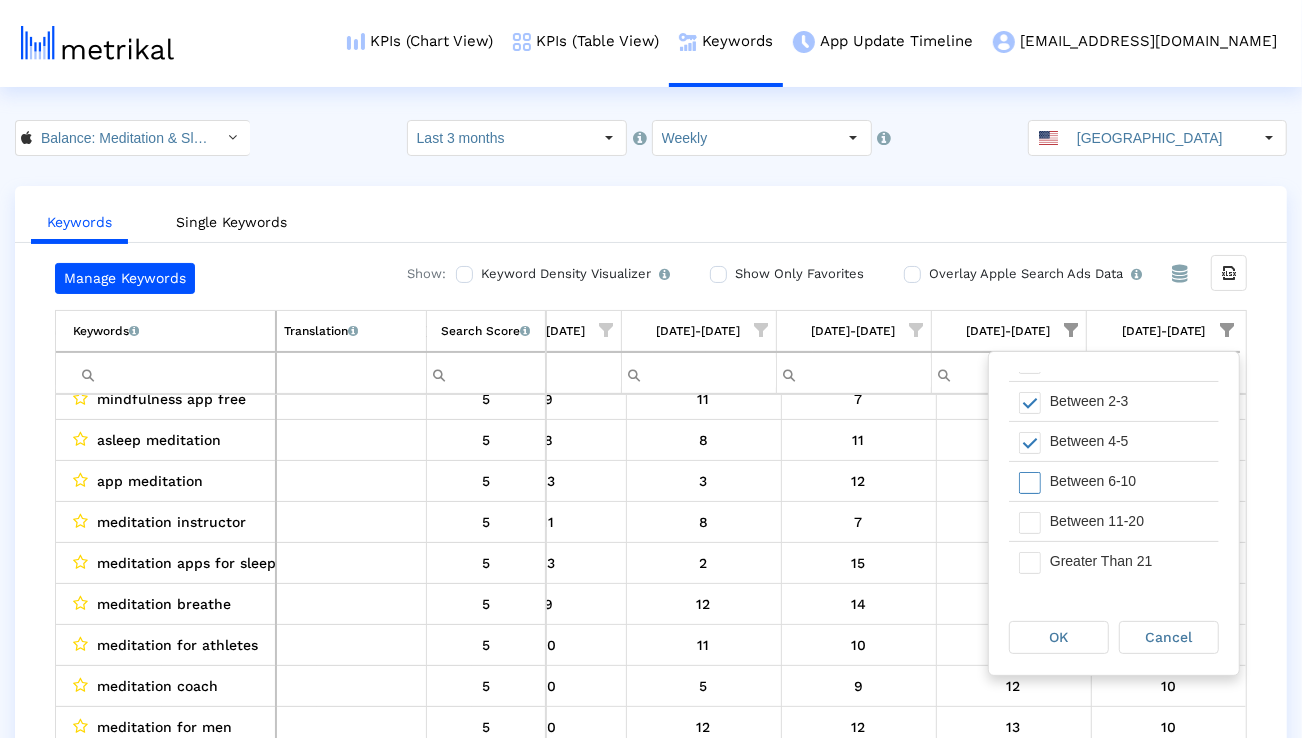 click on "OK" at bounding box center [1059, 637] 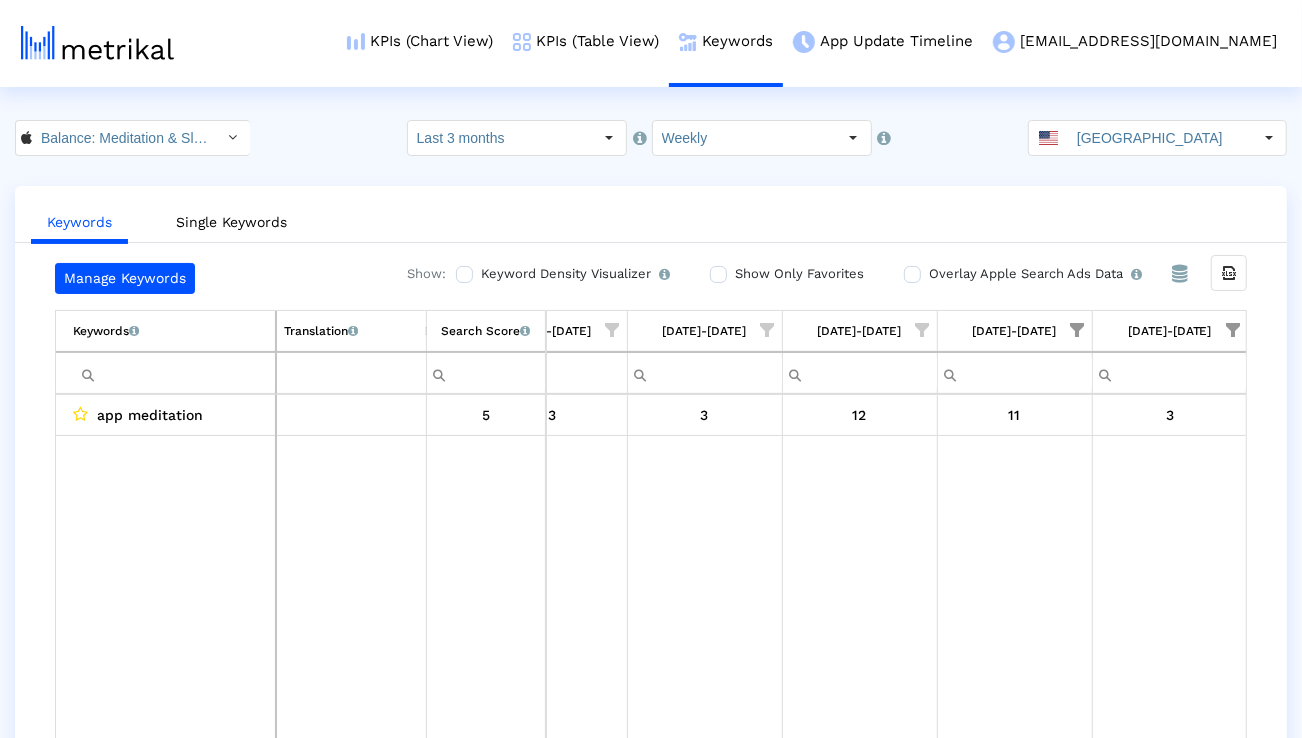 click at bounding box center (1233, 330) 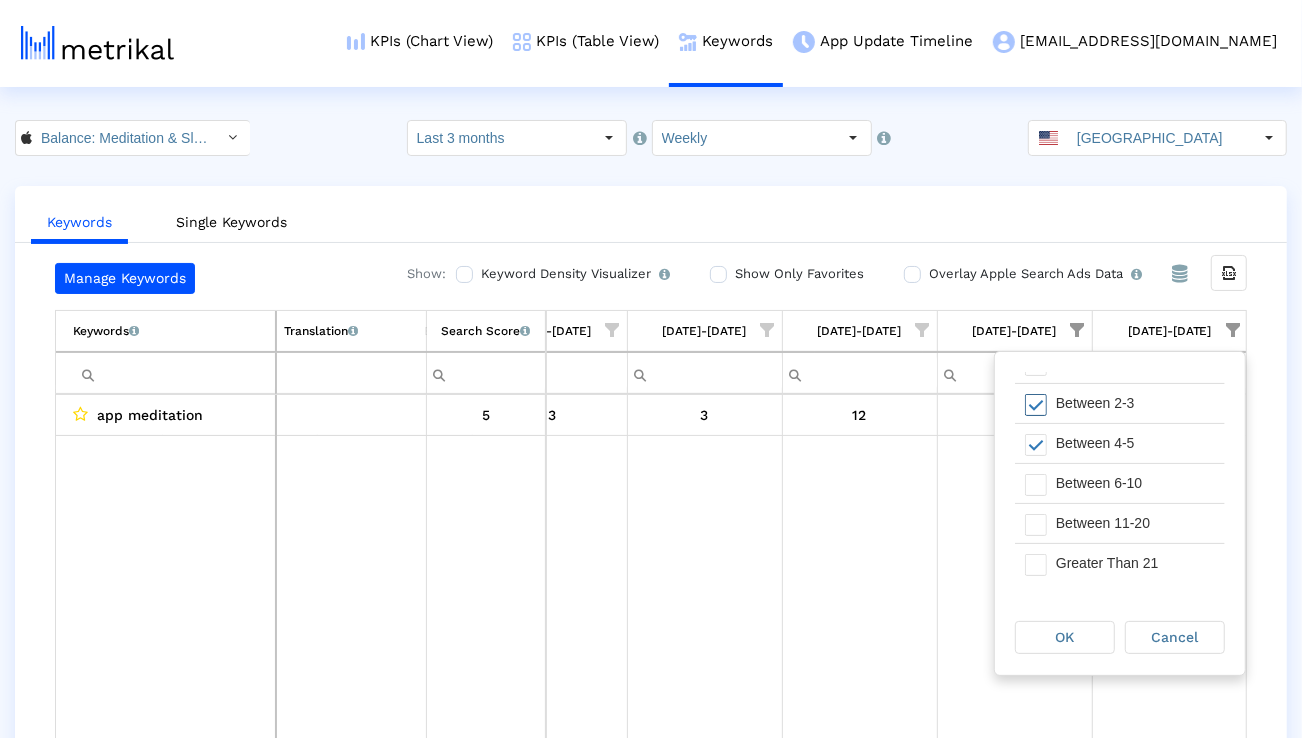 click on "Between 11-20" at bounding box center [1135, 523] 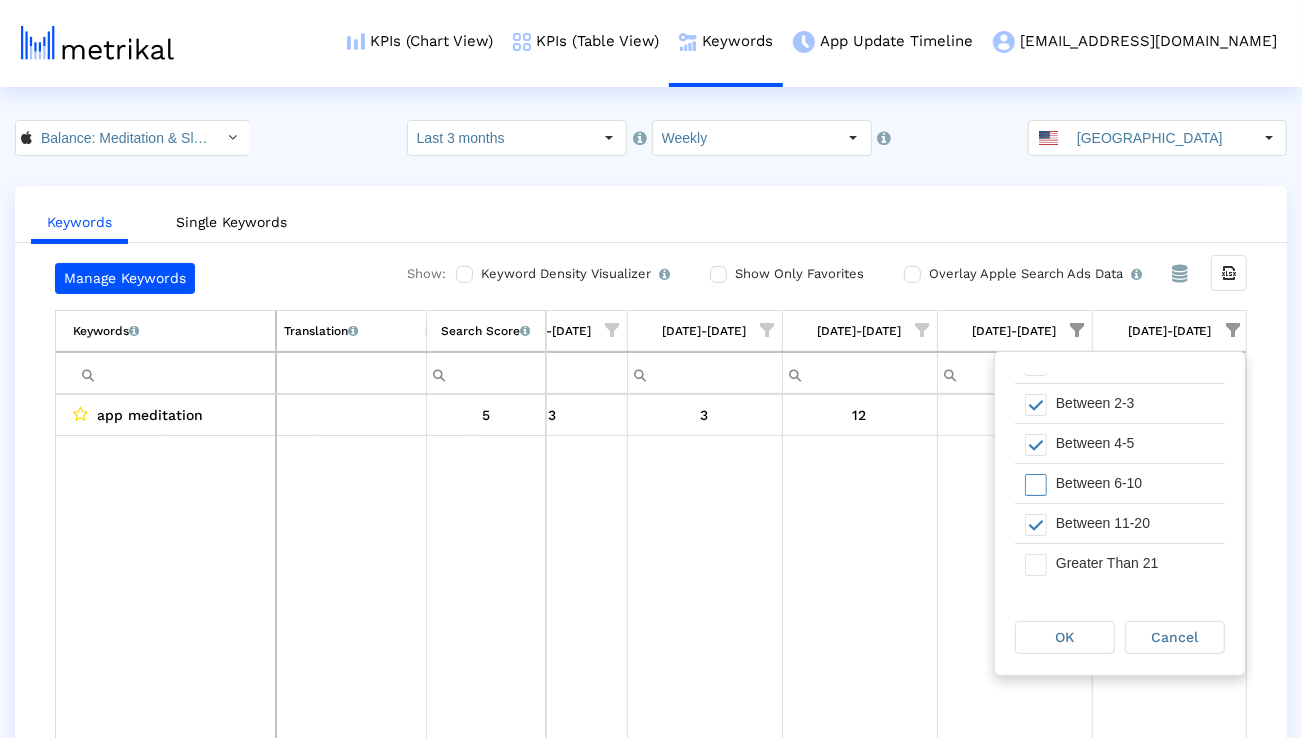 click on "Between 6-10" at bounding box center (1135, 483) 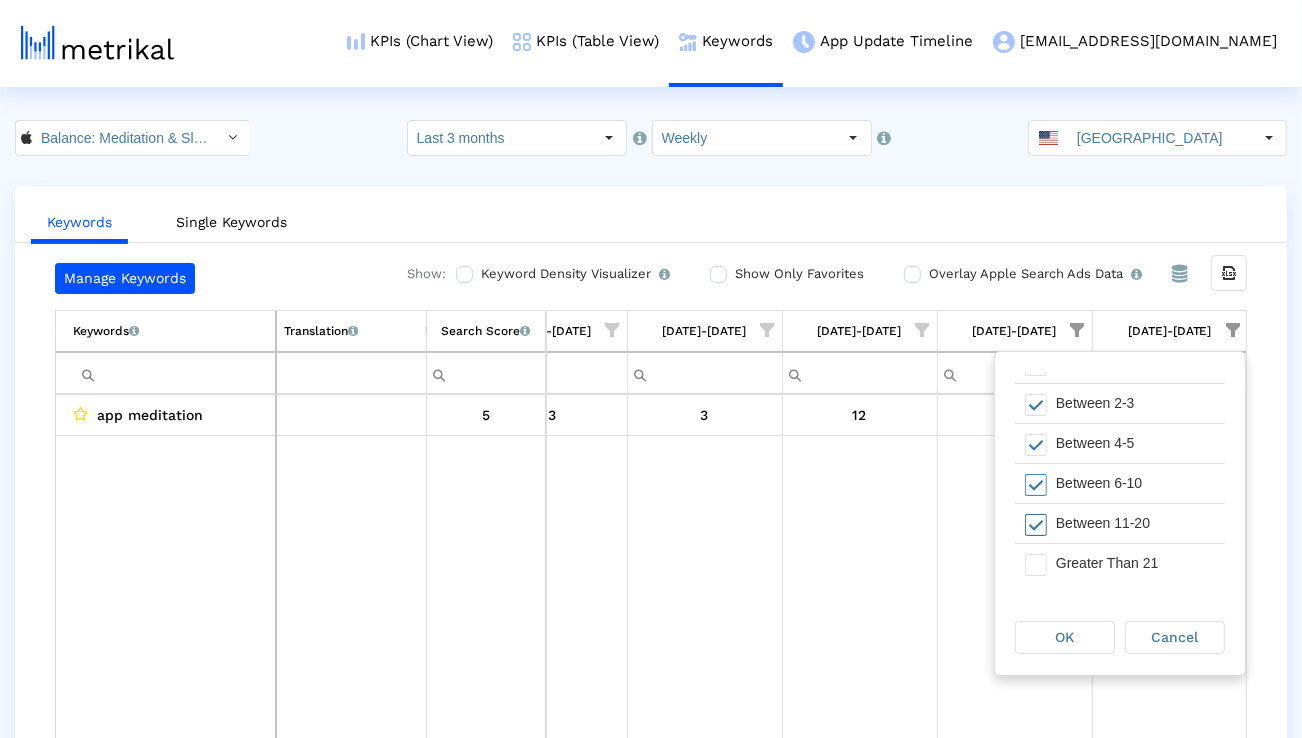 click on "Between 11-20" at bounding box center (1135, 523) 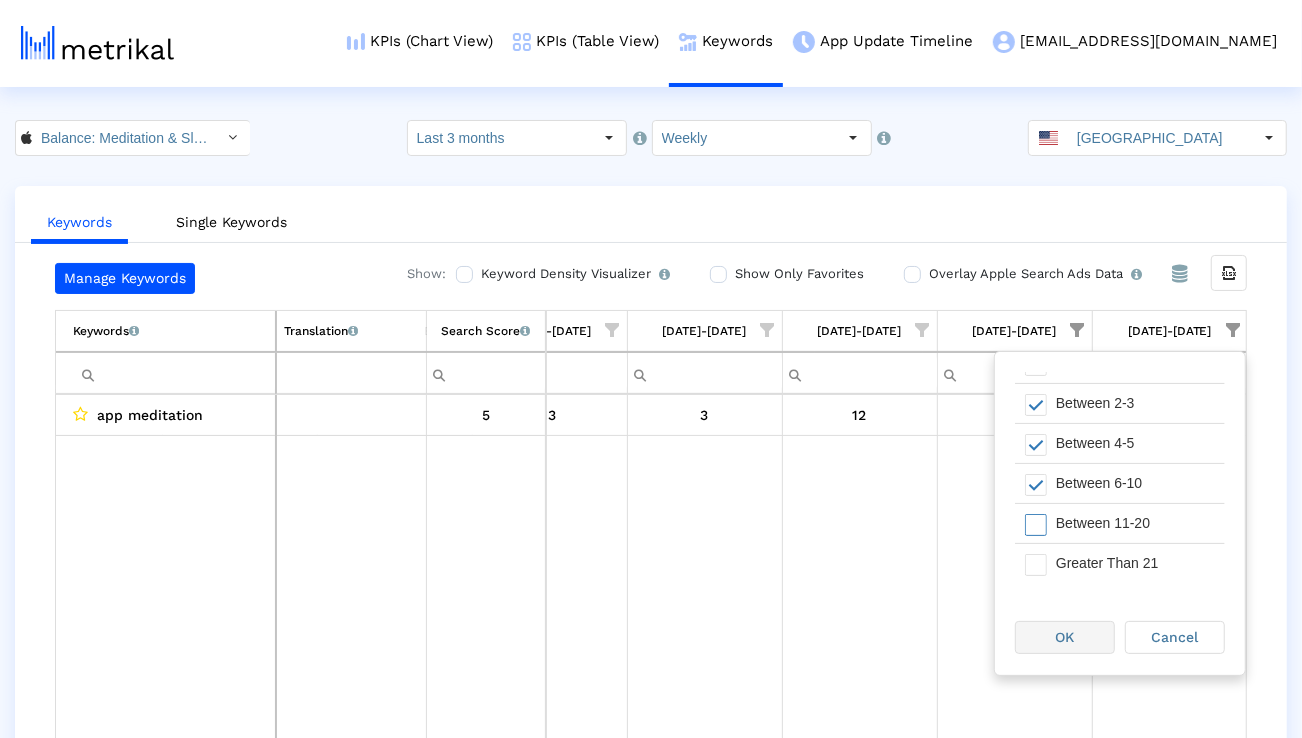 click on "OK" at bounding box center [1065, 637] 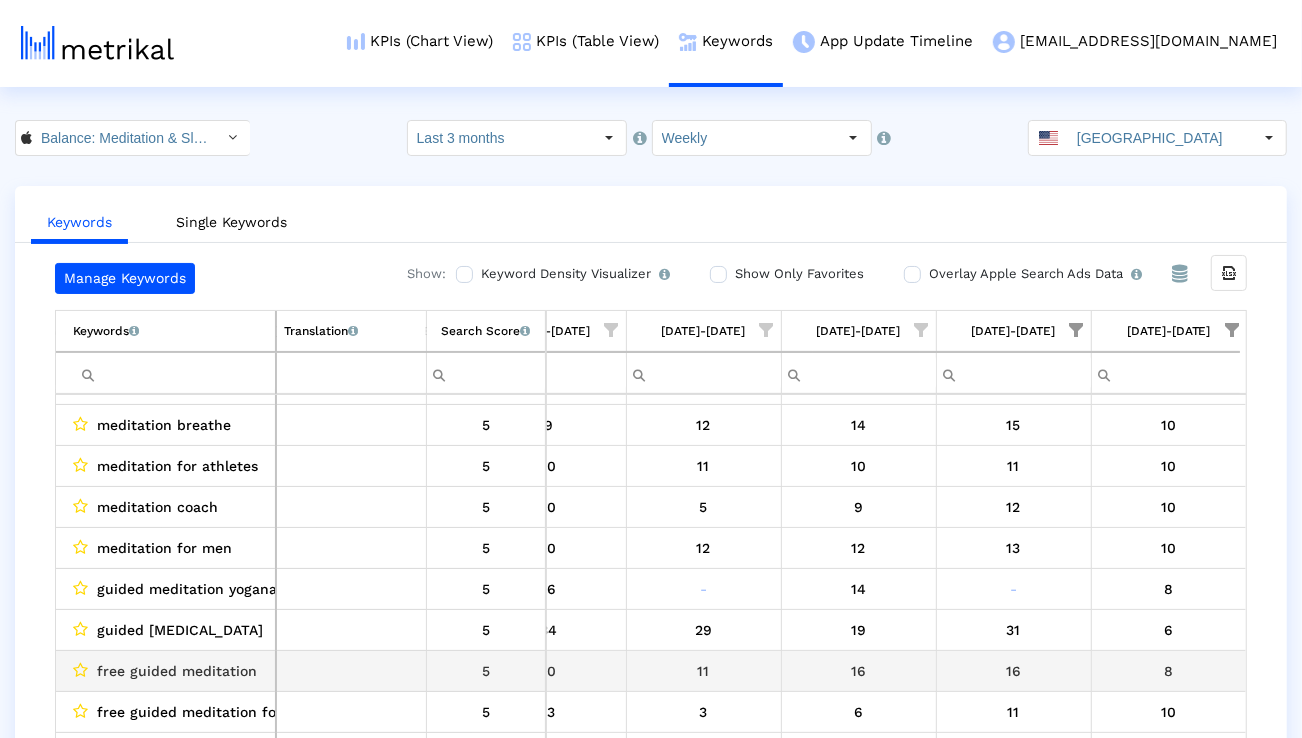 click on "free guided meditation" at bounding box center [177, 671] 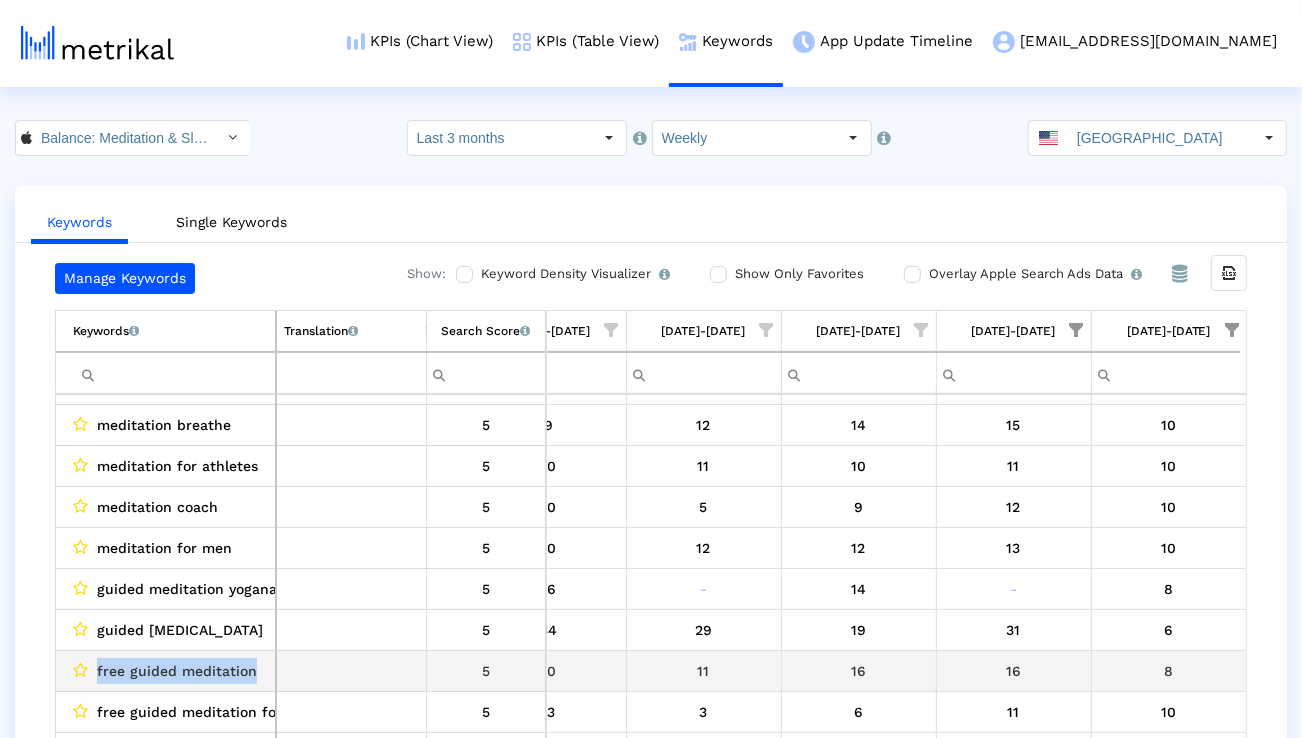 click on "free guided meditation" at bounding box center (177, 671) 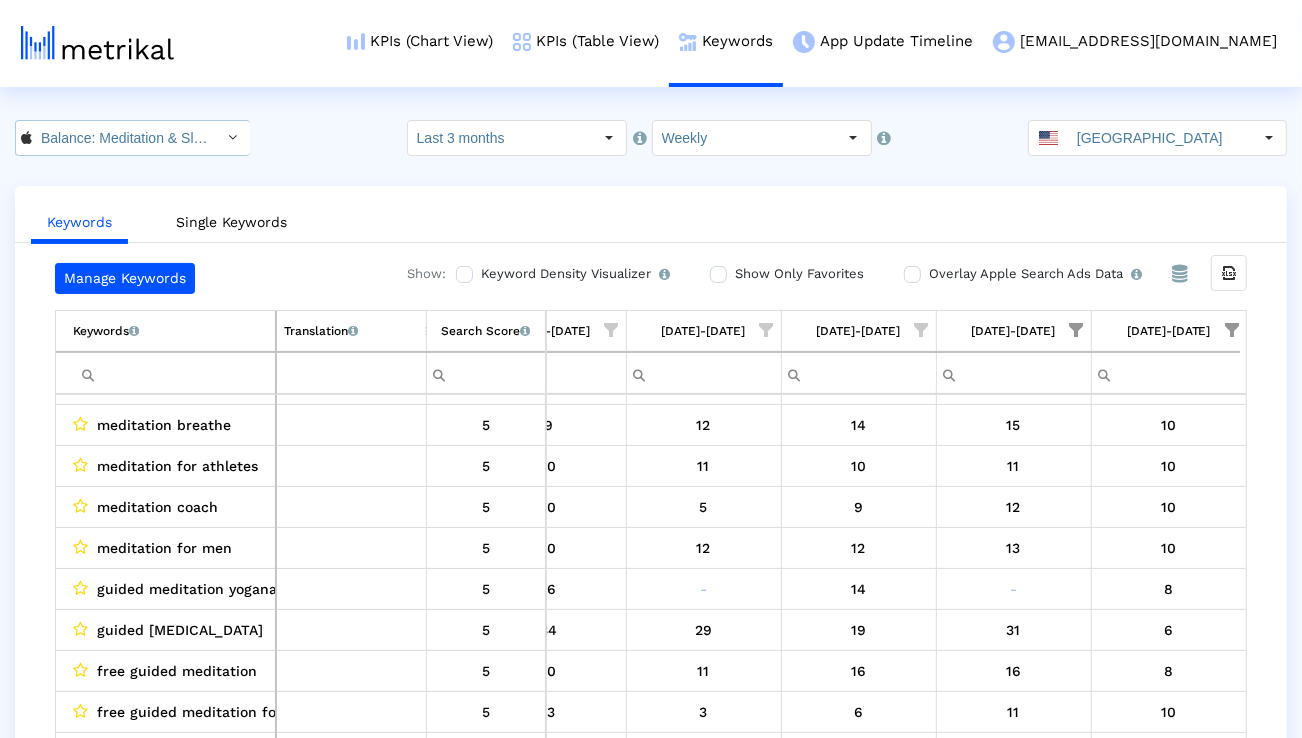 click on "Balance: Meditation & Sleep < 1361356590 >" 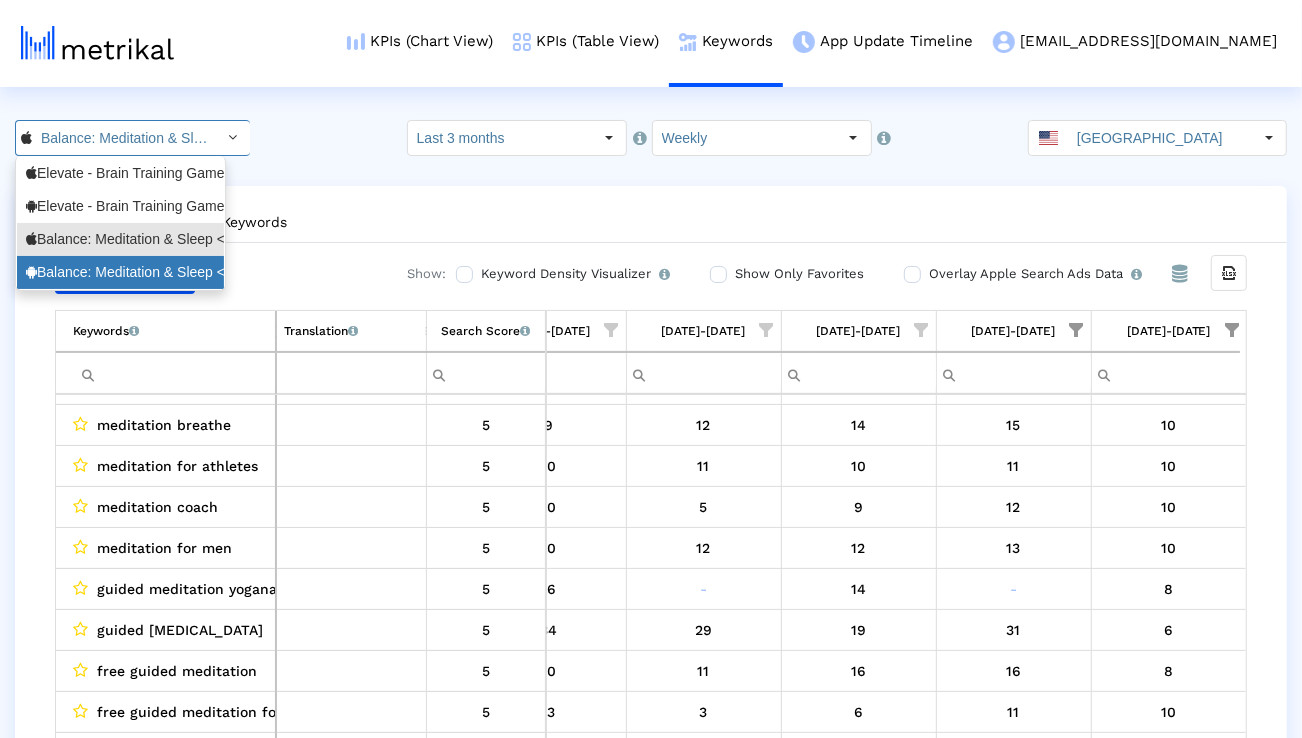 click on "Balance: Meditation & Sleep <com.elevatelabs.geonosis>" at bounding box center [120, 272] 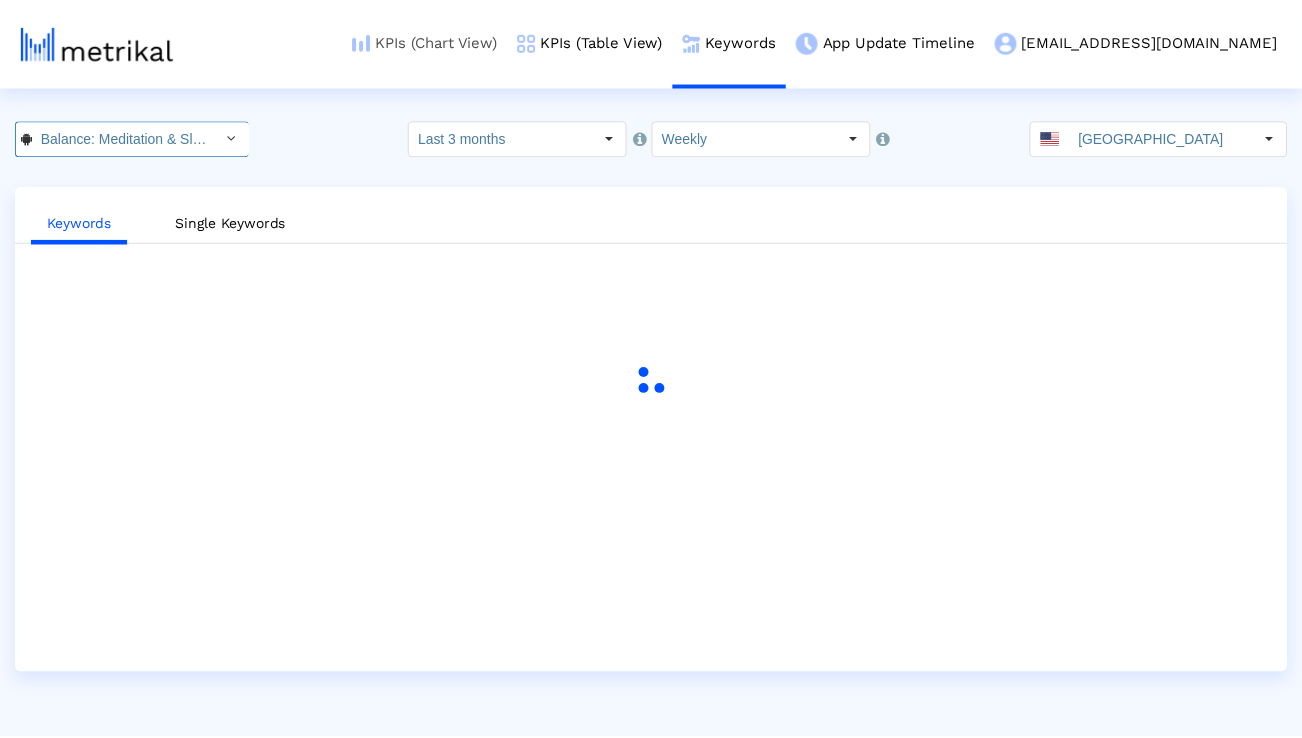 scroll, scrollTop: 0, scrollLeft: 221, axis: horizontal 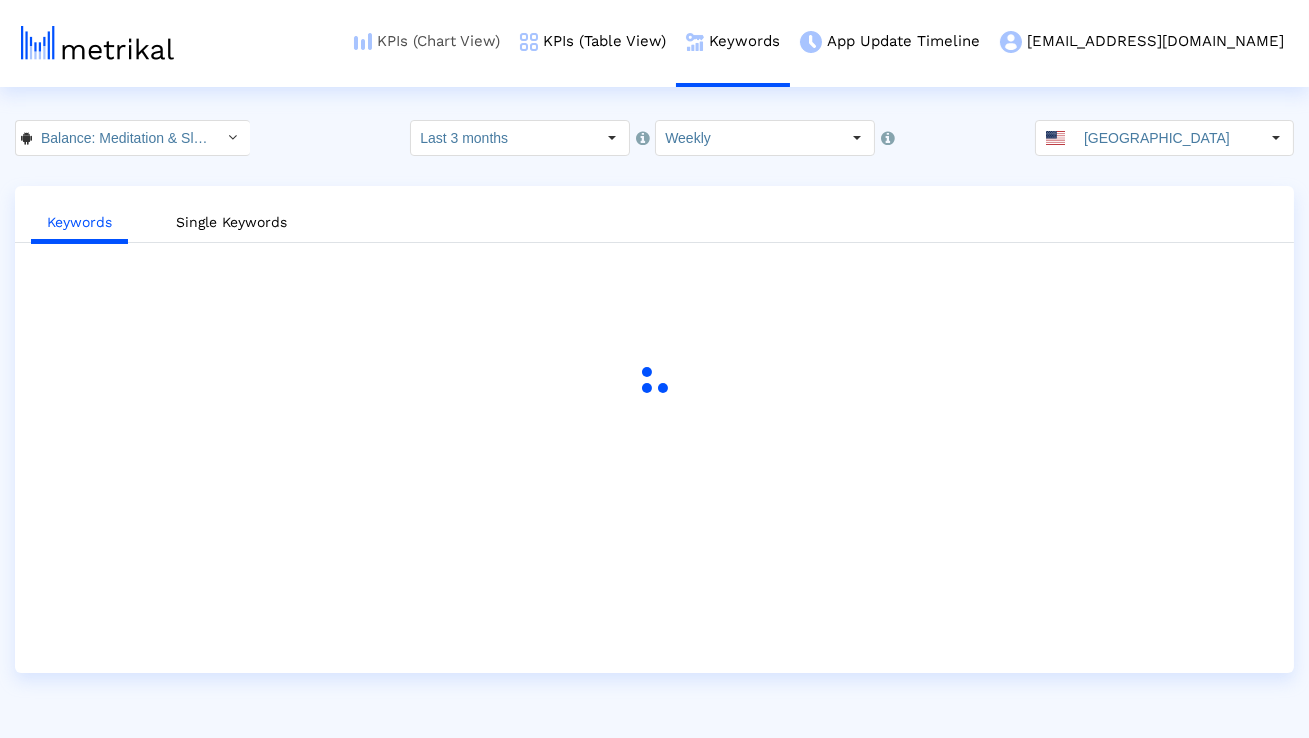 click on "KPIs (Chart View)" at bounding box center (427, 41) 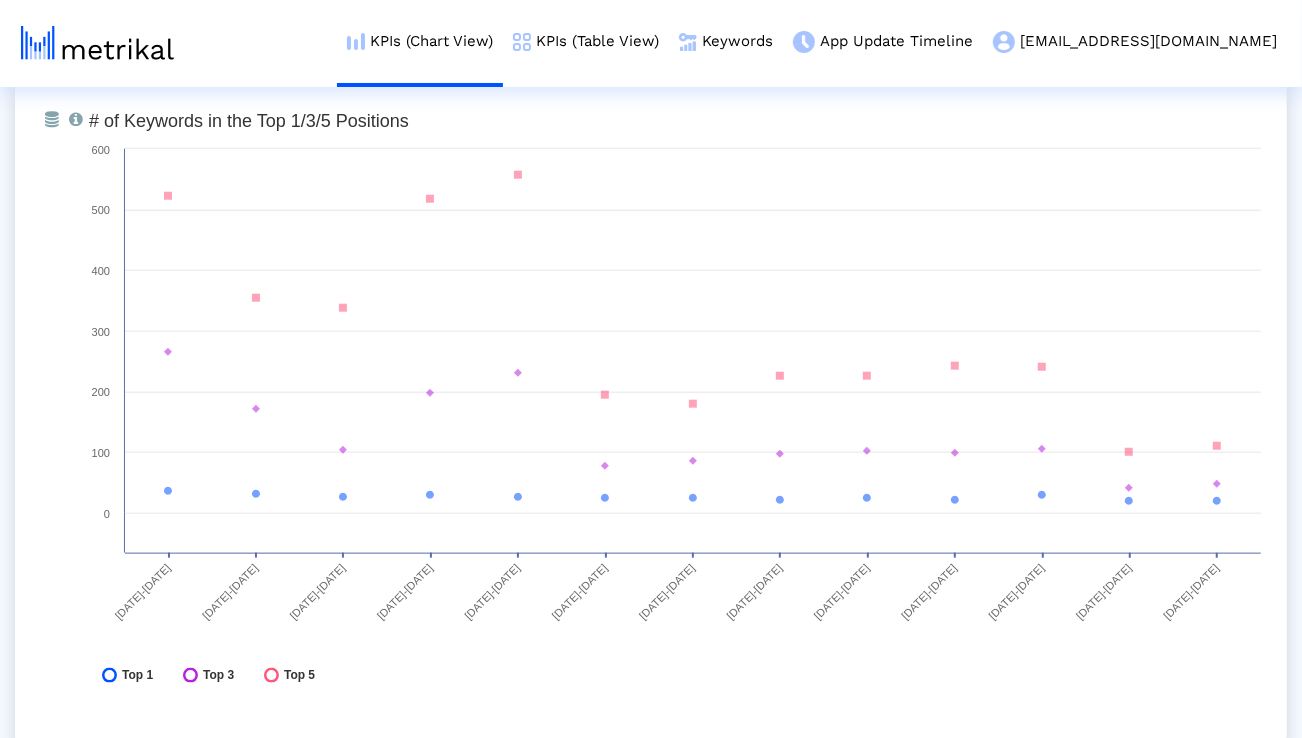 scroll, scrollTop: 5946, scrollLeft: 0, axis: vertical 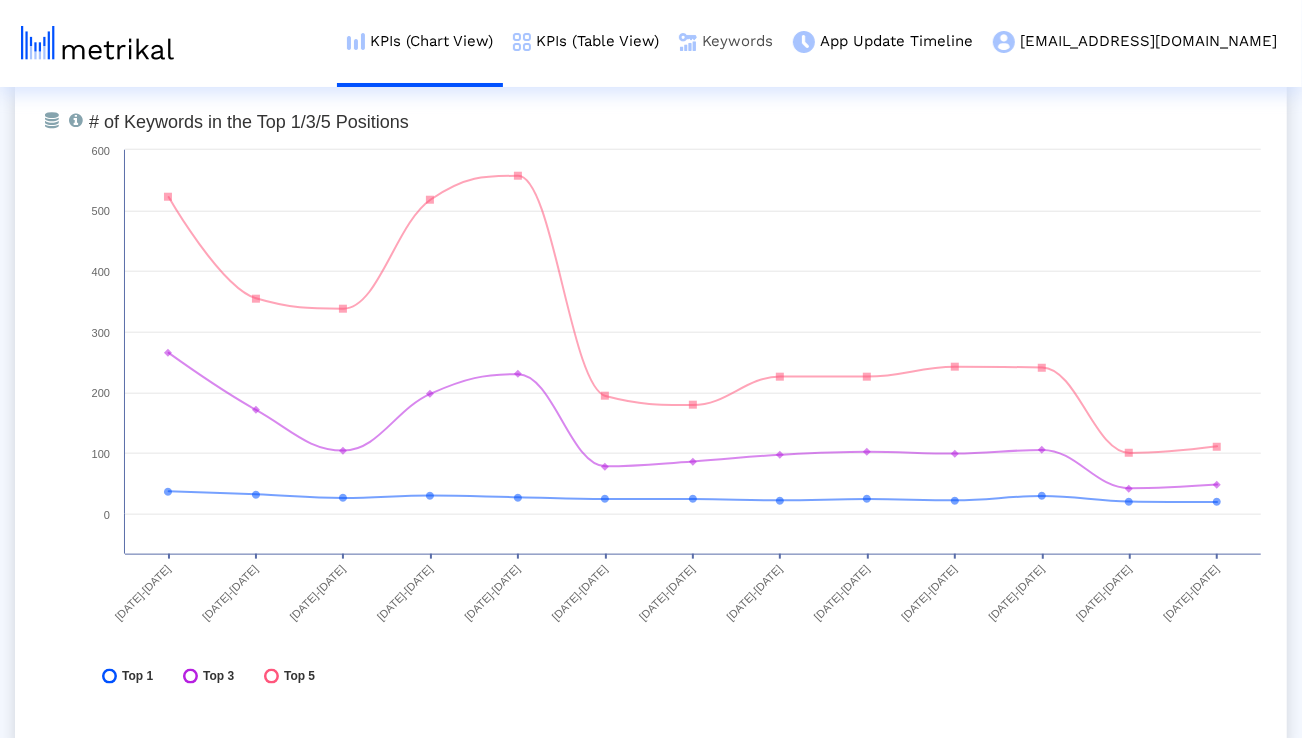 click on "Keywords" at bounding box center (726, 41) 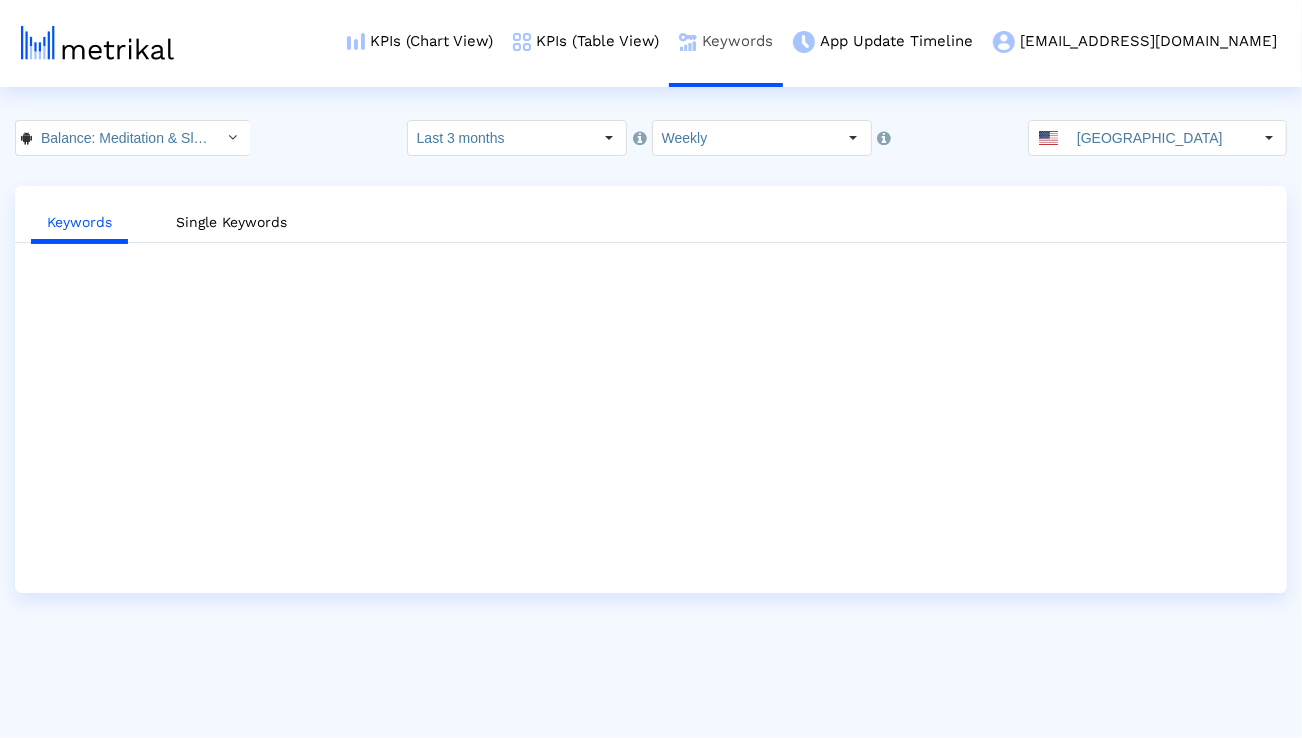 scroll, scrollTop: 0, scrollLeft: 0, axis: both 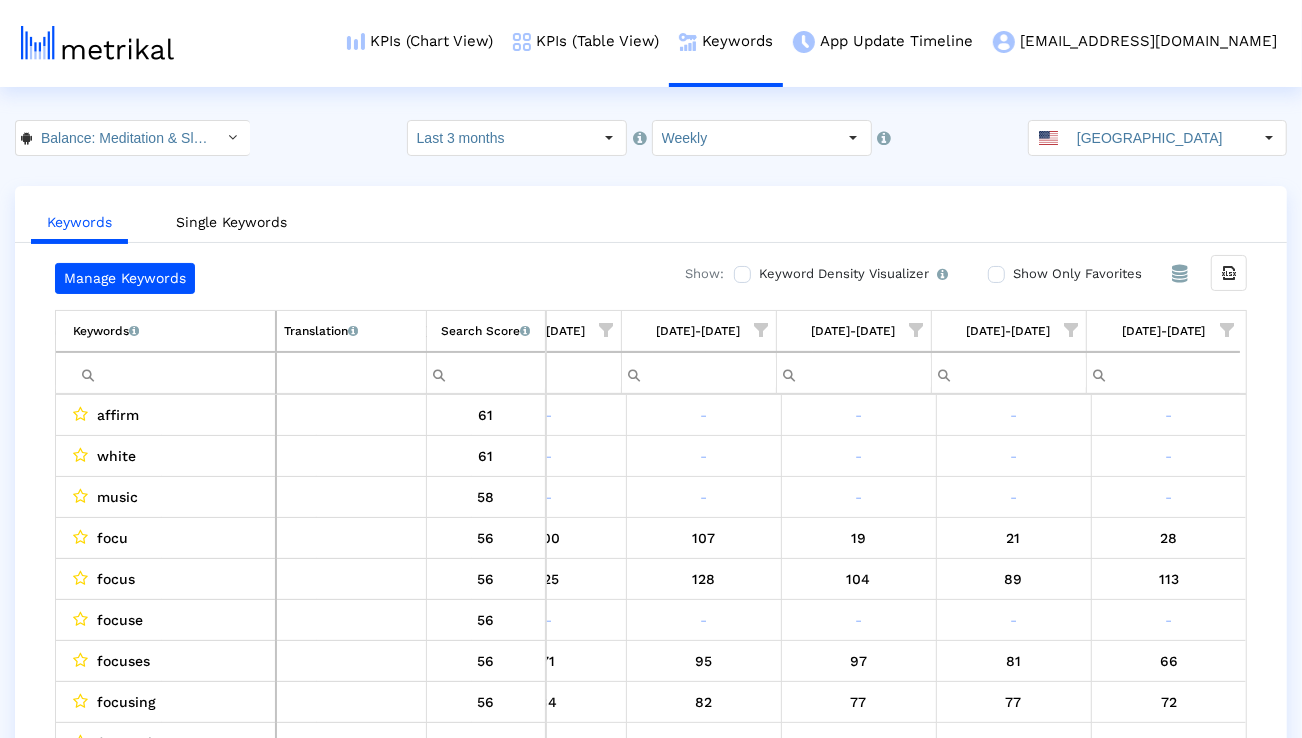 click at bounding box center [1227, 330] 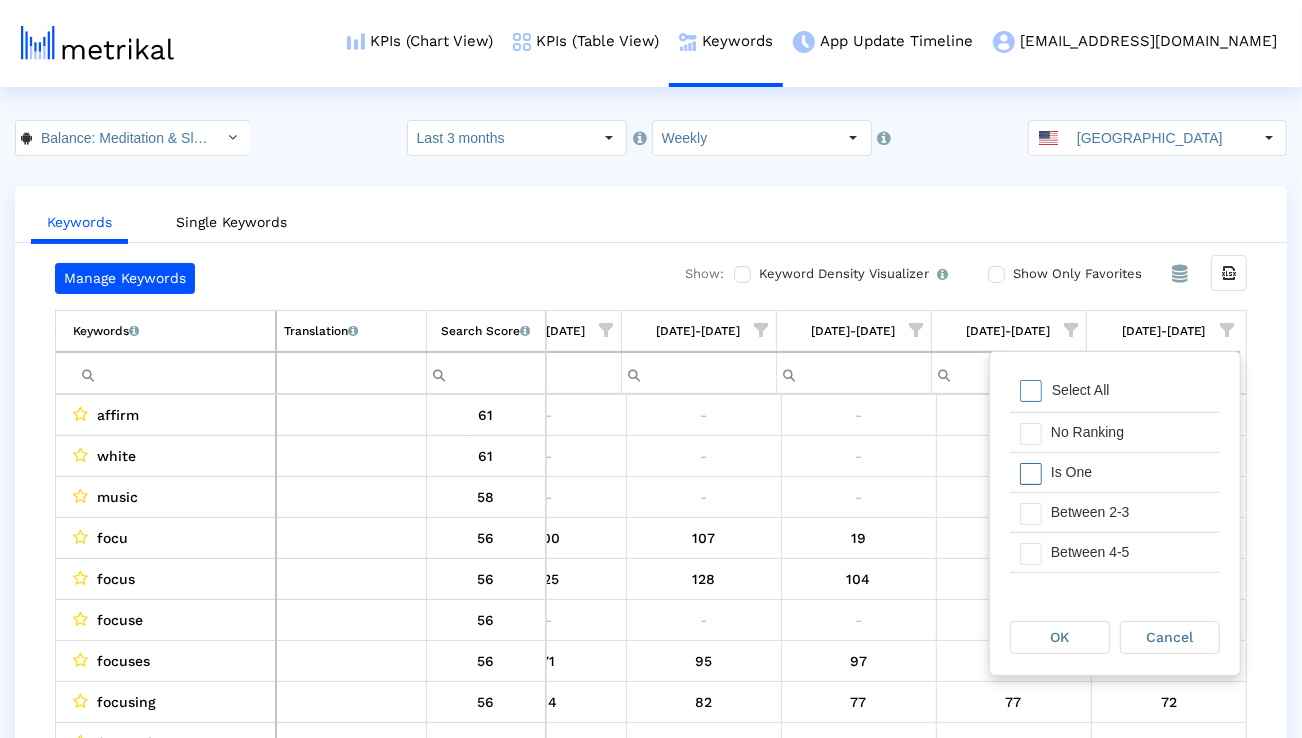 click on "Is One" at bounding box center (1130, 472) 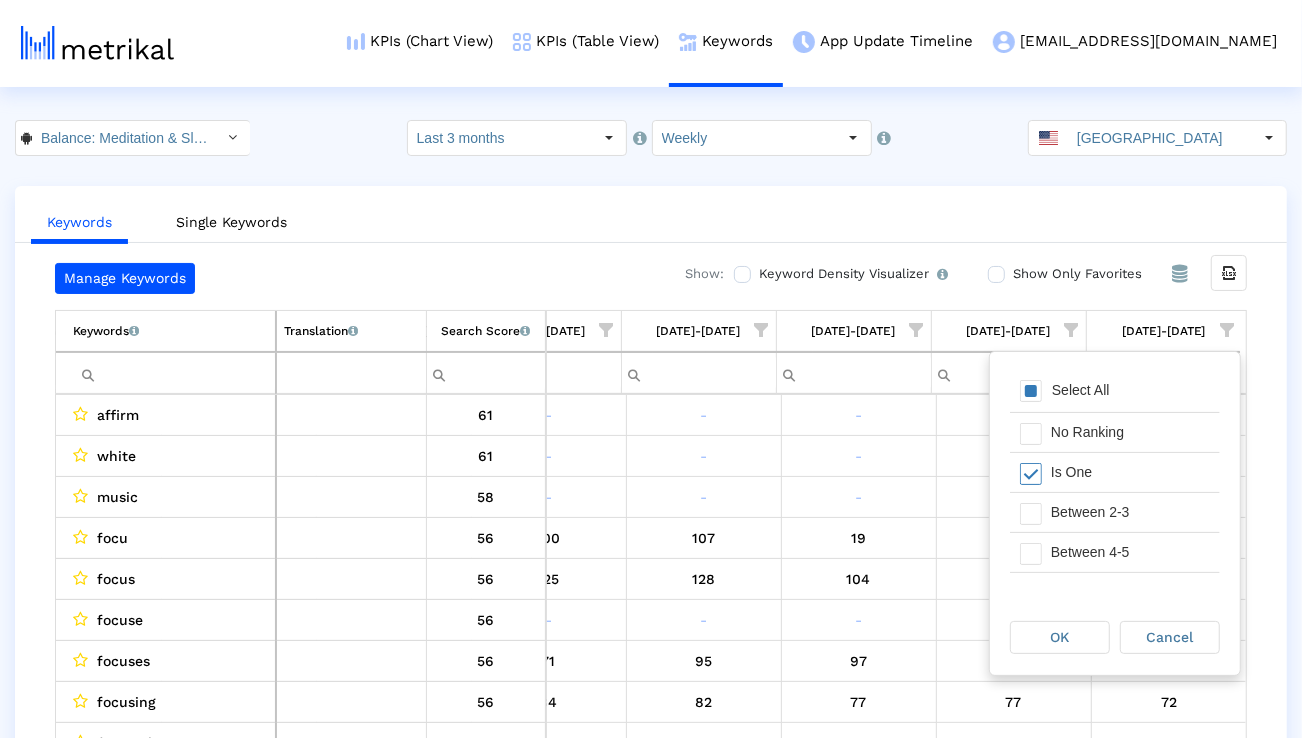 click on "Between 2-3" at bounding box center (1130, 512) 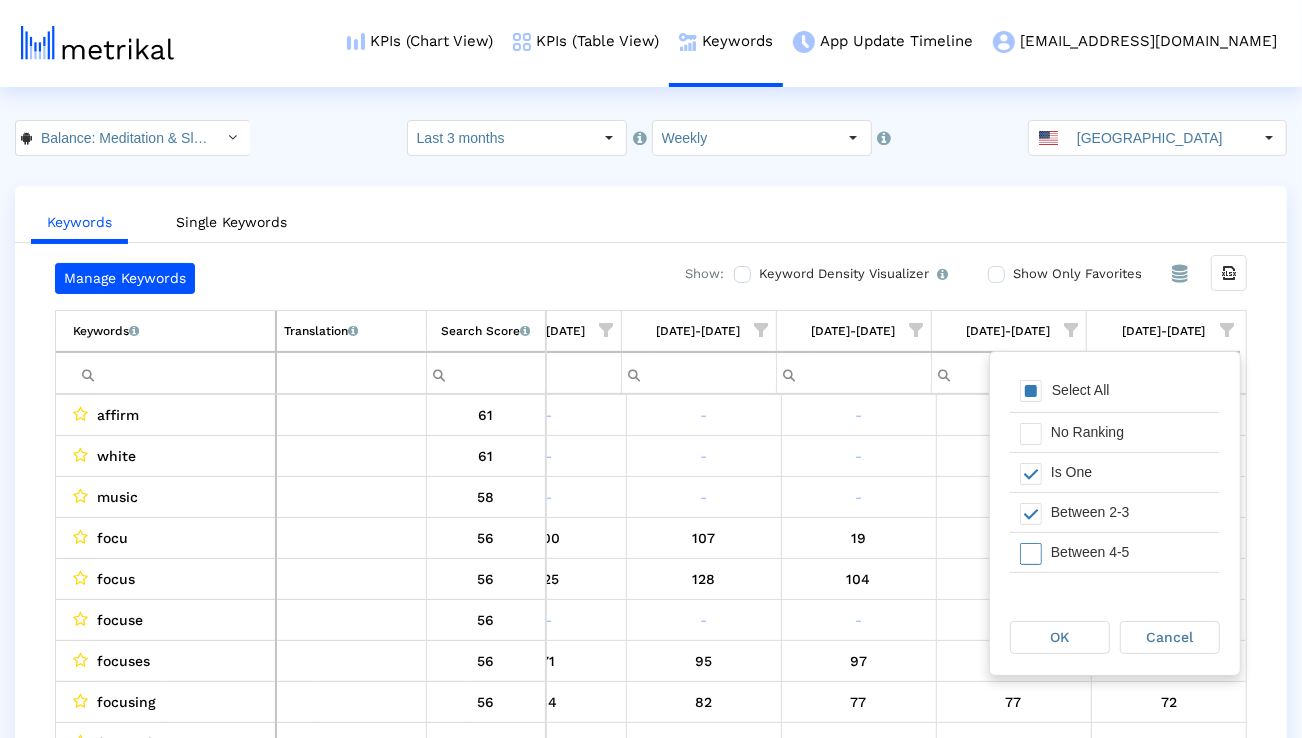 click on "Between 4-5" at bounding box center (1130, 552) 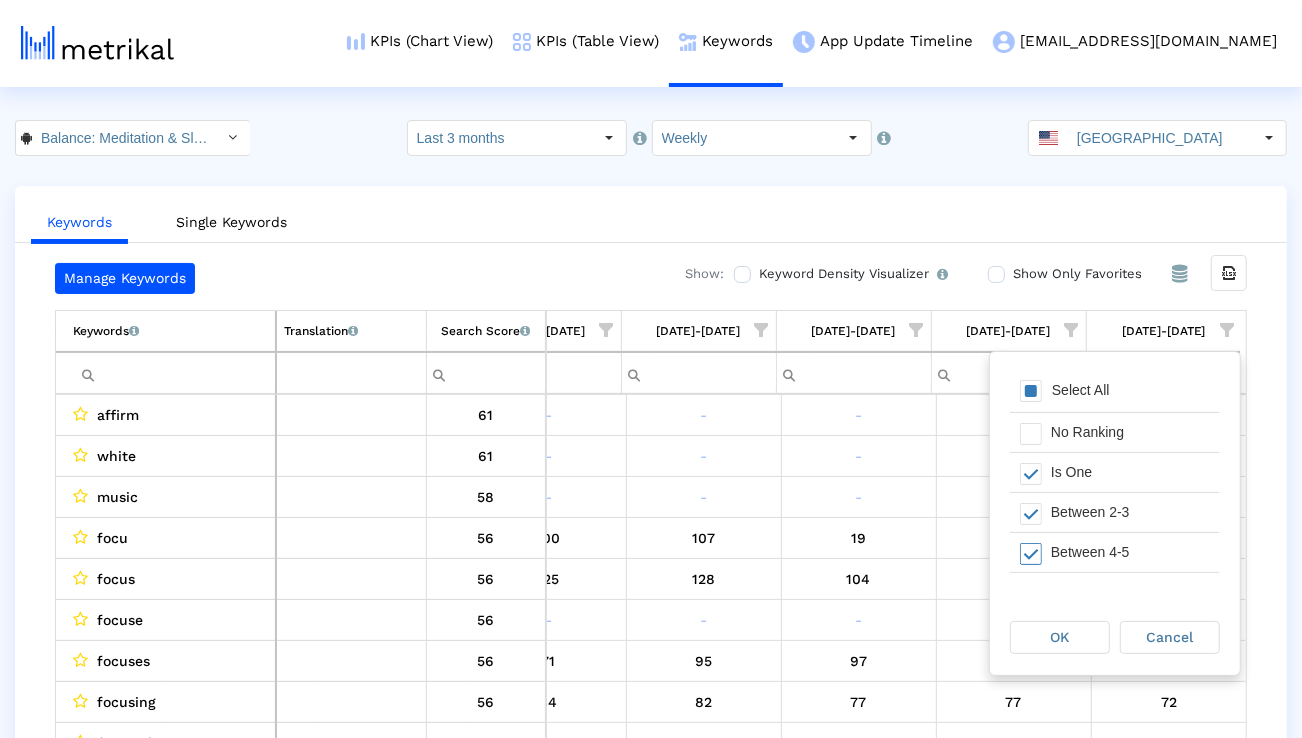 scroll, scrollTop: 10, scrollLeft: 0, axis: vertical 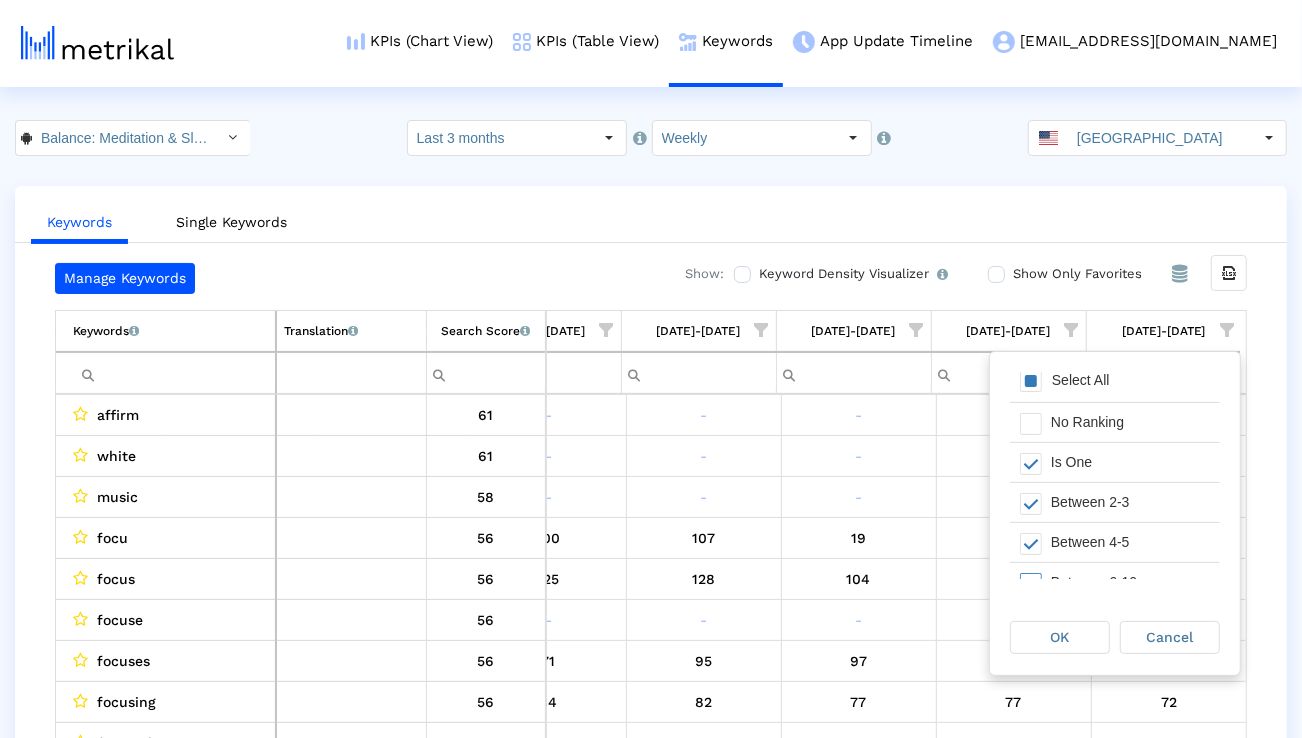 click on "Between 6-10" at bounding box center (1130, 582) 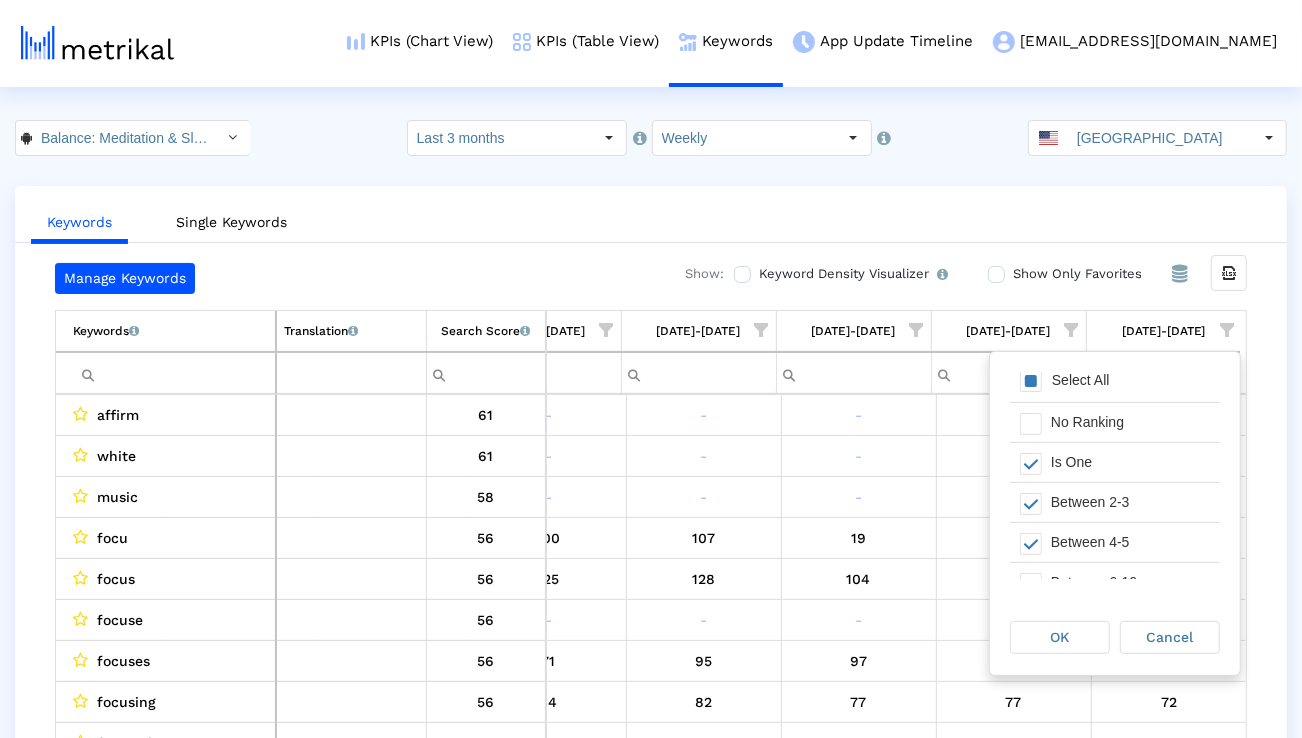 click on "OK" at bounding box center [1060, 637] 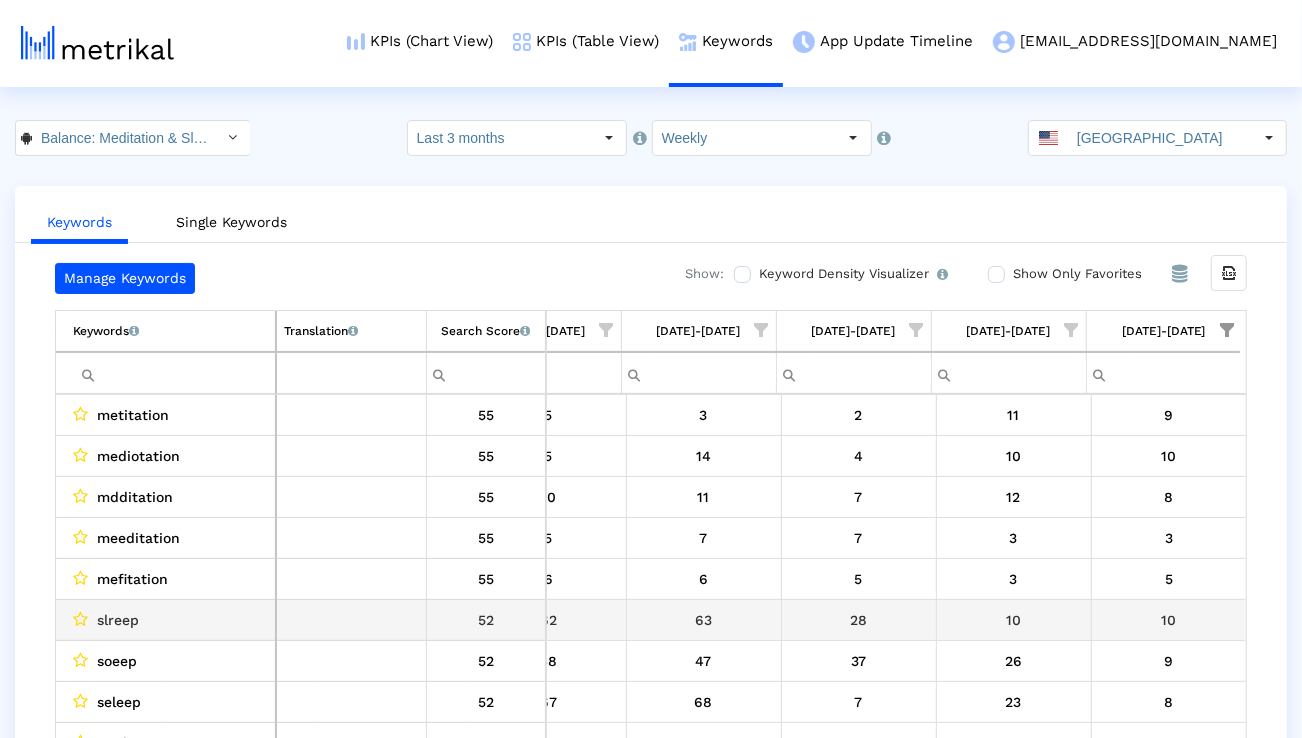 scroll, scrollTop: 30, scrollLeft: 1320, axis: both 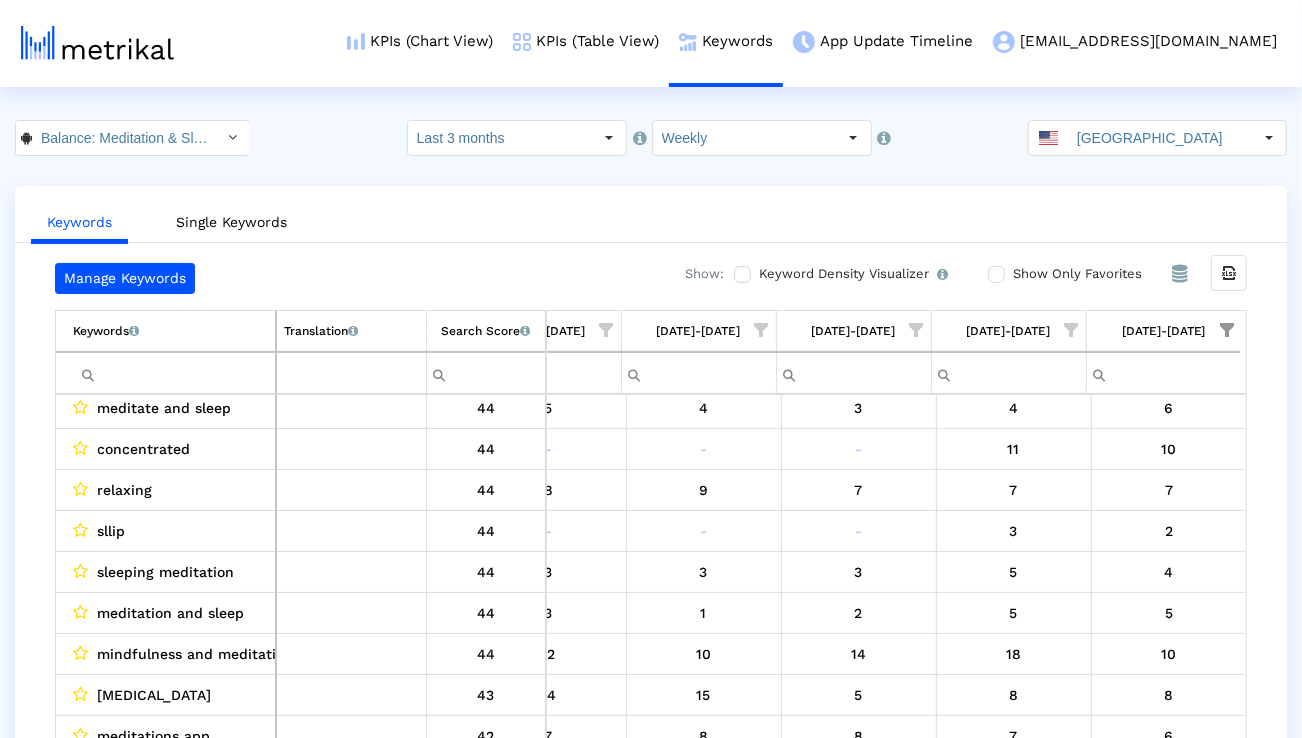 click at bounding box center [174, 373] 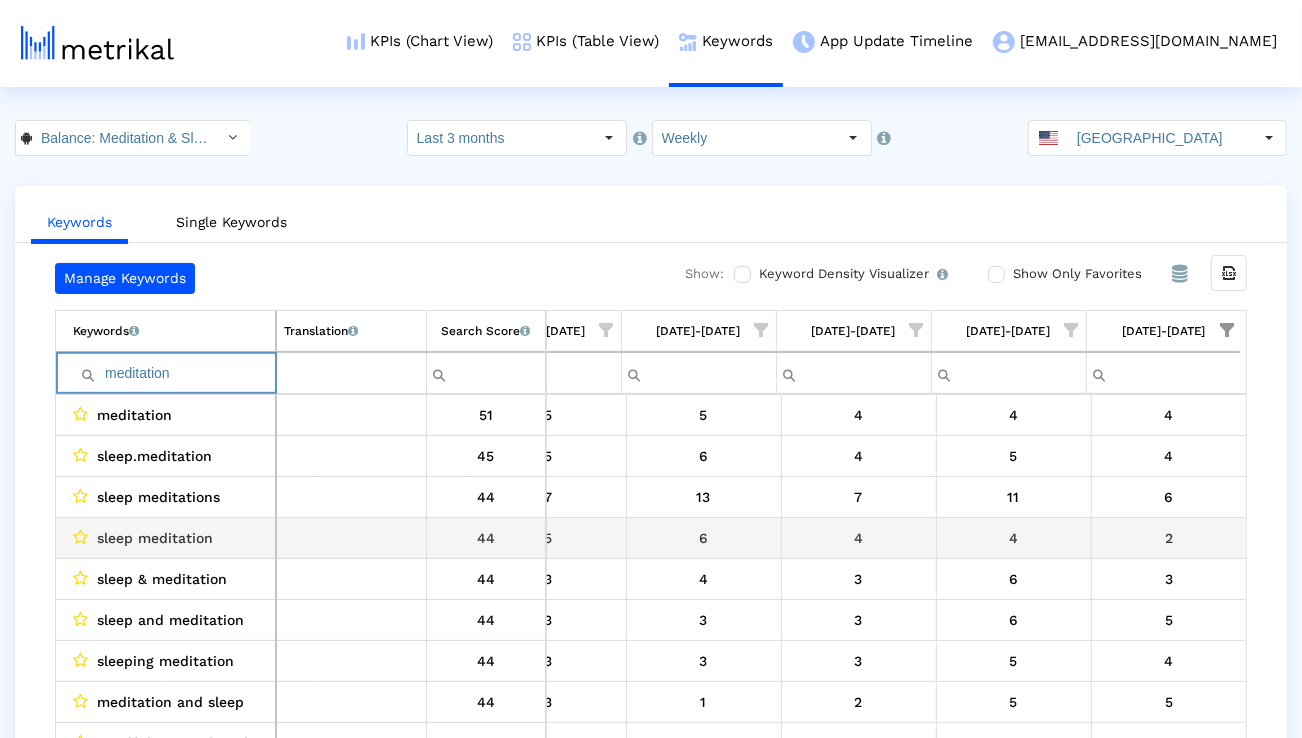 type on "meditation" 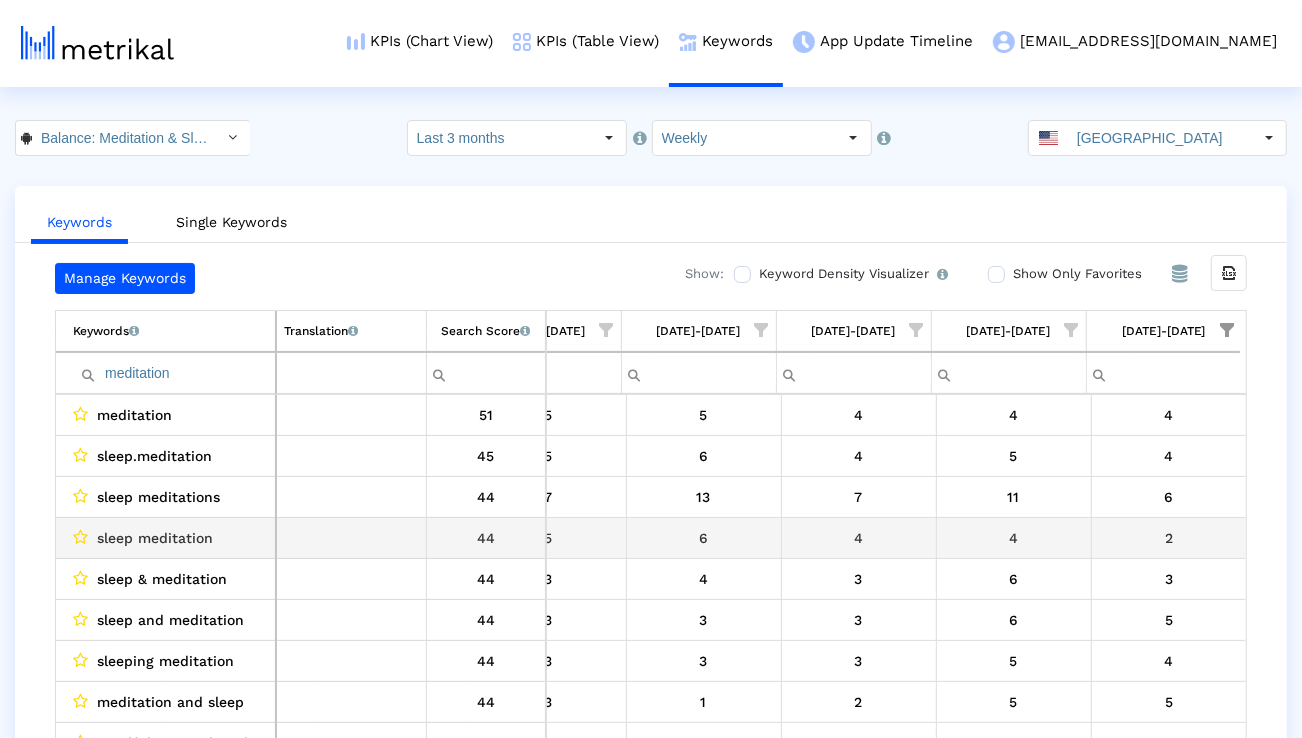 click on "sleep meditation" at bounding box center [155, 538] 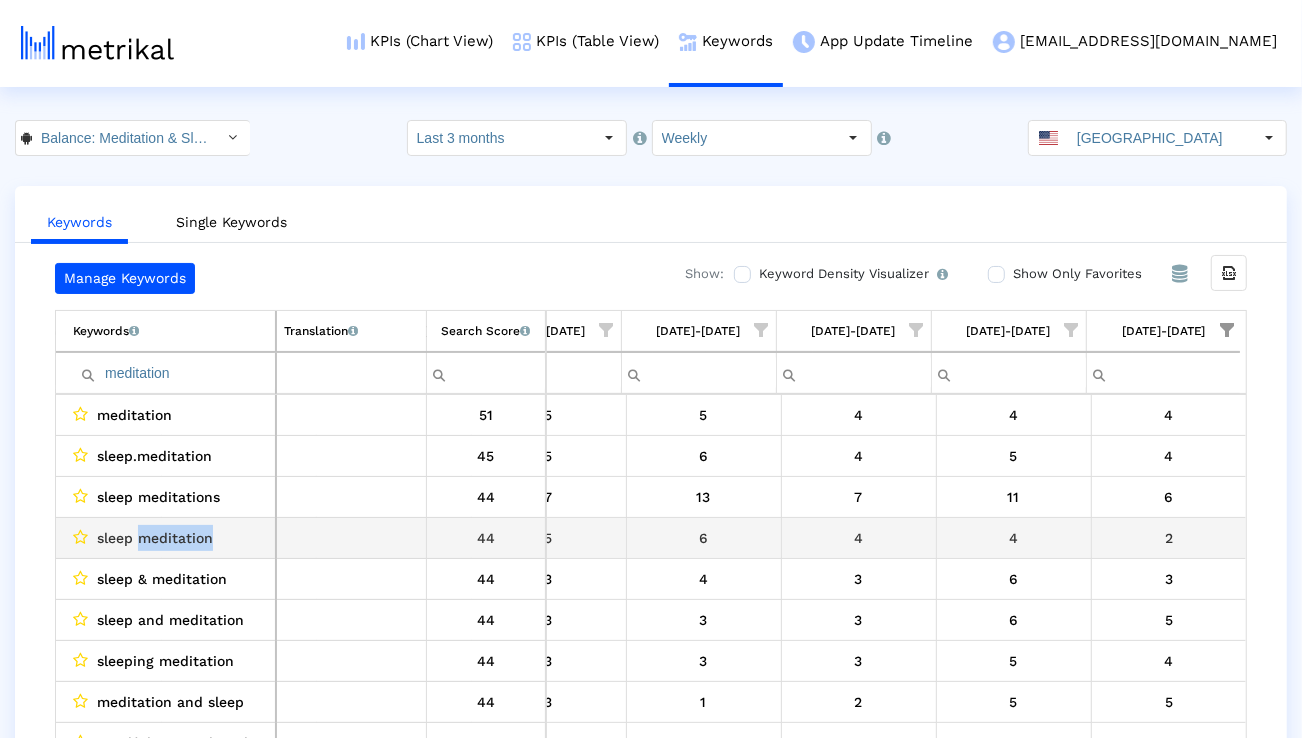 click on "sleep meditation" at bounding box center [155, 538] 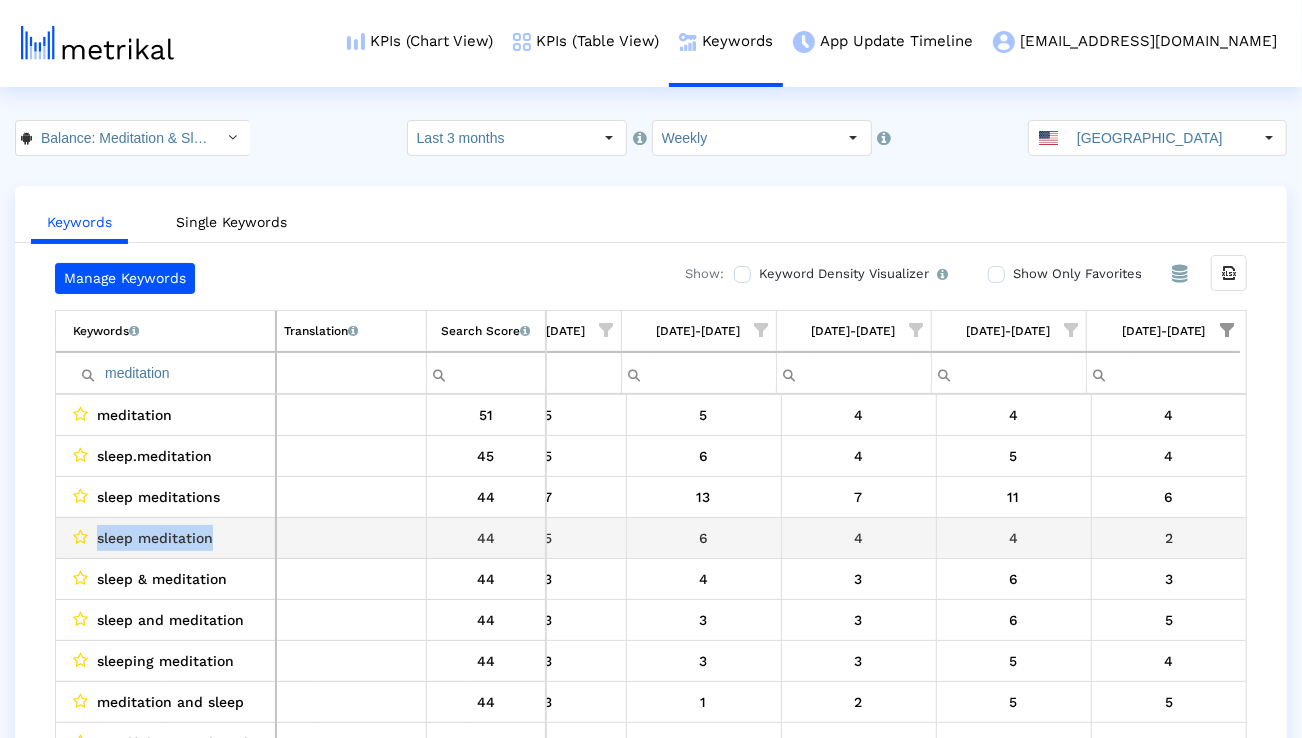 click on "sleep meditation" at bounding box center [155, 538] 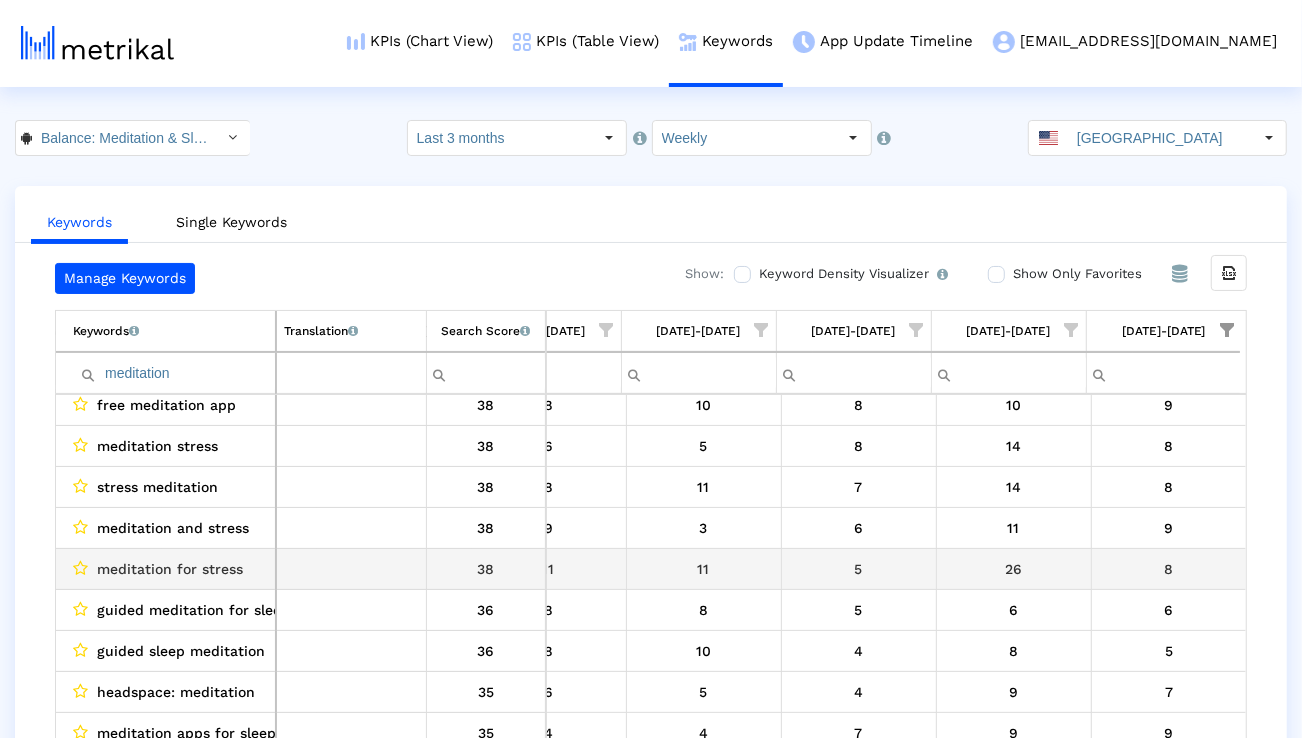 click on "meditation for stress" at bounding box center (166, 569) 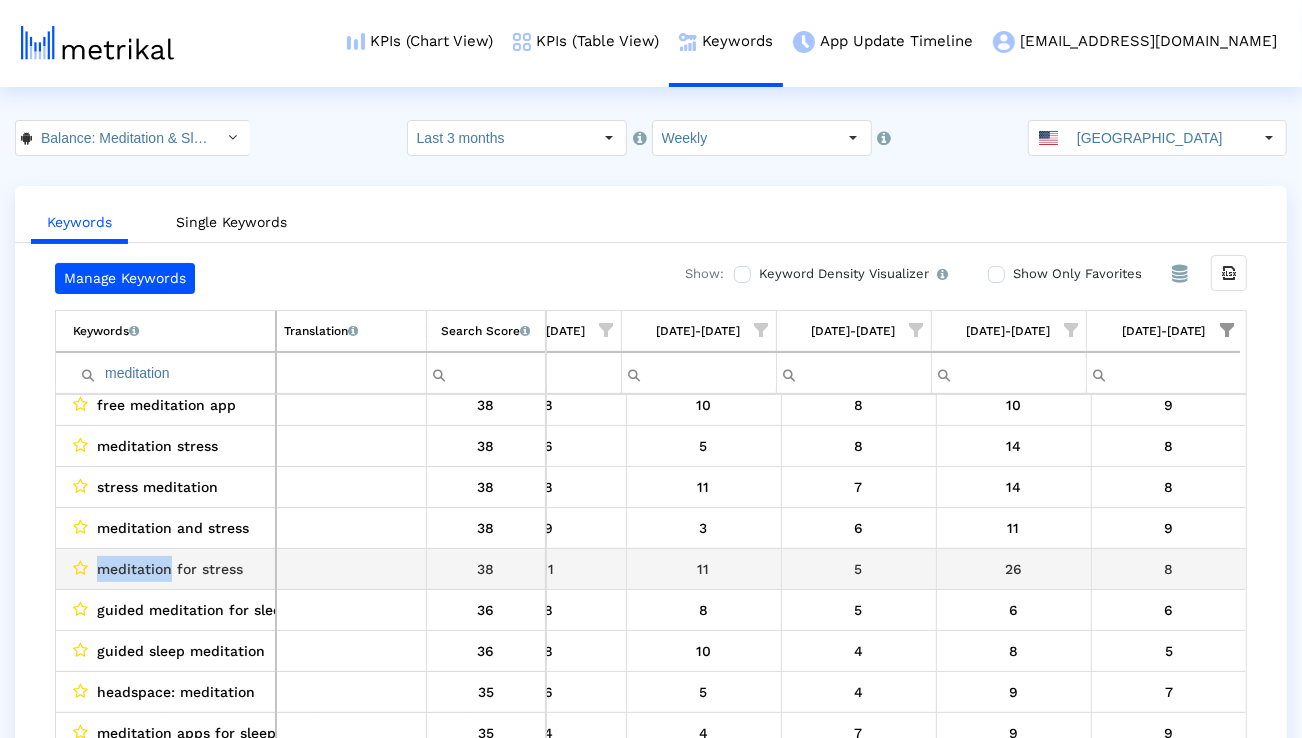 click on "meditation for stress" at bounding box center (166, 569) 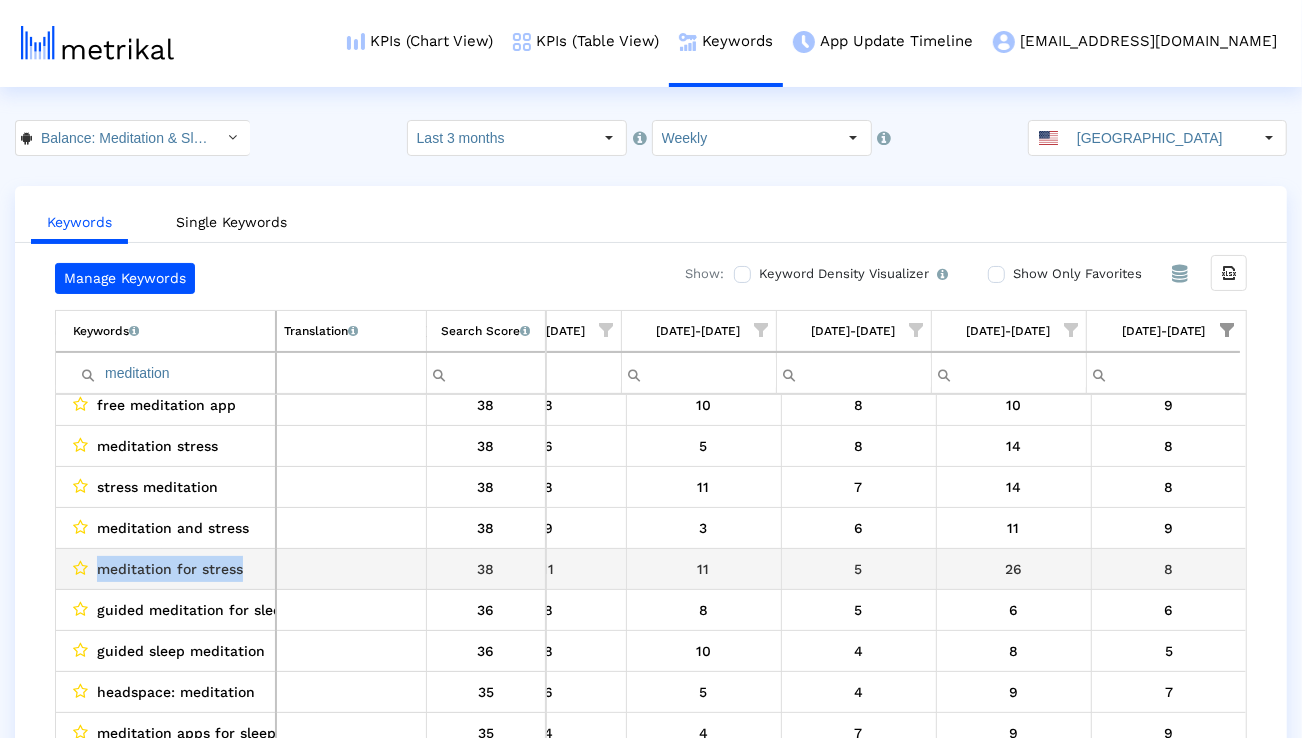copy on "meditation for stress" 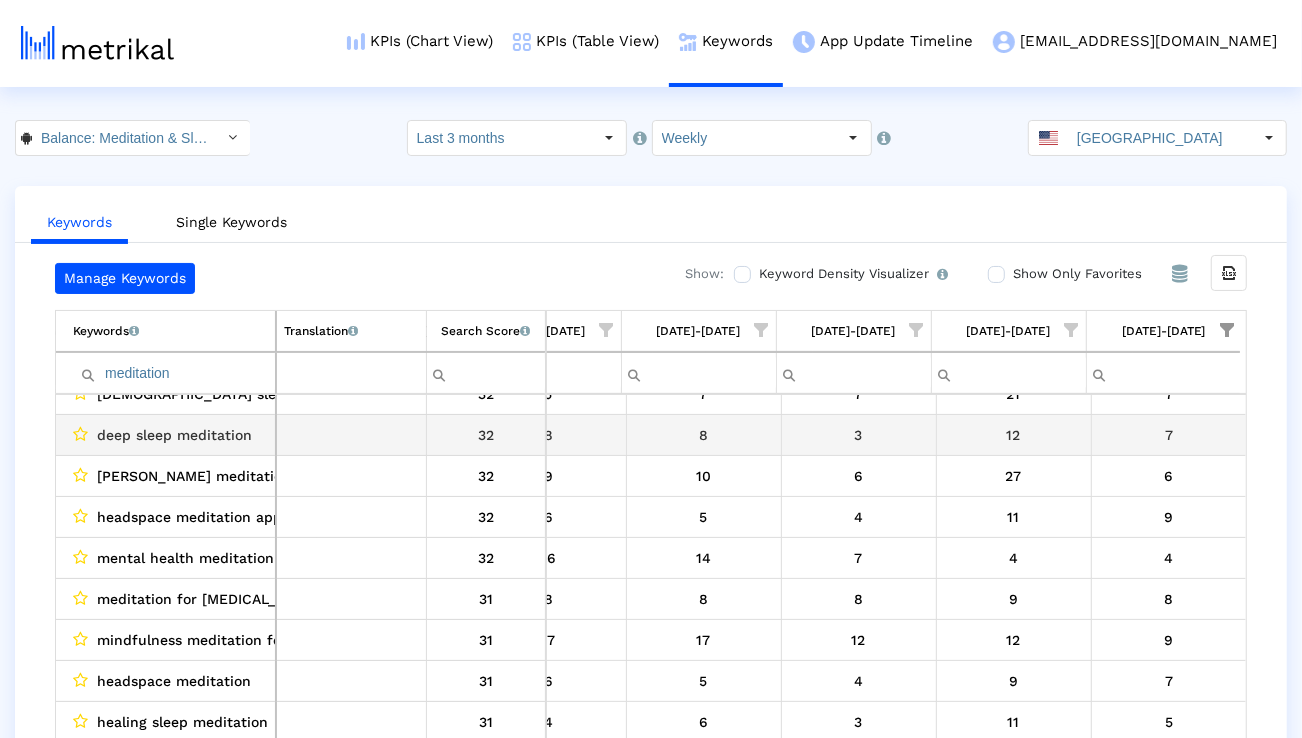 click on "deep sleep meditation" at bounding box center (174, 435) 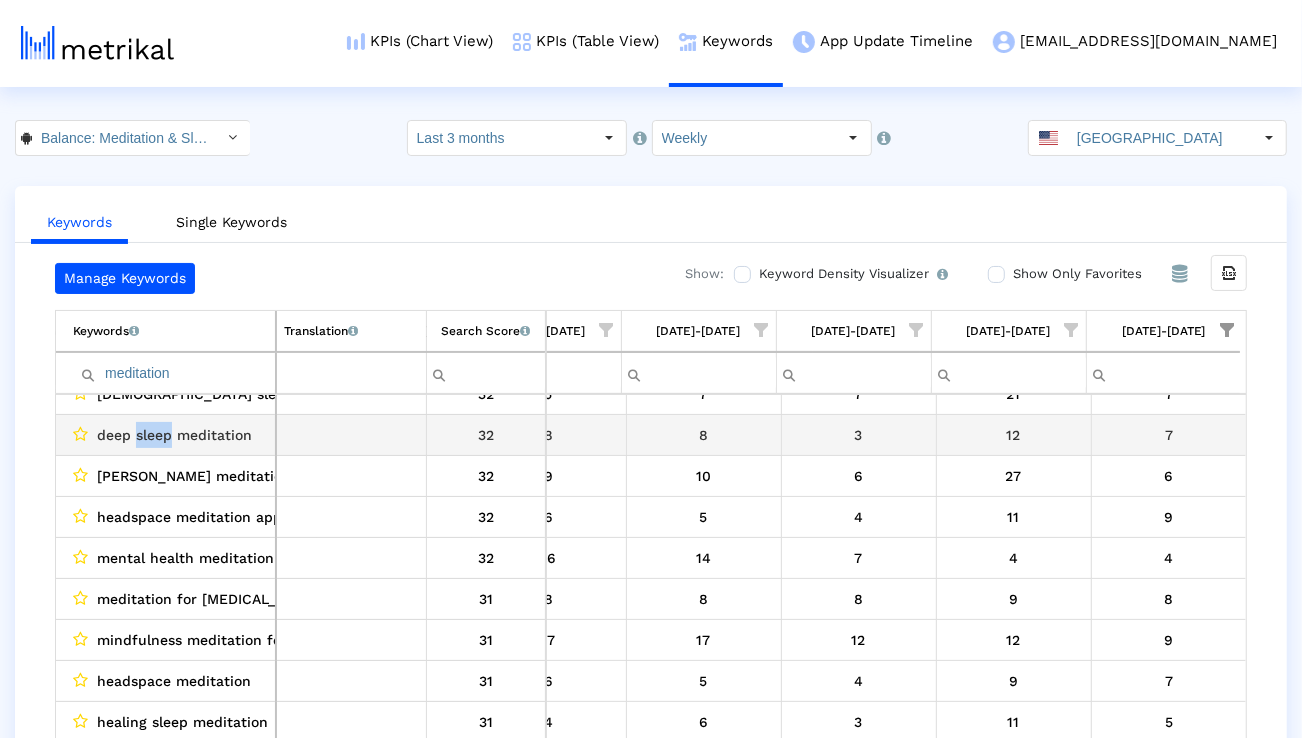 click on "deep sleep meditation" at bounding box center [174, 435] 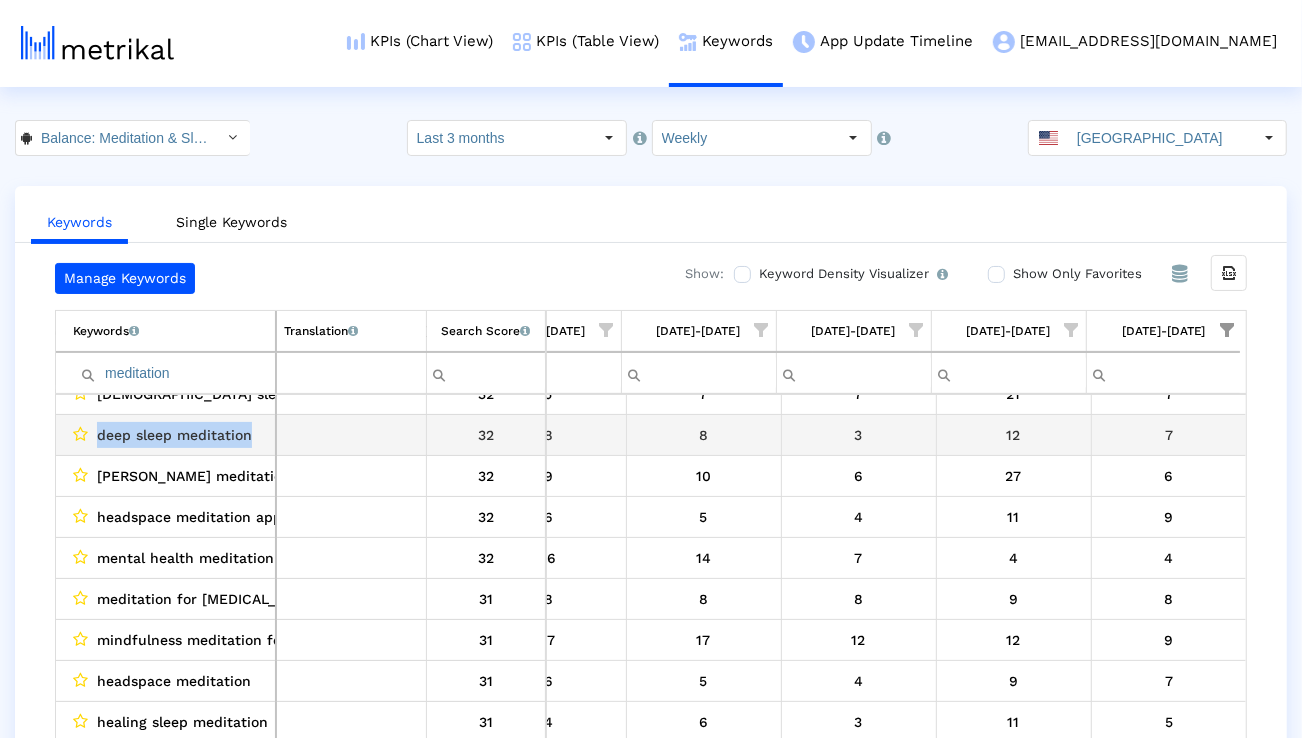 click on "deep sleep meditation" at bounding box center (174, 435) 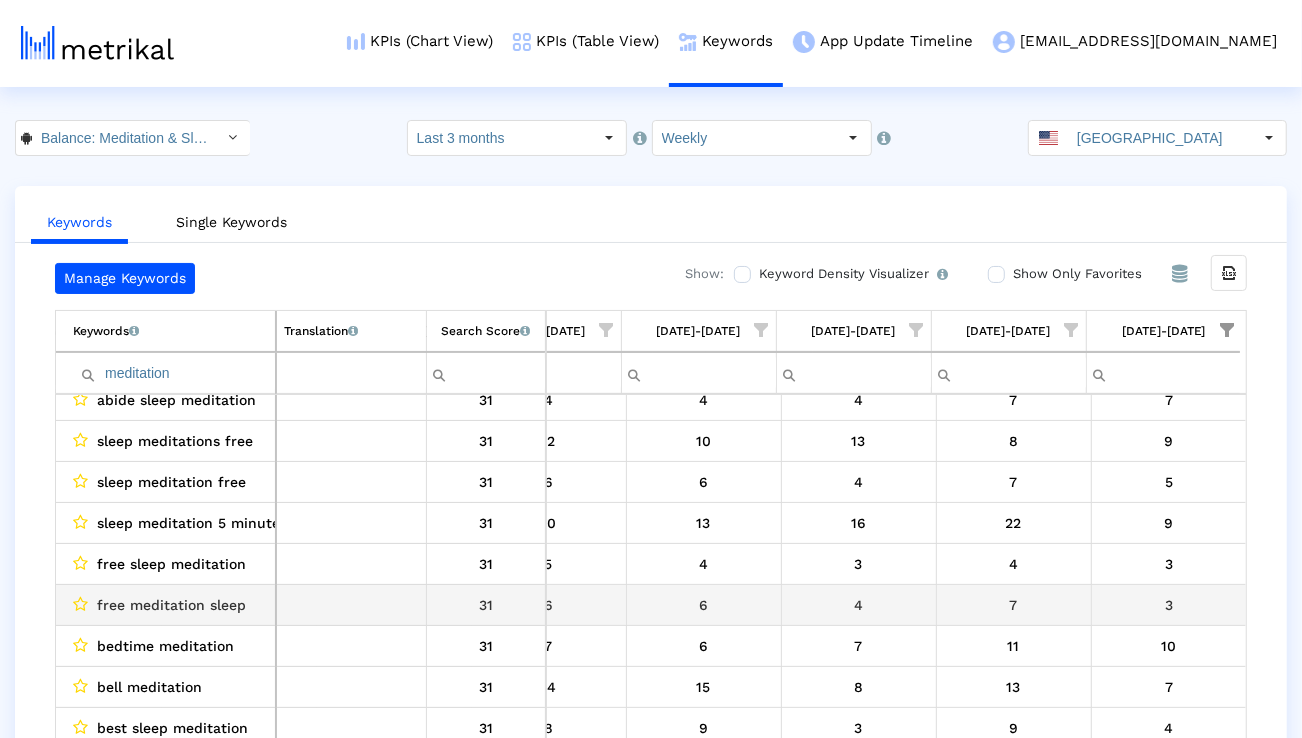 click on "free meditation sleep" at bounding box center [171, 605] 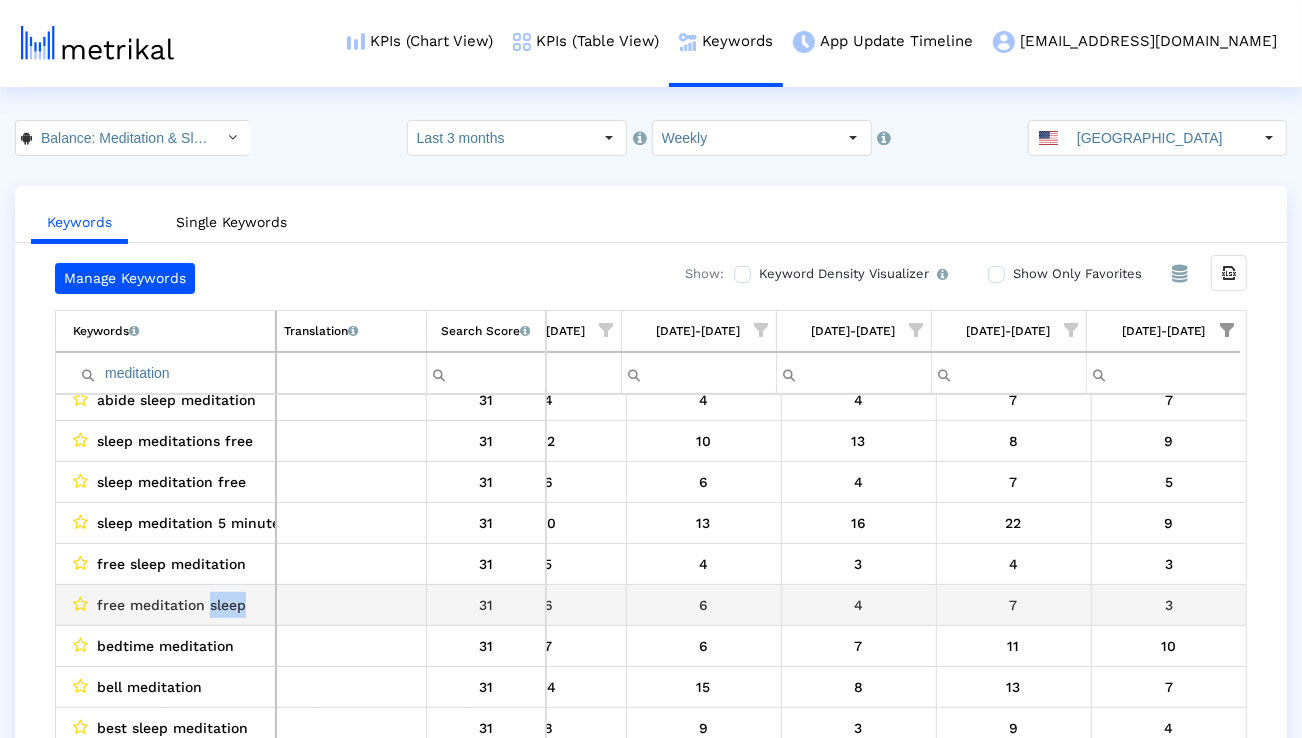 click on "free meditation sleep" at bounding box center (171, 605) 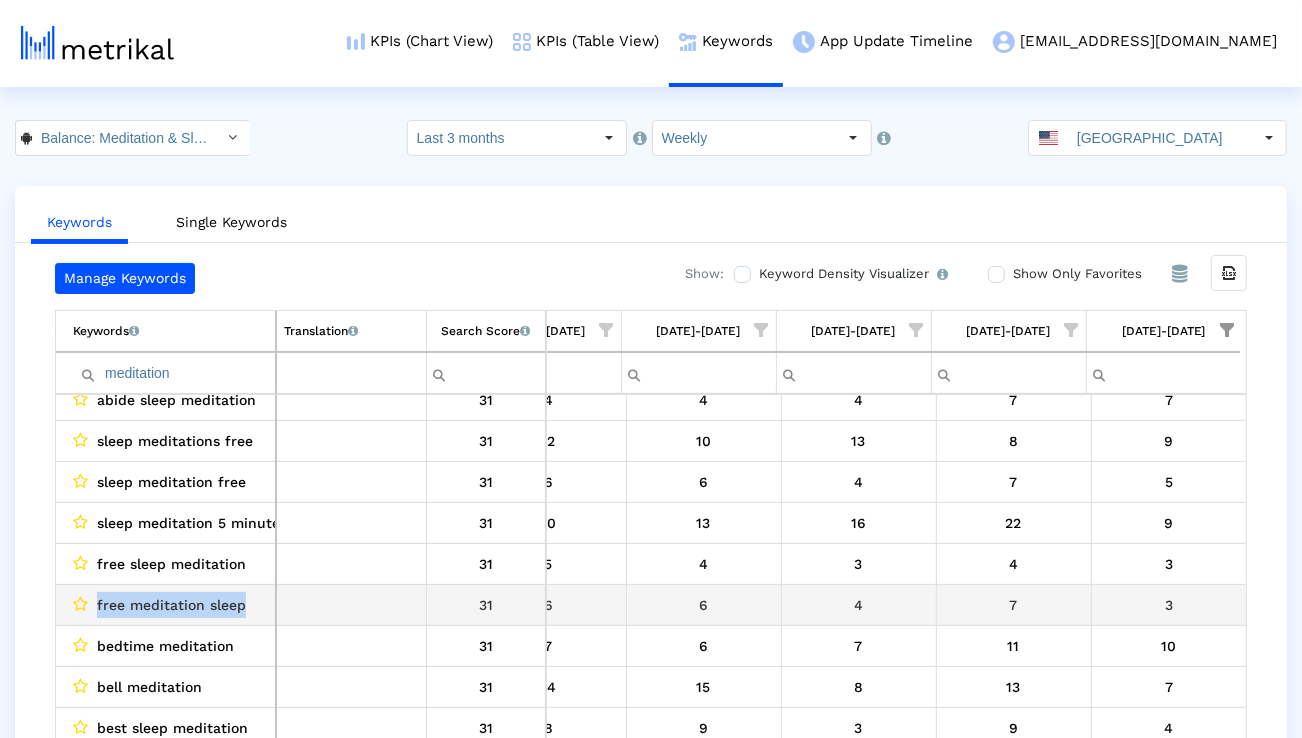 click on "free meditation sleep" at bounding box center [171, 605] 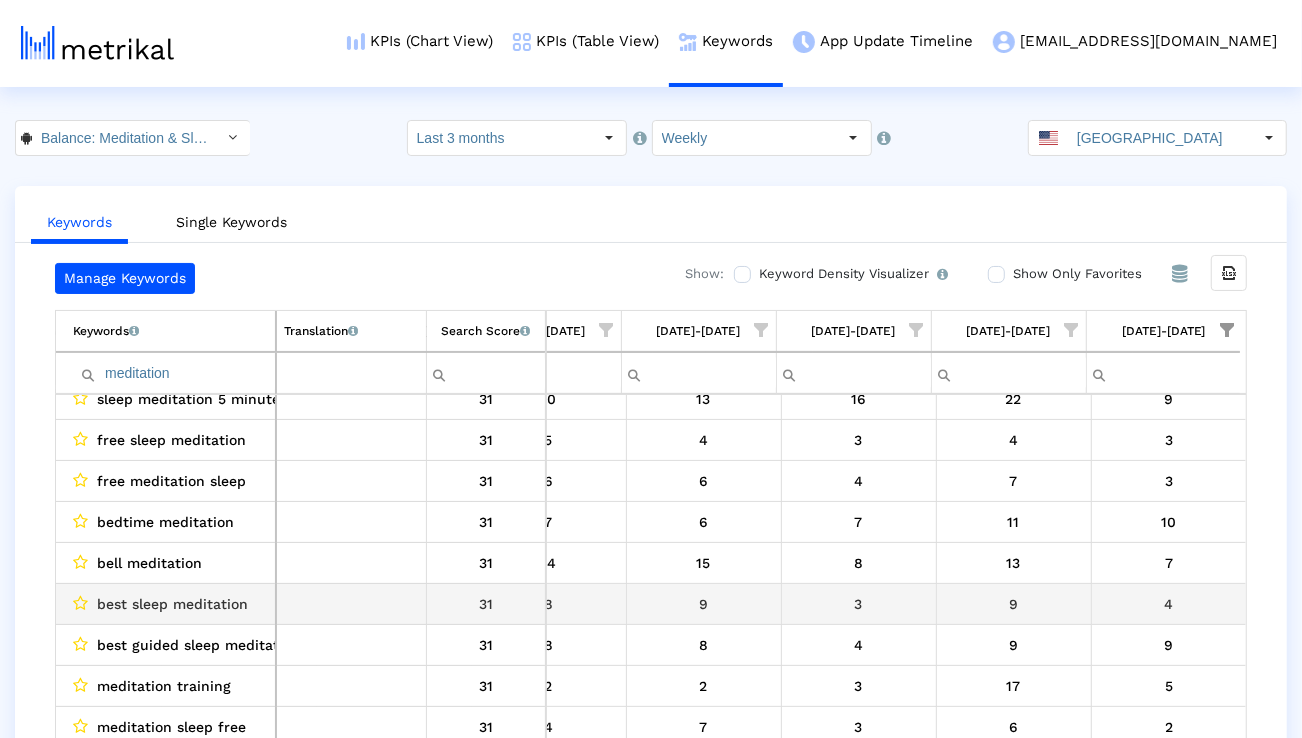 click on "best sleep meditation" at bounding box center (172, 604) 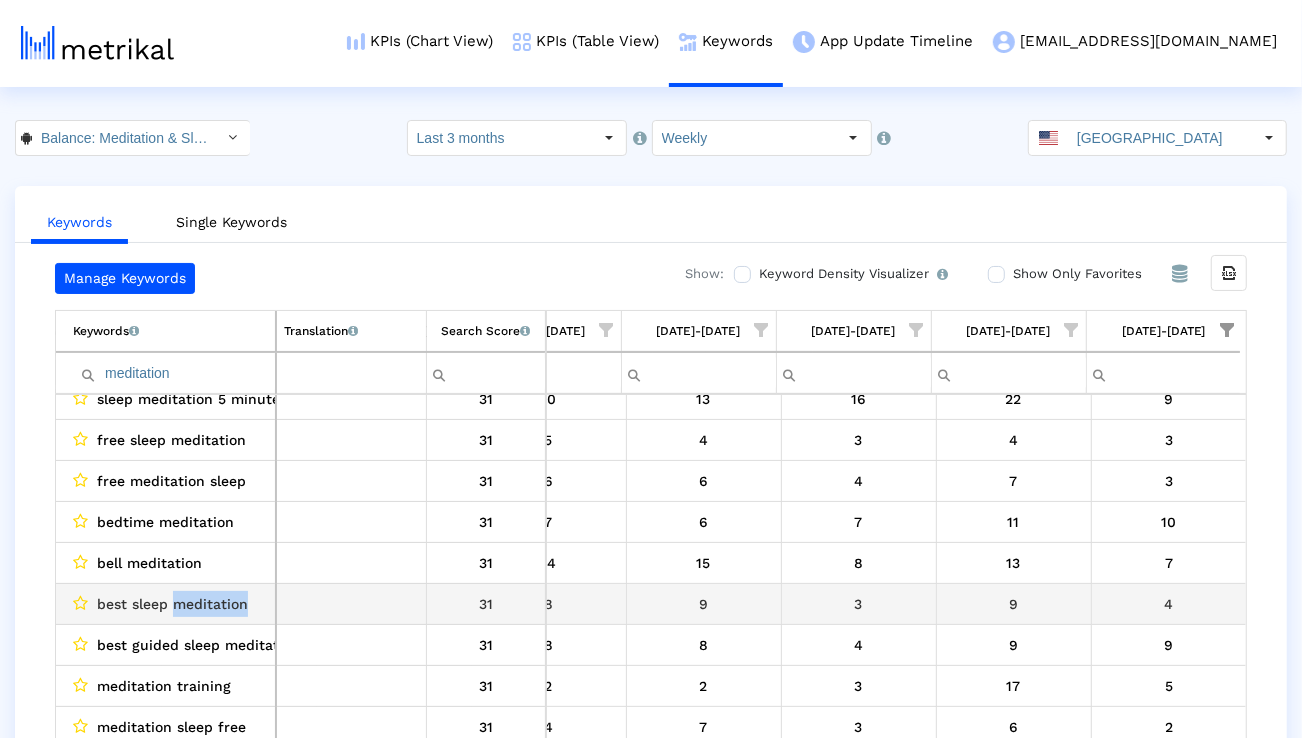 click on "best sleep meditation" at bounding box center [172, 604] 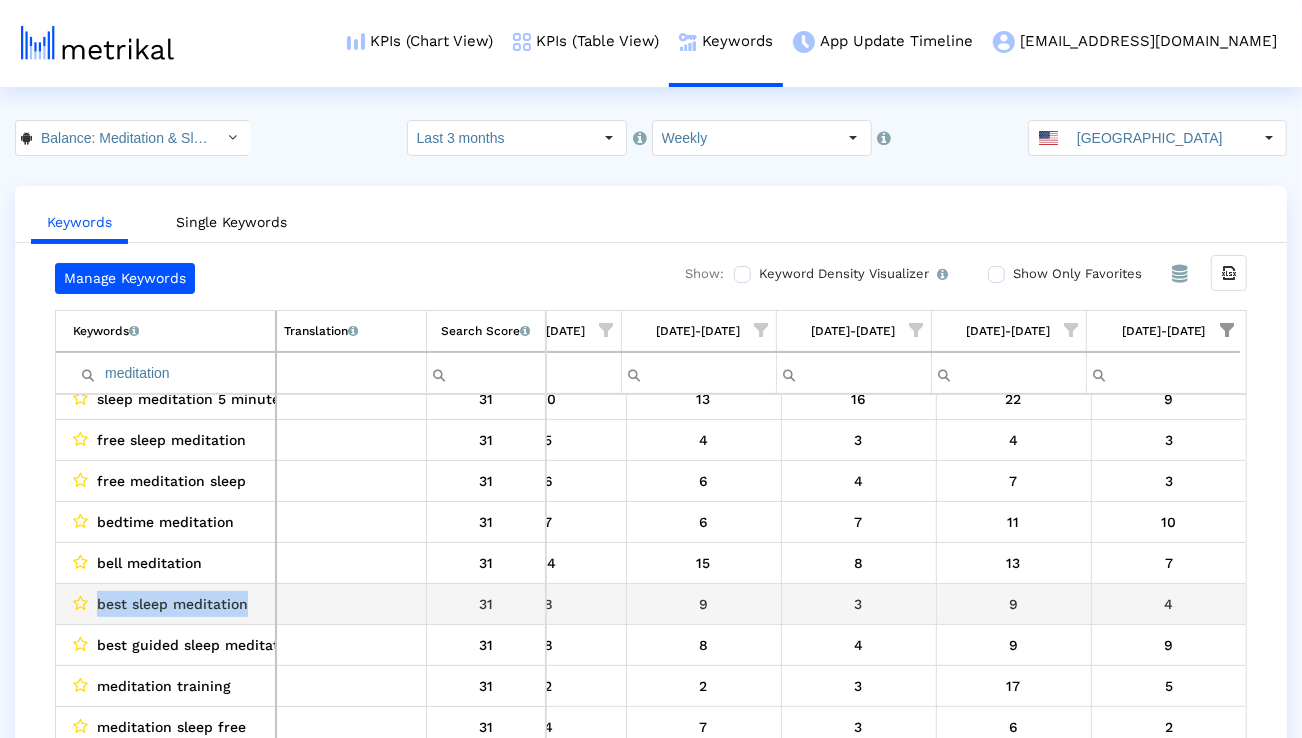 click on "best sleep meditation" at bounding box center (172, 604) 